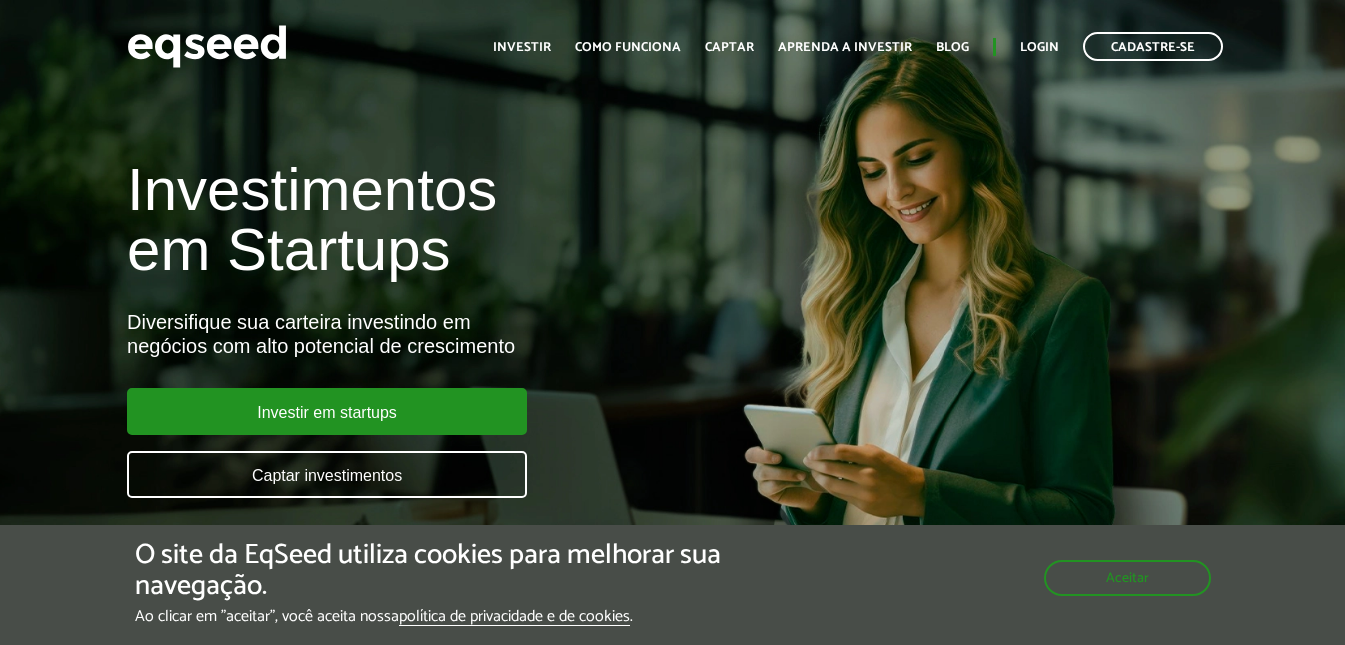 scroll, scrollTop: 0, scrollLeft: 0, axis: both 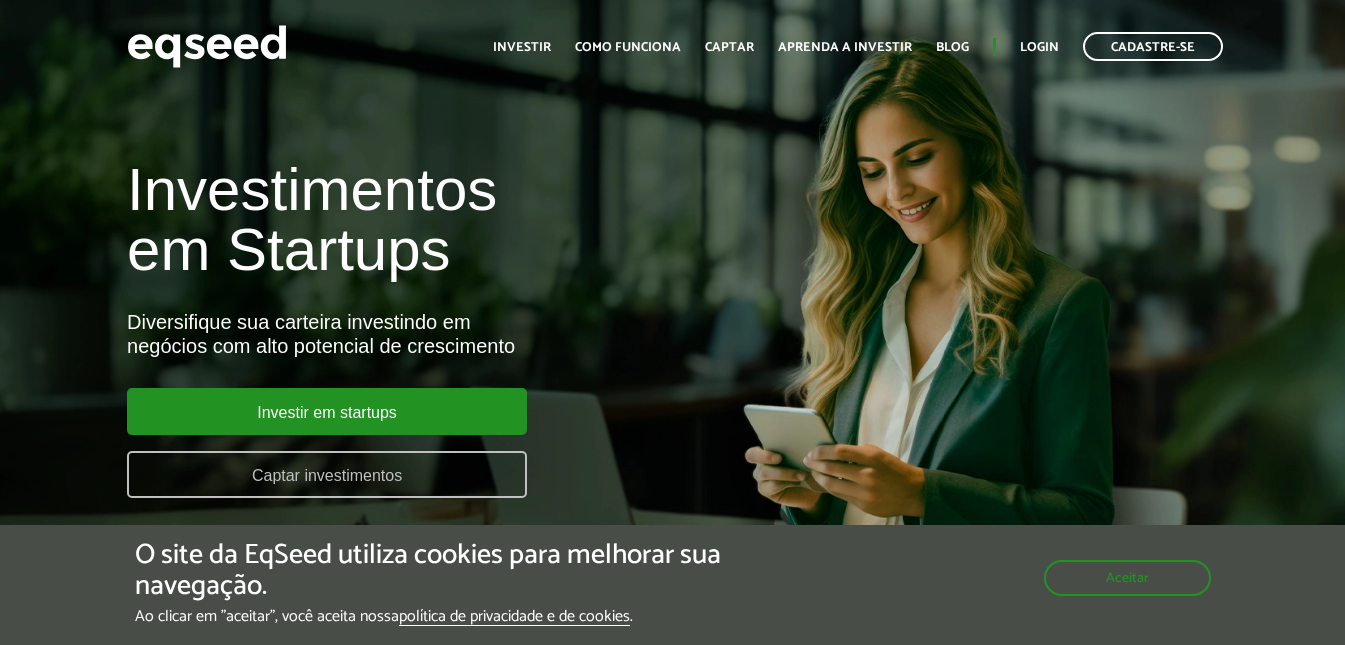 click on "Captar investimentos" at bounding box center [327, 474] 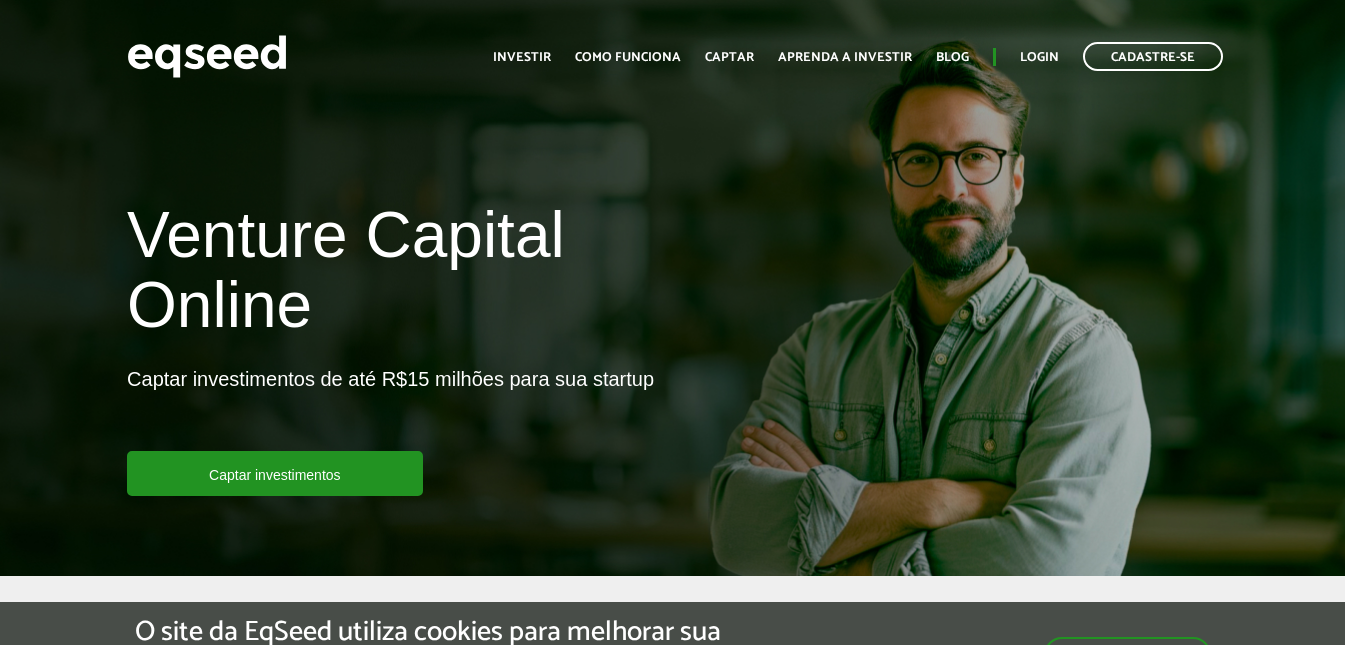scroll, scrollTop: 167, scrollLeft: 0, axis: vertical 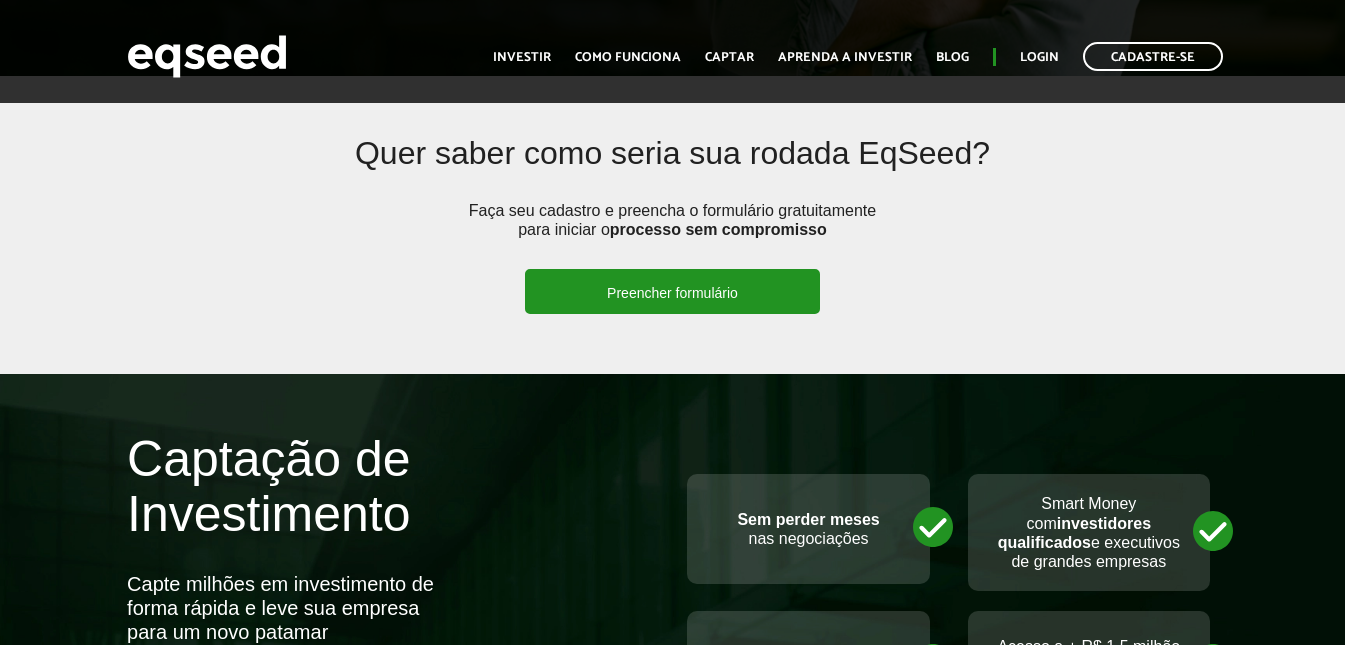 click on "Preencher formulário" at bounding box center [672, 291] 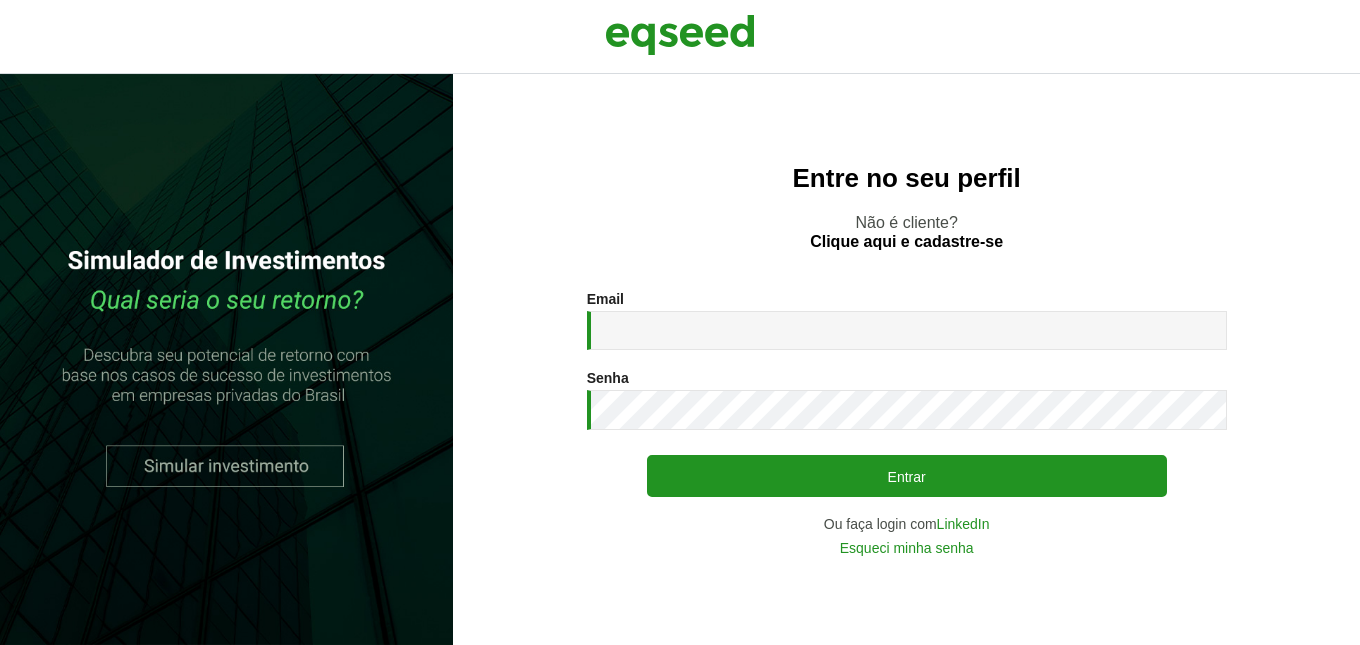 scroll, scrollTop: 0, scrollLeft: 0, axis: both 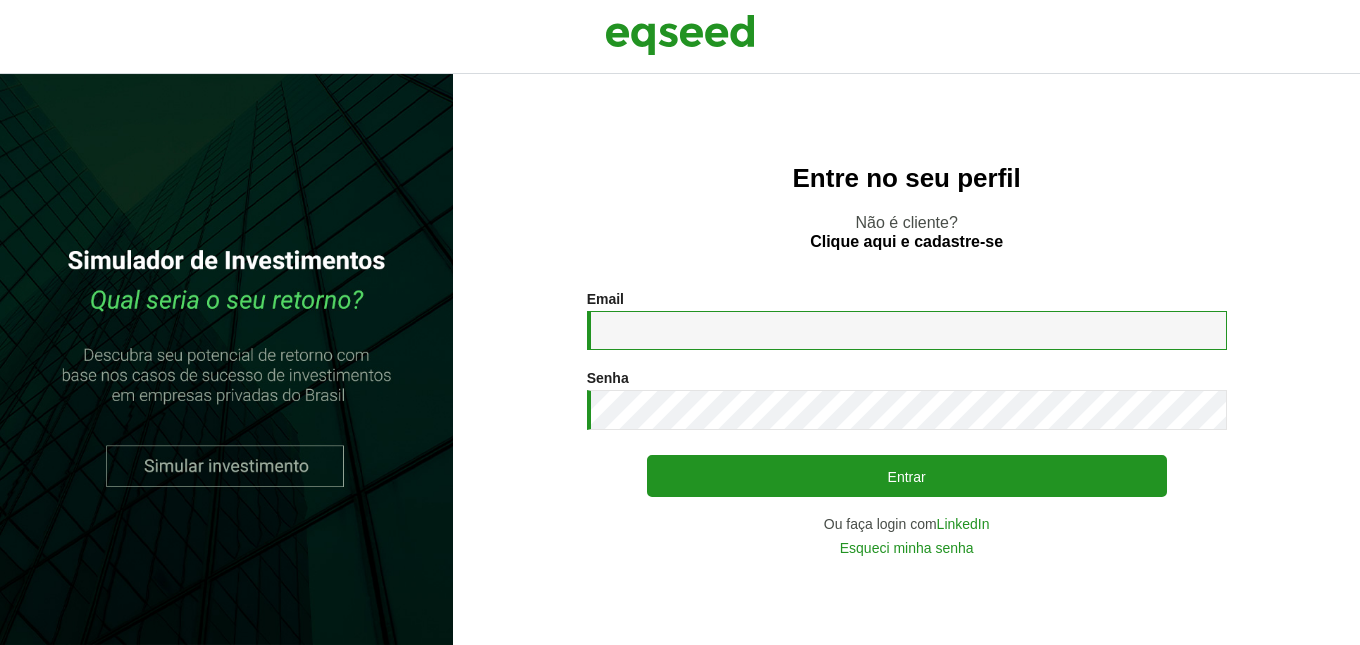 drag, startPoint x: 0, startPoint y: 0, endPoint x: 672, endPoint y: 332, distance: 749.5385 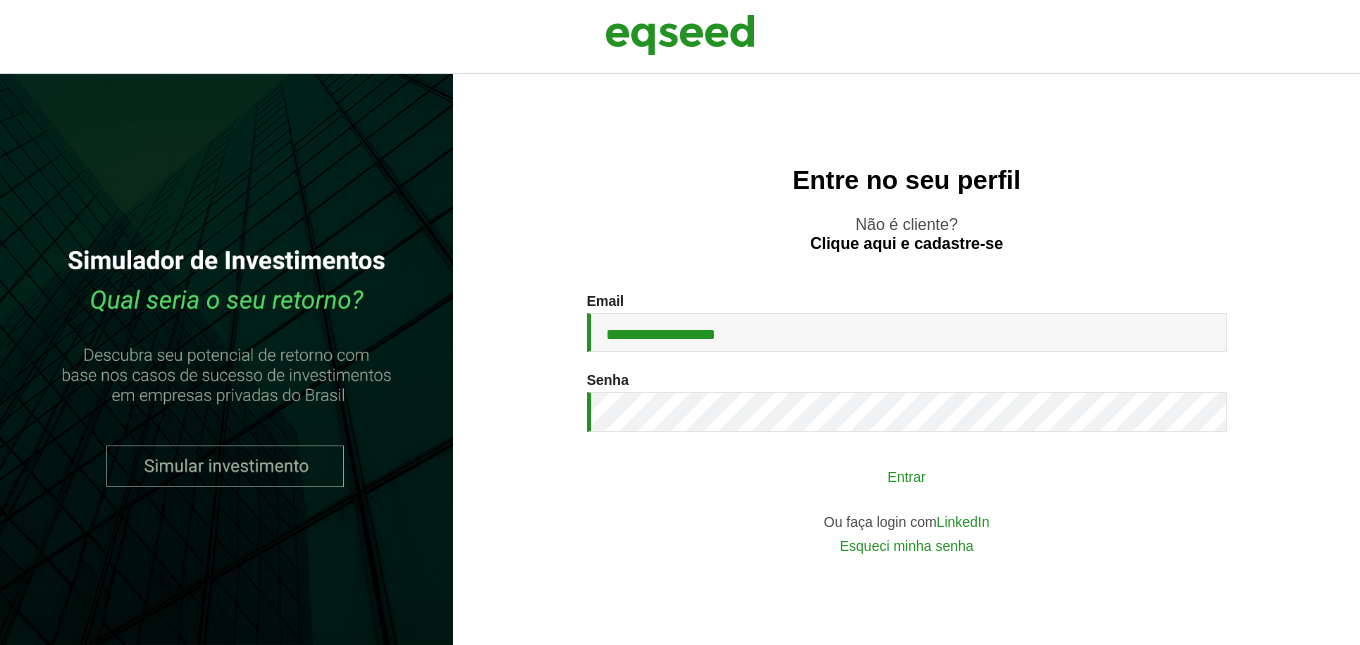 click on "Entrar" at bounding box center (907, 476) 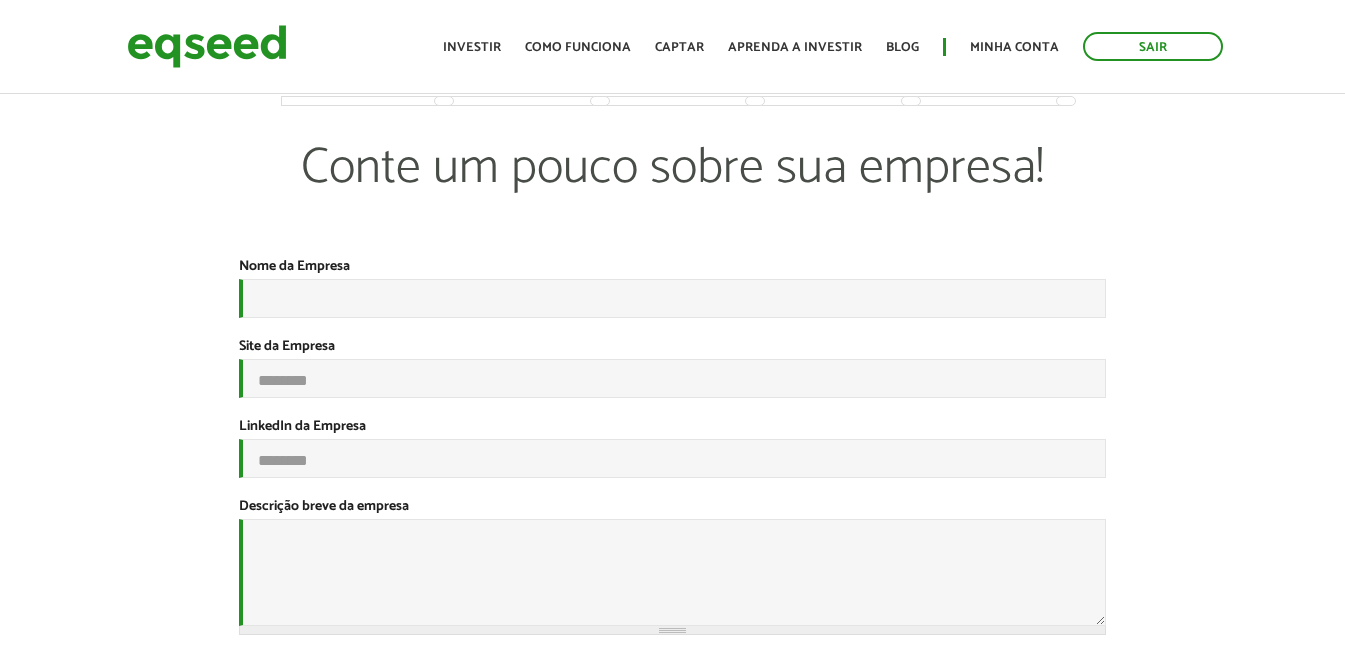 scroll, scrollTop: 0, scrollLeft: 0, axis: both 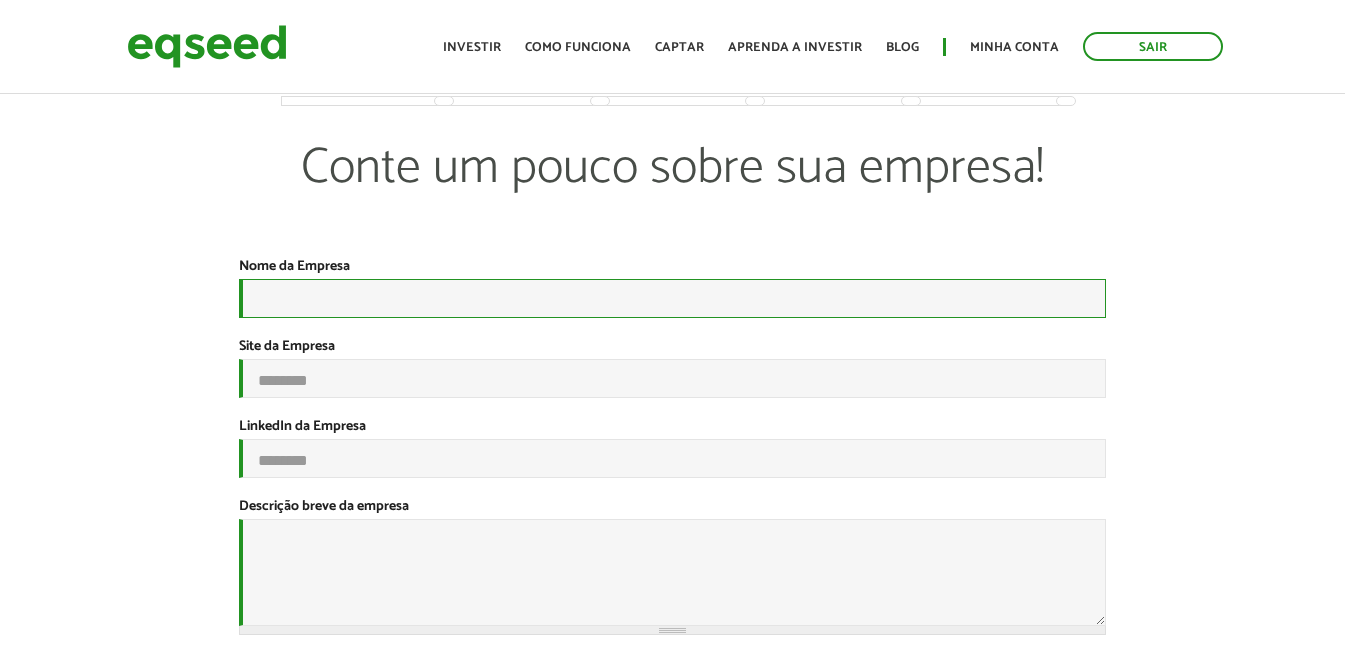 click on "Nome da Empresa  *" at bounding box center (672, 298) 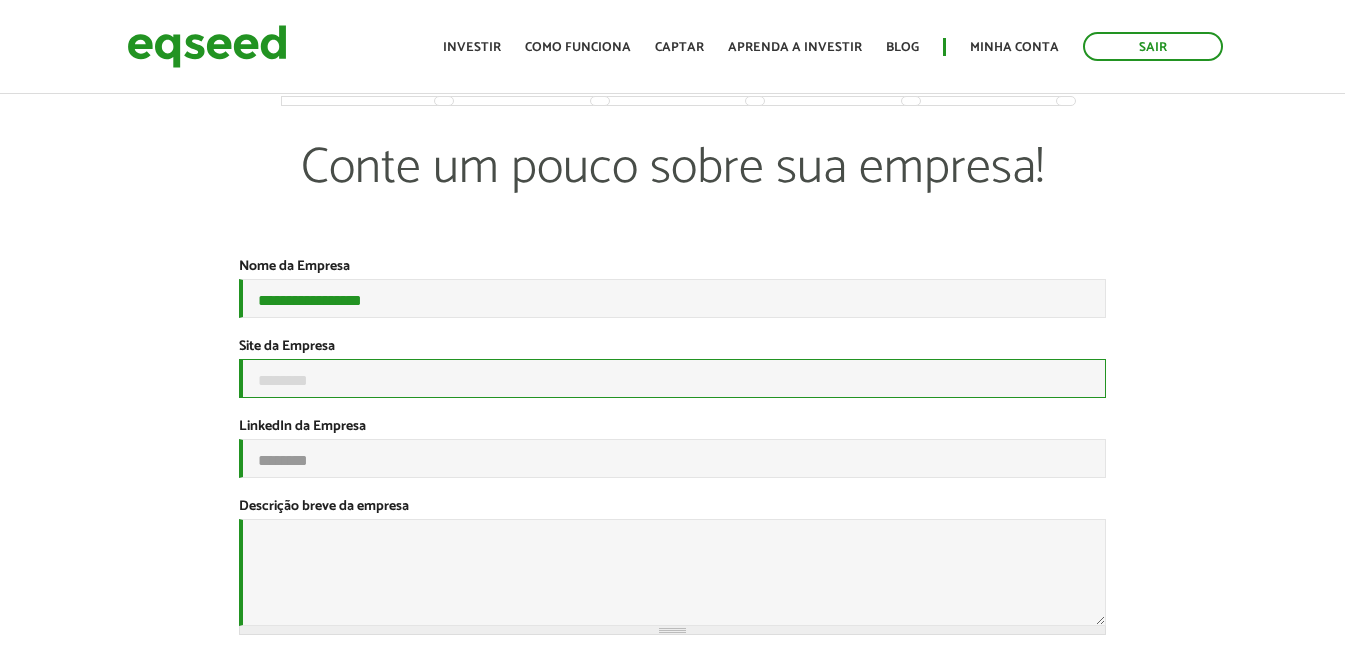 click on "Site da Empresa" at bounding box center (672, 378) 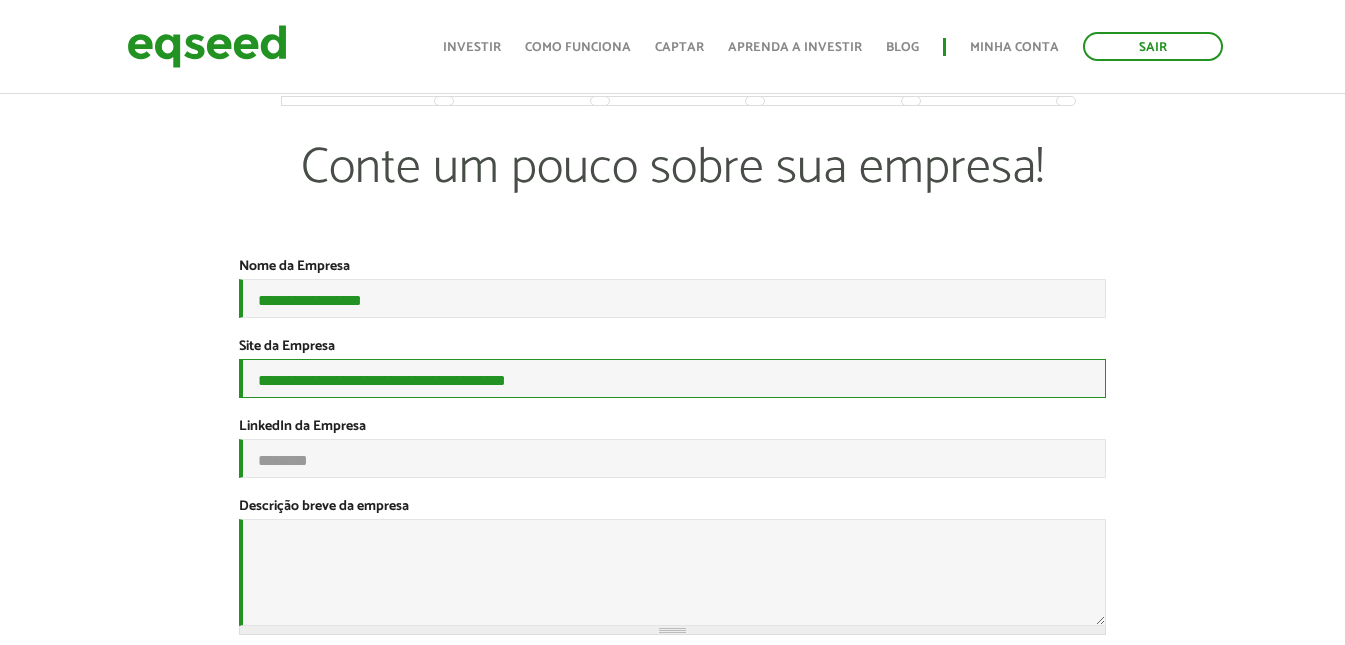 scroll, scrollTop: 167, scrollLeft: 0, axis: vertical 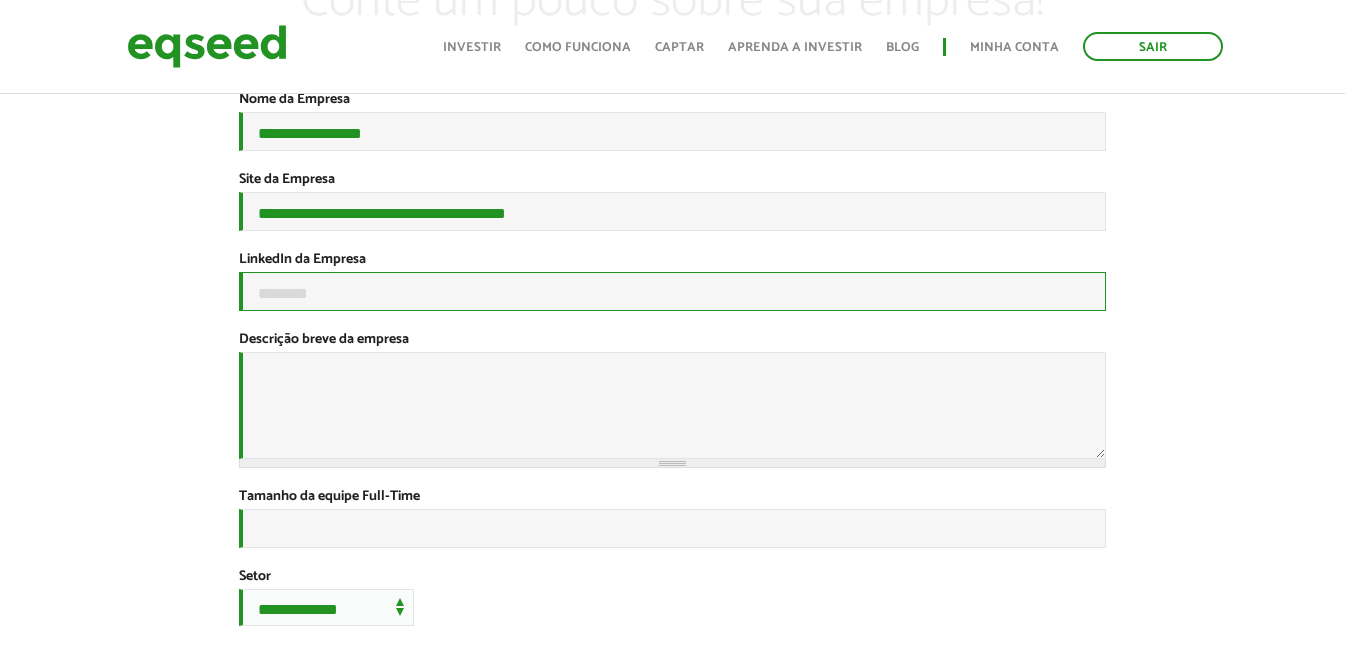 click on "LinkedIn da Empresa" at bounding box center (672, 291) 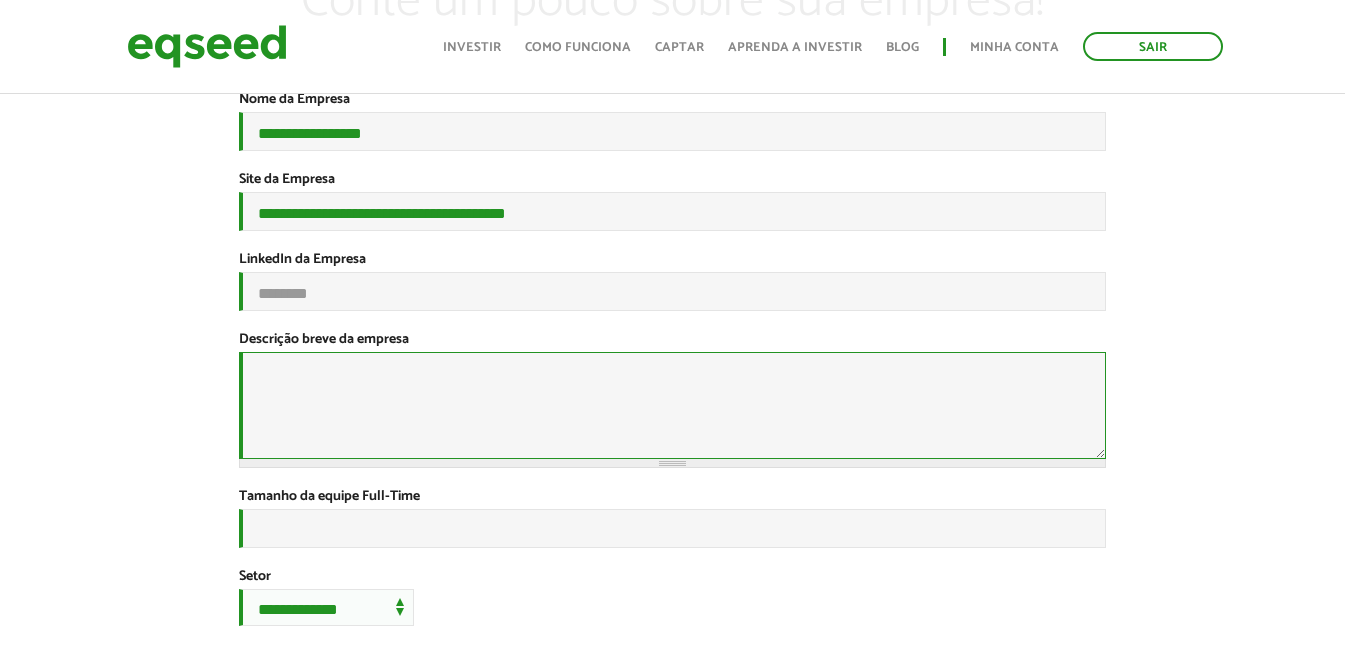 click on "Descrição breve da empresa  *" at bounding box center [672, 405] 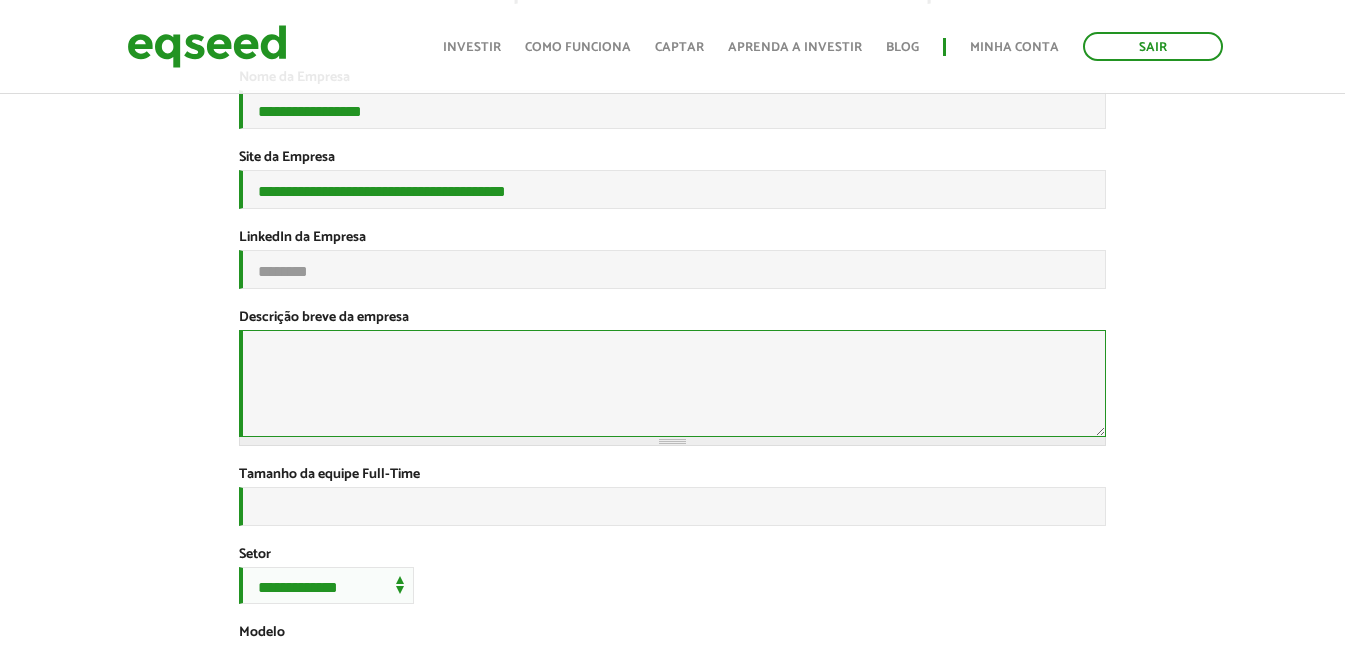 scroll, scrollTop: 167, scrollLeft: 0, axis: vertical 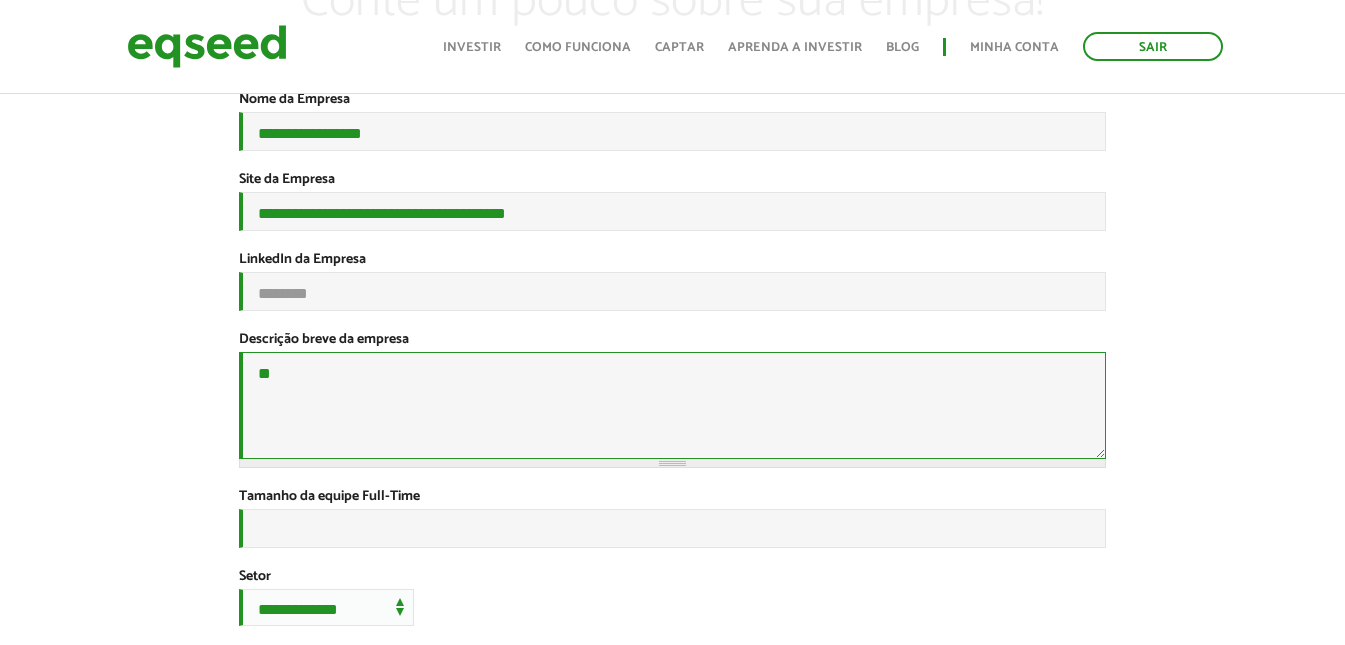 type on "*" 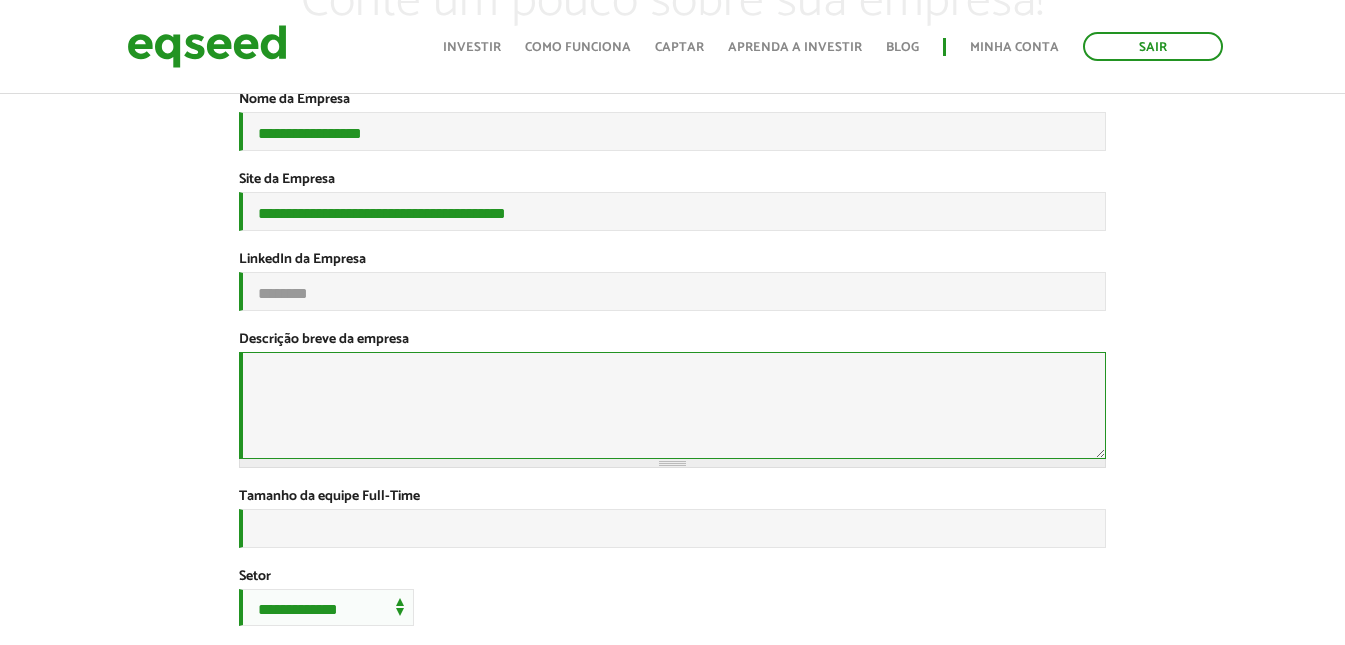 click on "Descrição breve da empresa  *" at bounding box center [672, 405] 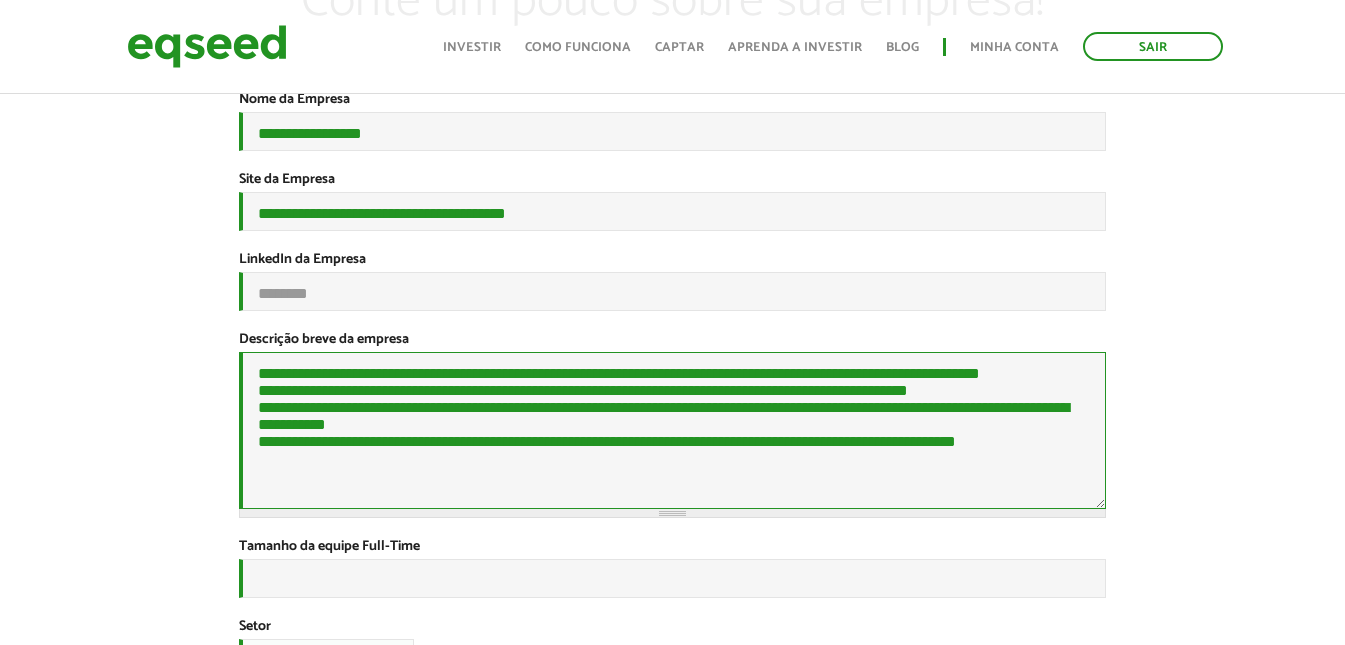 scroll, scrollTop: 0, scrollLeft: 0, axis: both 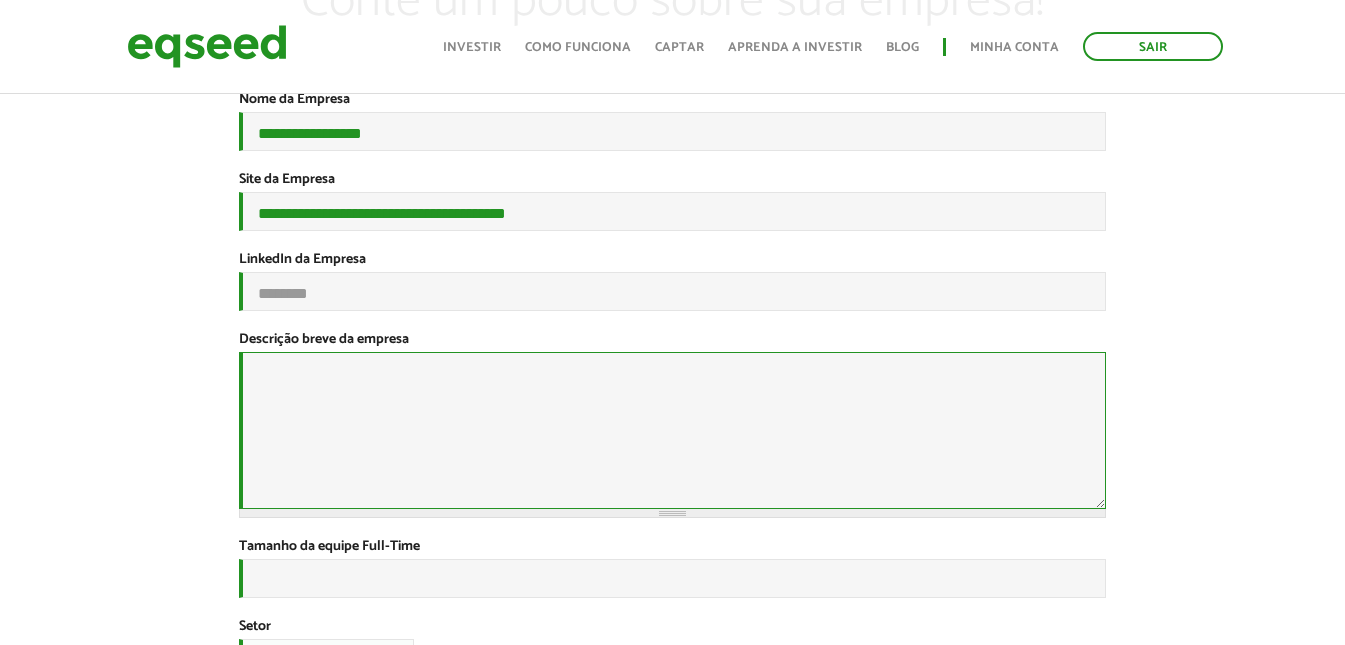 paste on "**********" 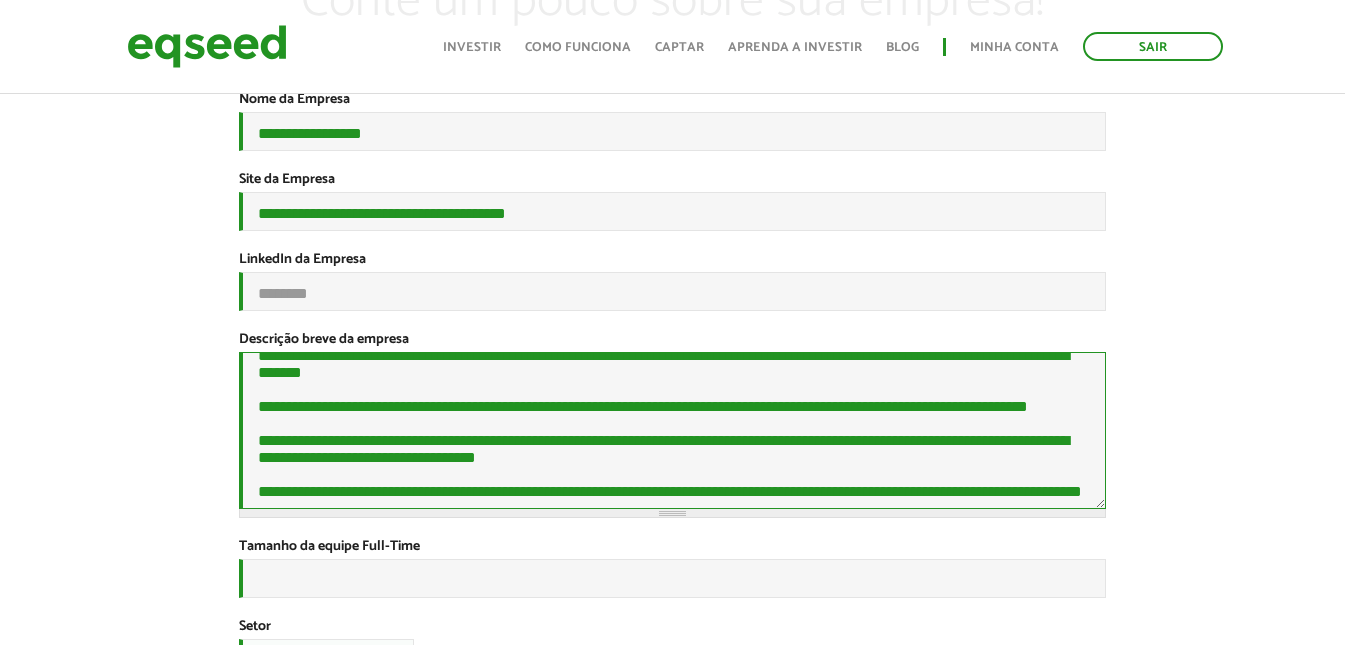 scroll, scrollTop: 189, scrollLeft: 0, axis: vertical 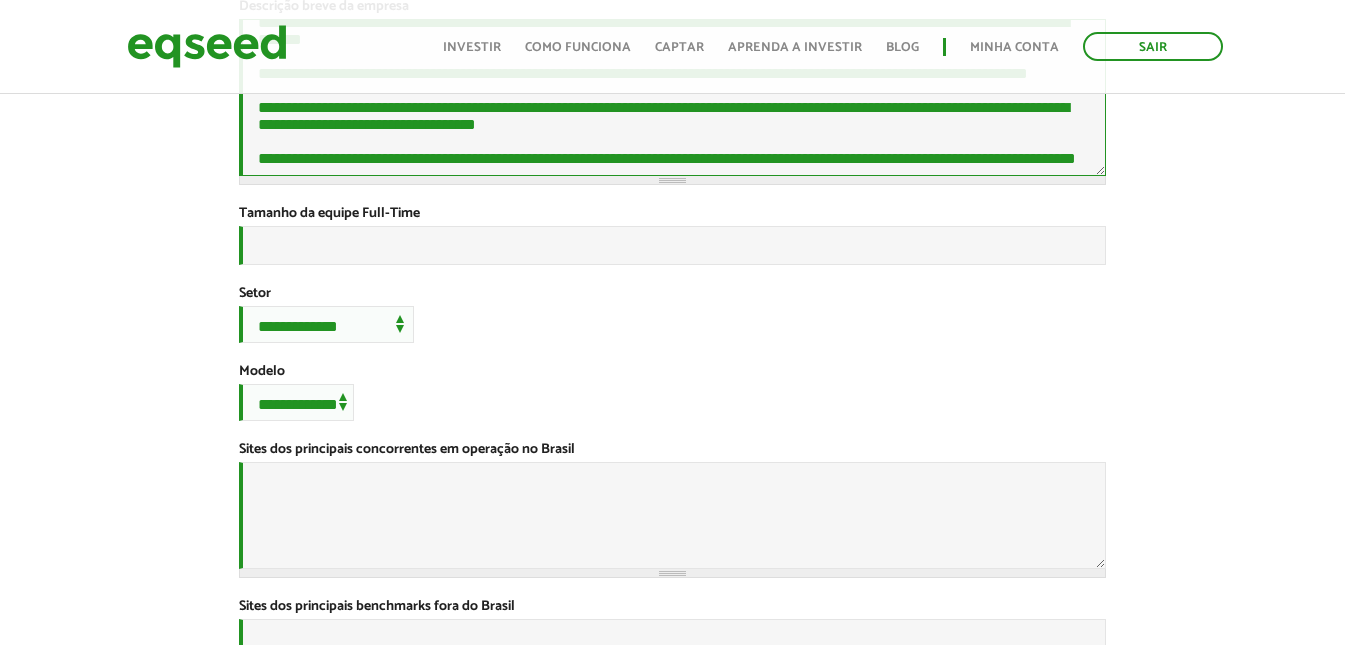 type on "**********" 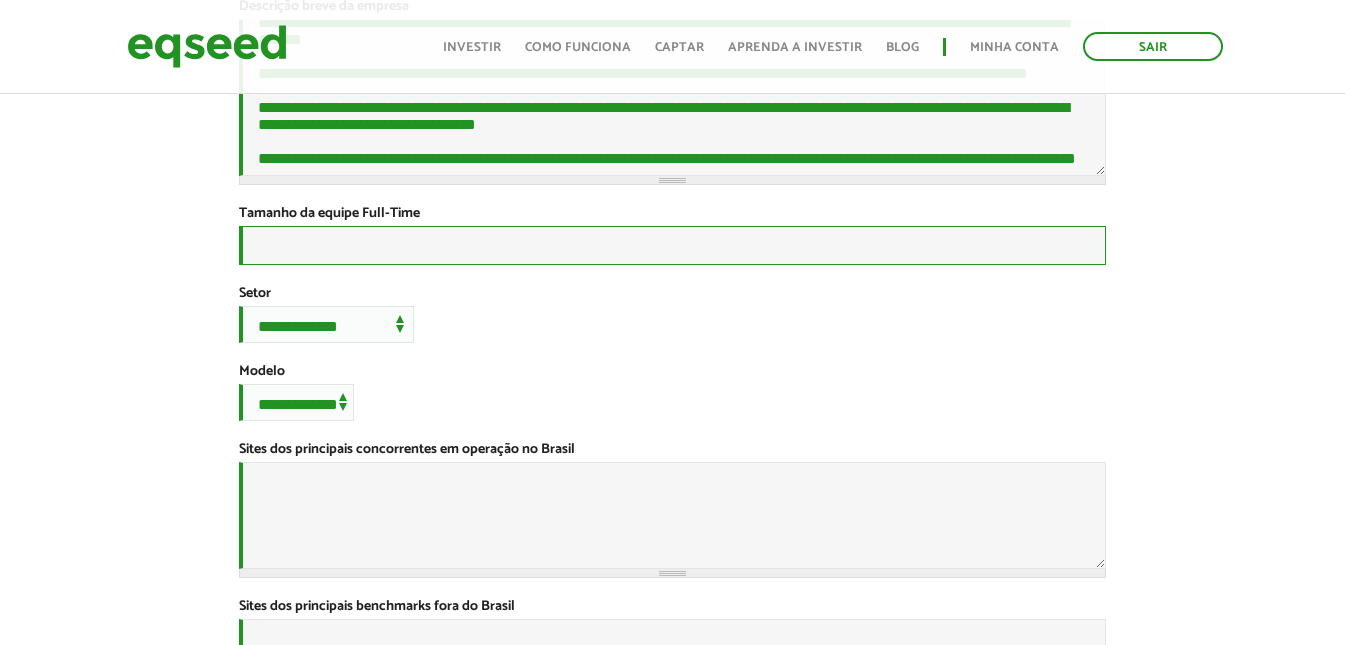 click on "Tamanho da equipe Full-Time  *" at bounding box center (672, 245) 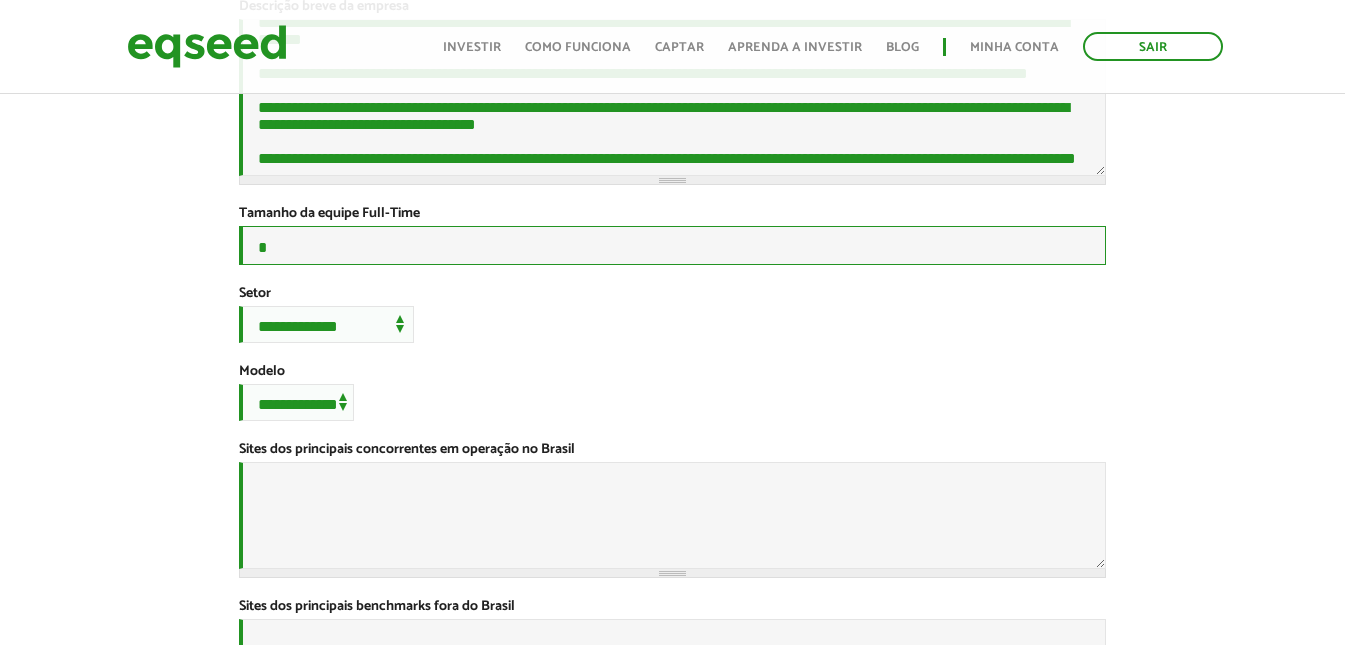 type on "*" 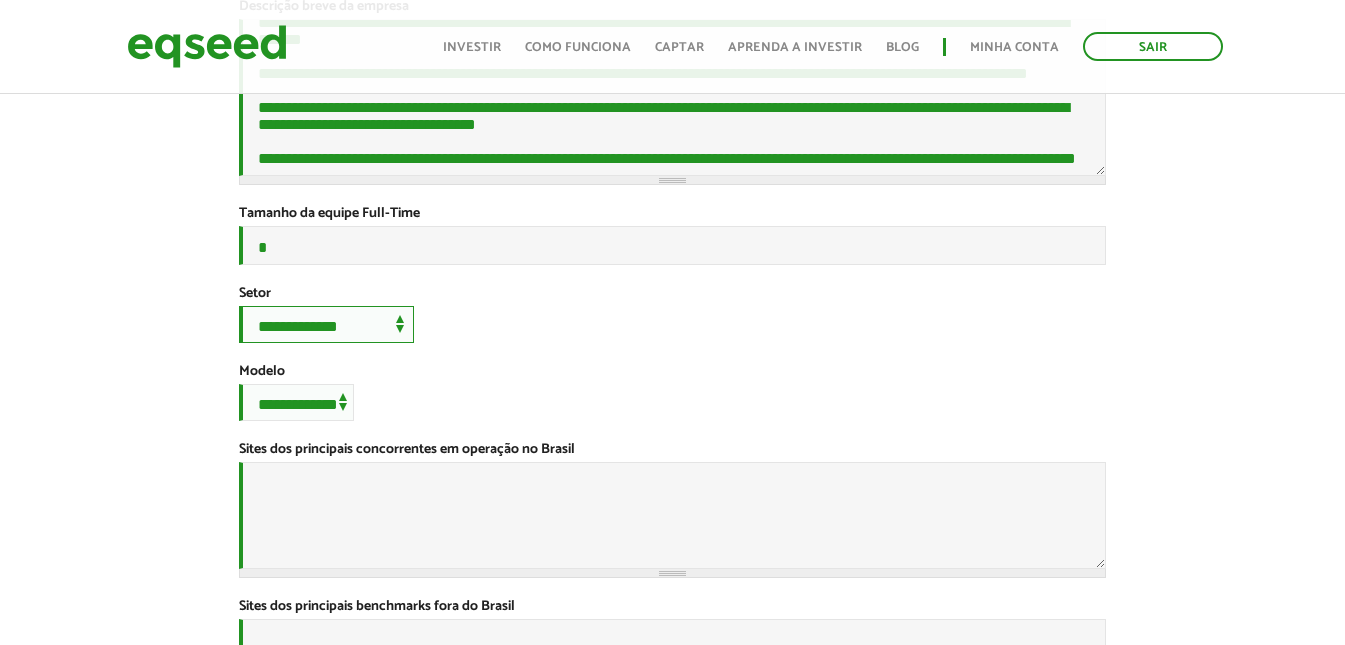 click on "**********" at bounding box center [326, 324] 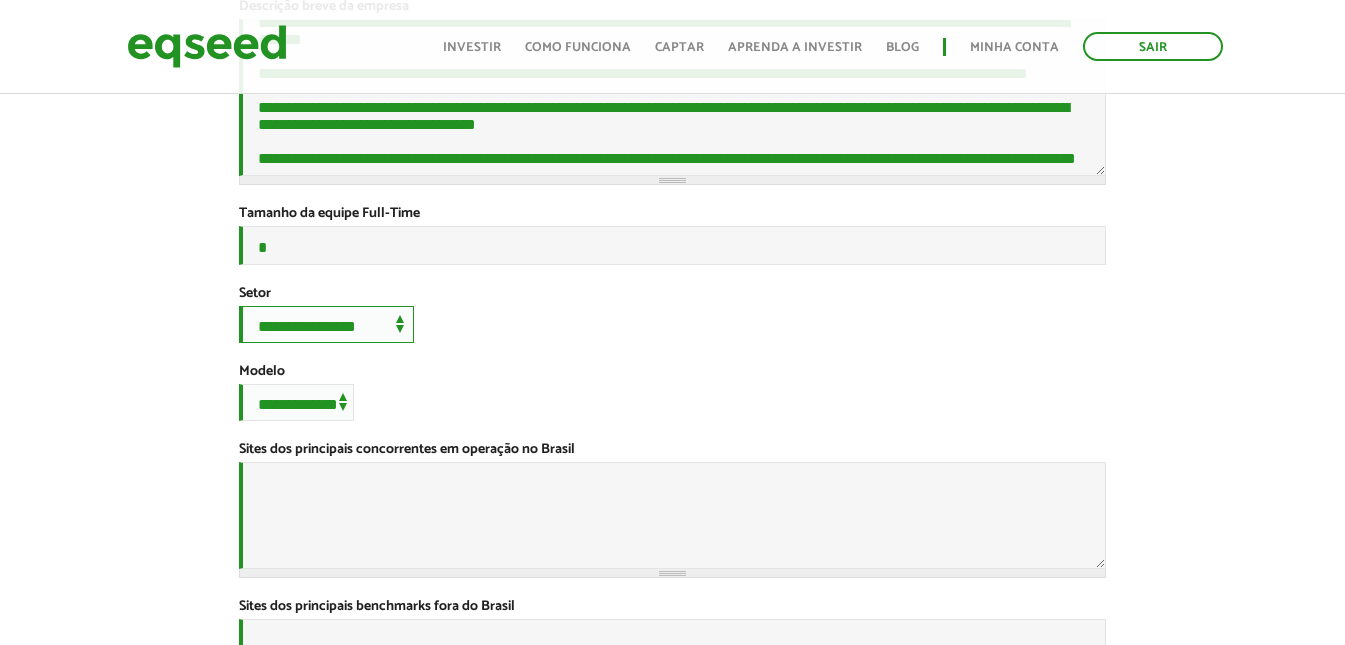 click on "**********" at bounding box center [326, 324] 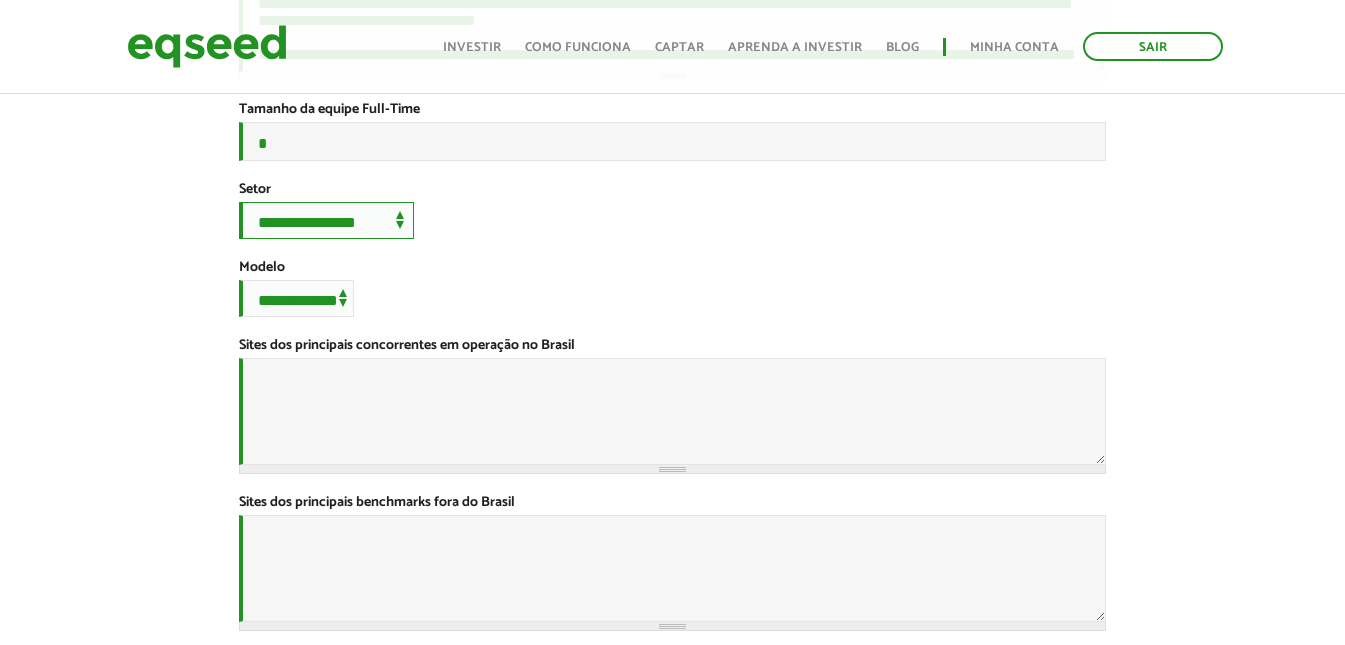 scroll, scrollTop: 667, scrollLeft: 0, axis: vertical 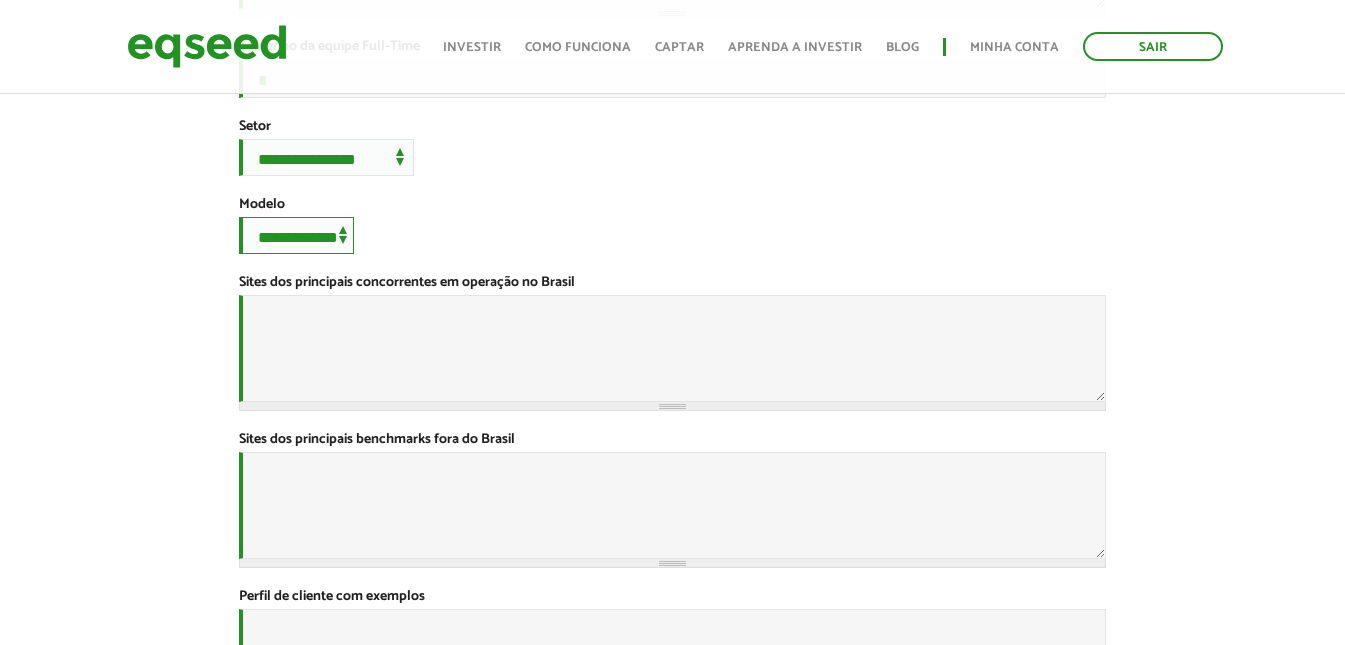 click on "**********" at bounding box center (296, 235) 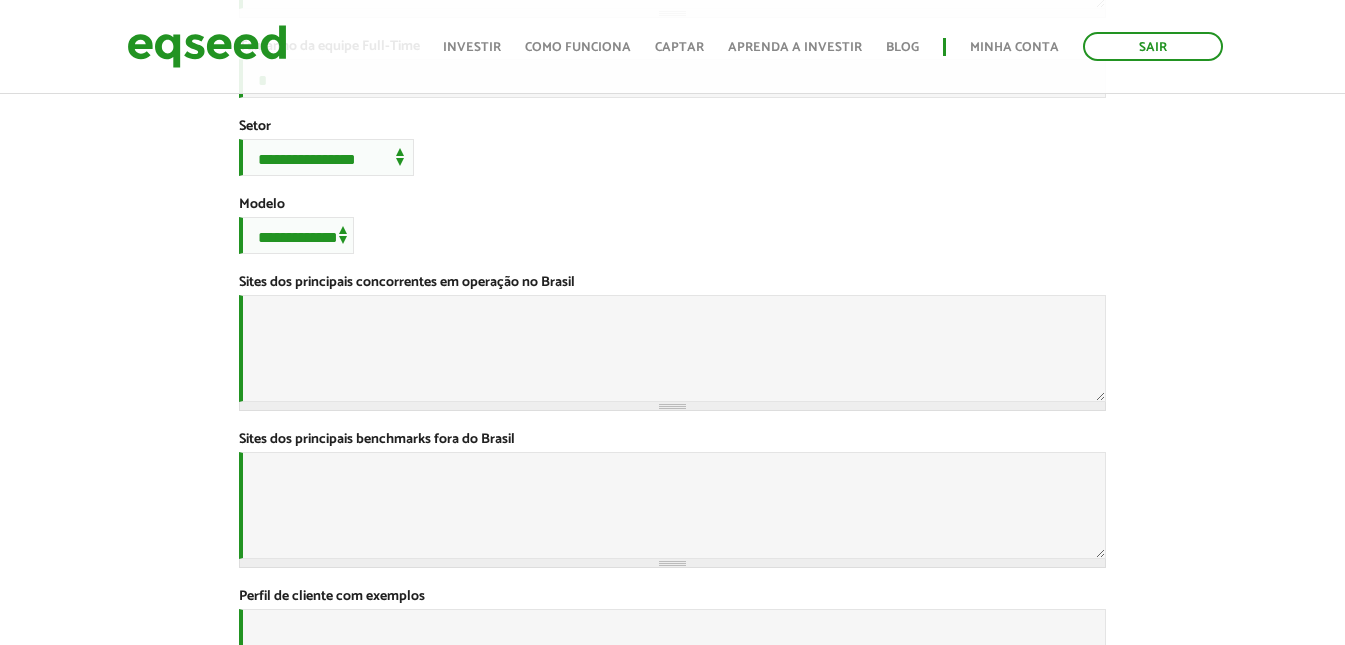 click on "**********" at bounding box center [672, 225] 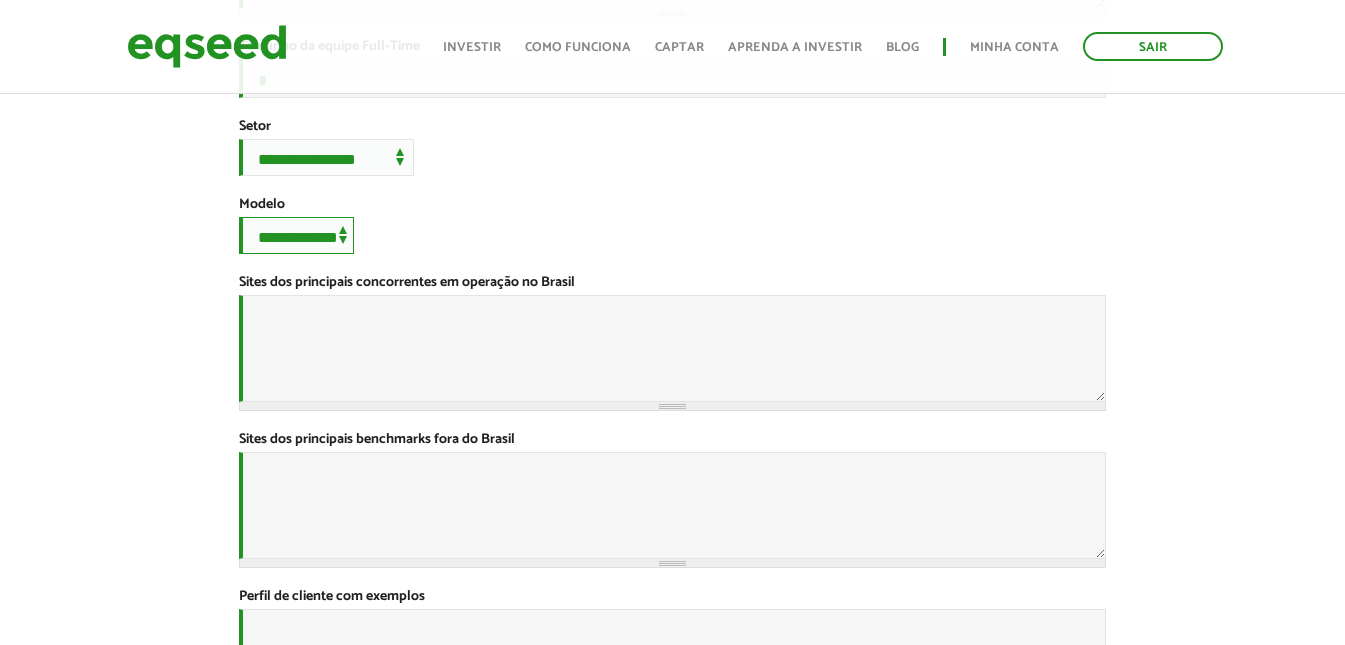 click on "**********" at bounding box center [296, 235] 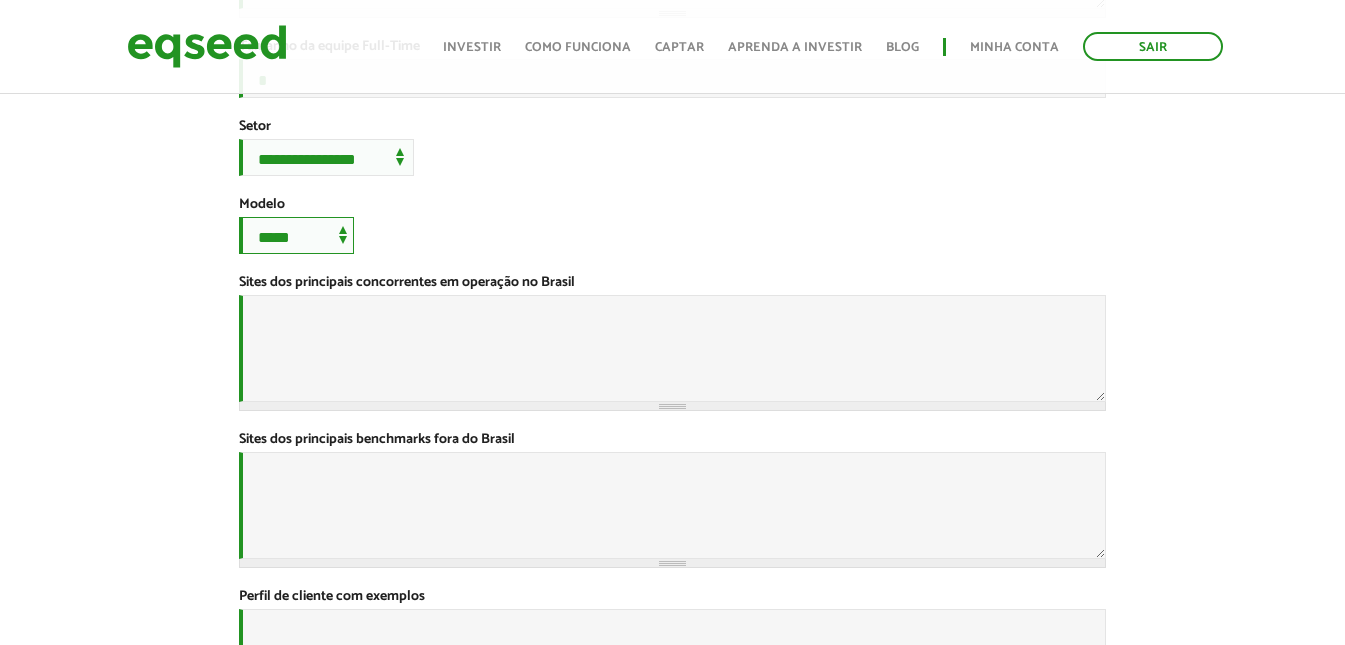 click on "**********" at bounding box center [296, 235] 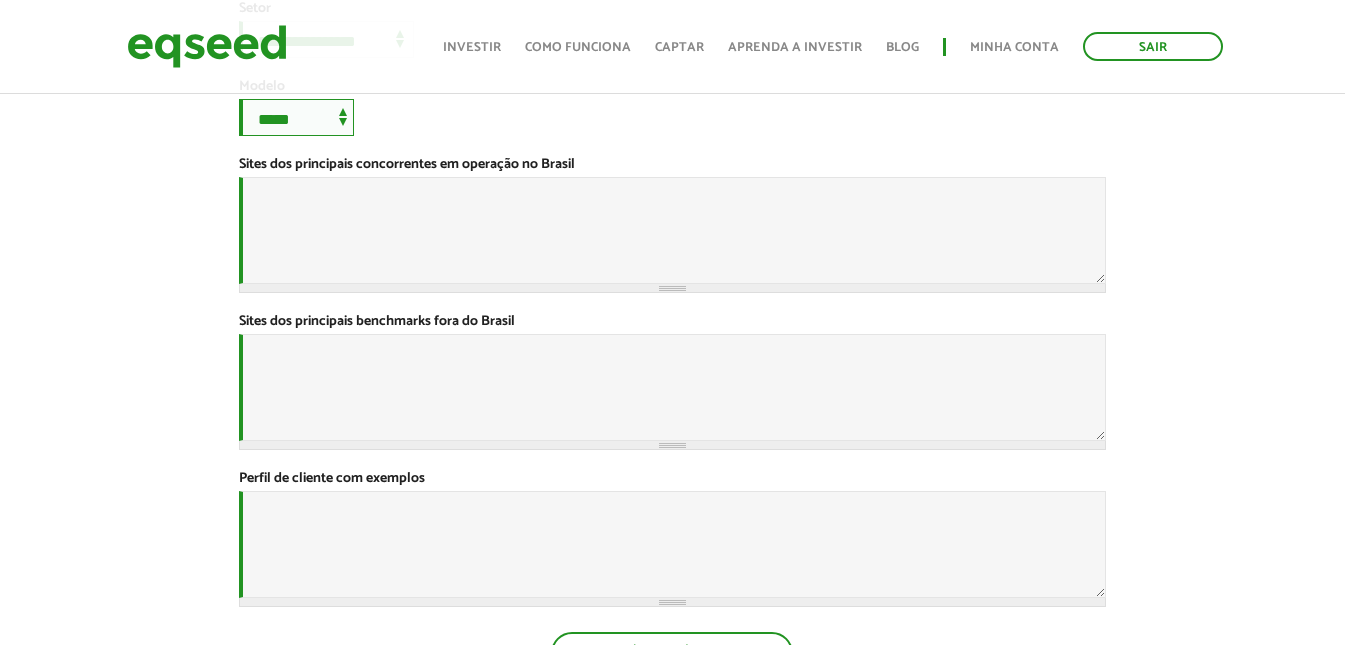 scroll, scrollTop: 833, scrollLeft: 0, axis: vertical 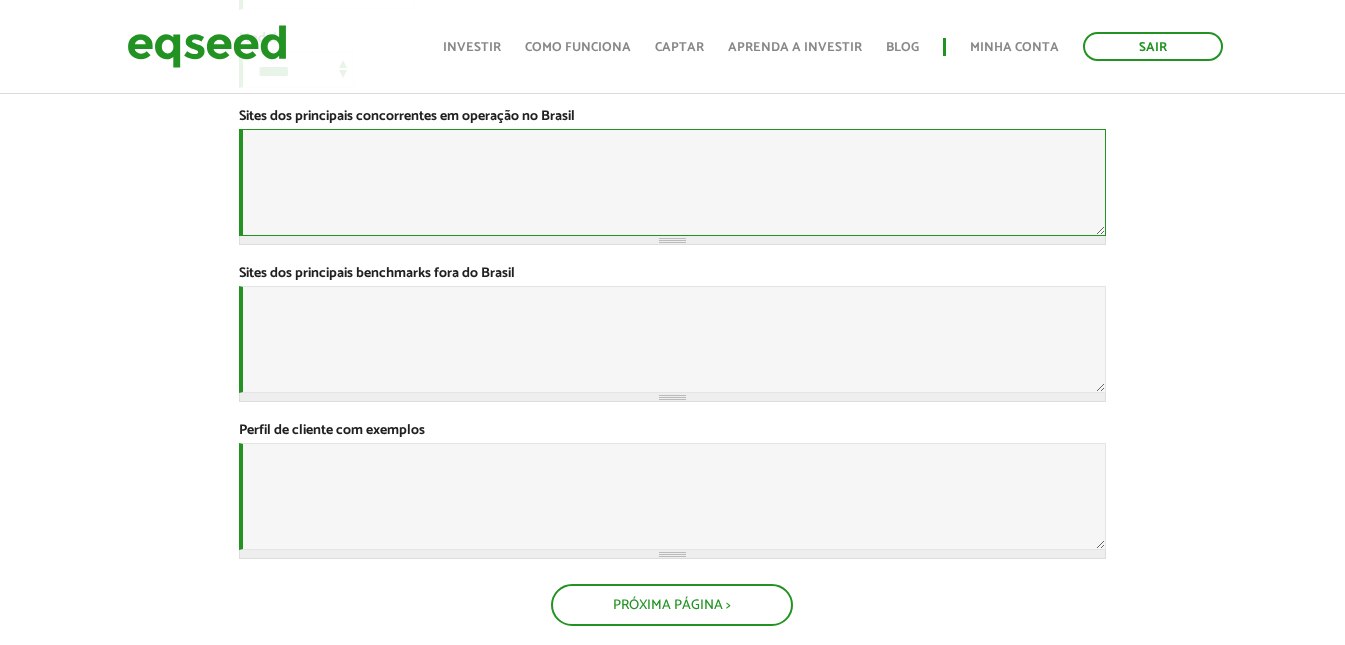 click on "Sites dos principais concorrentes em operação no Brasil  *" at bounding box center (672, 182) 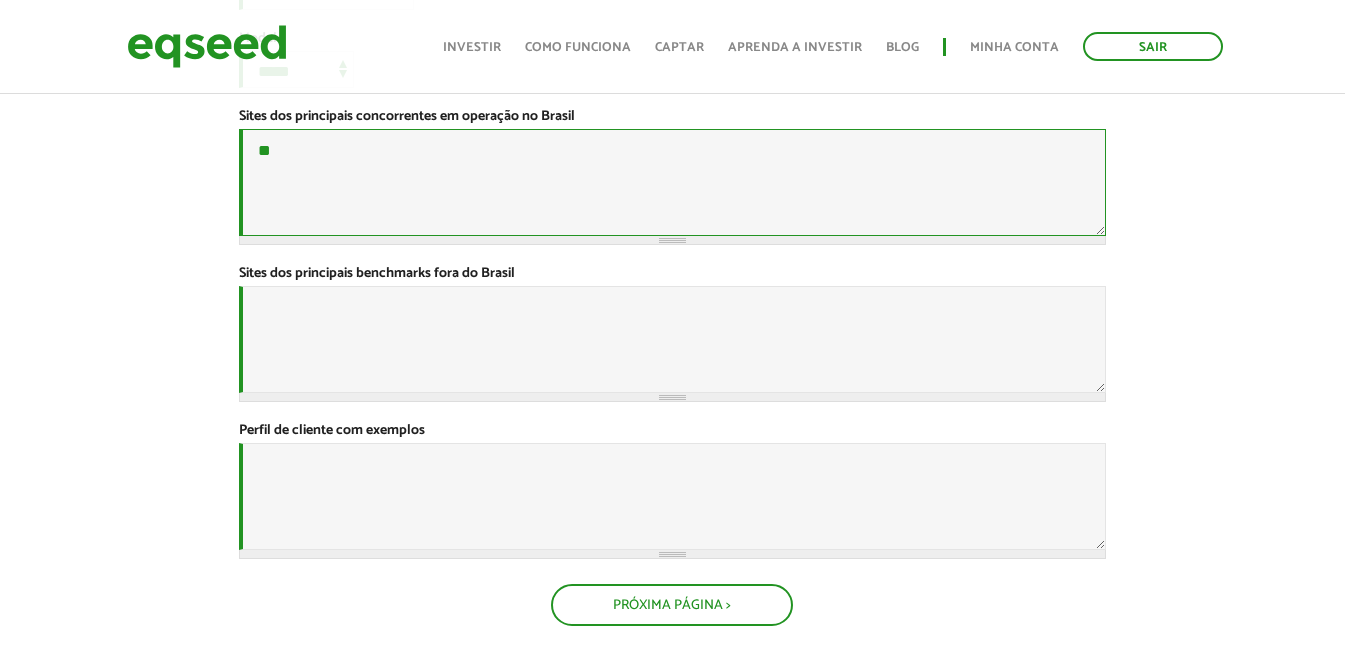 type on "*" 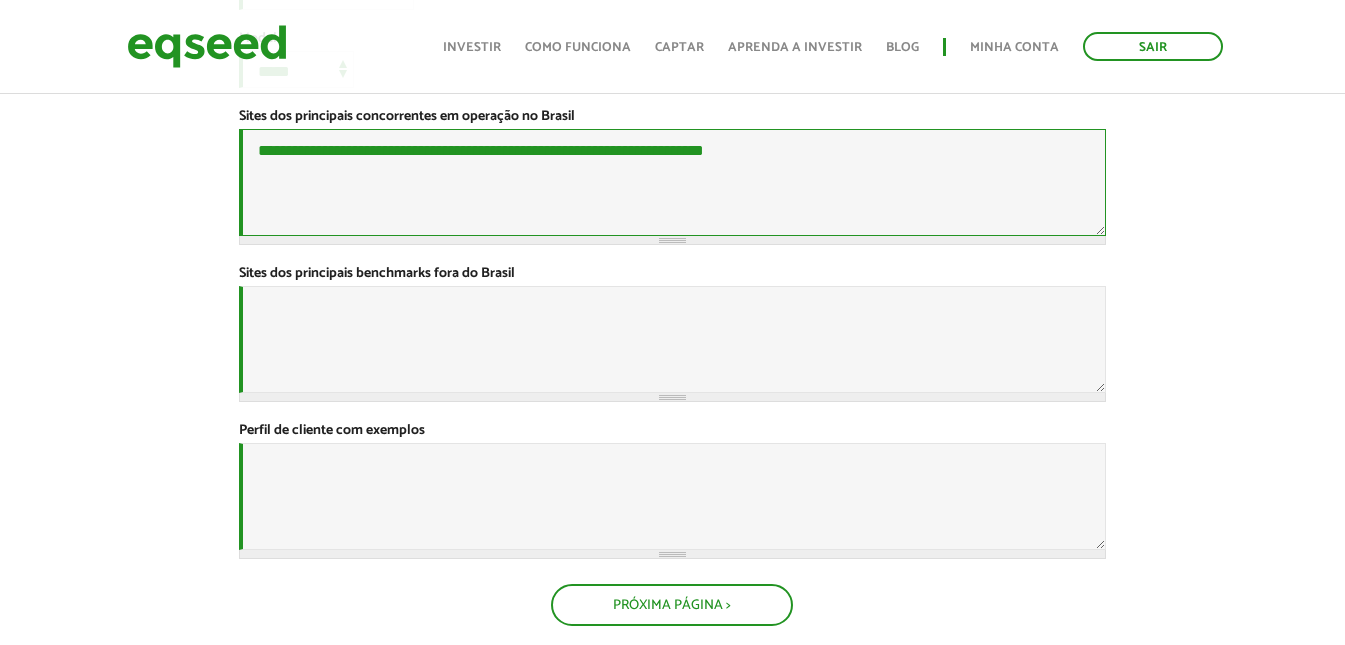 type on "**********" 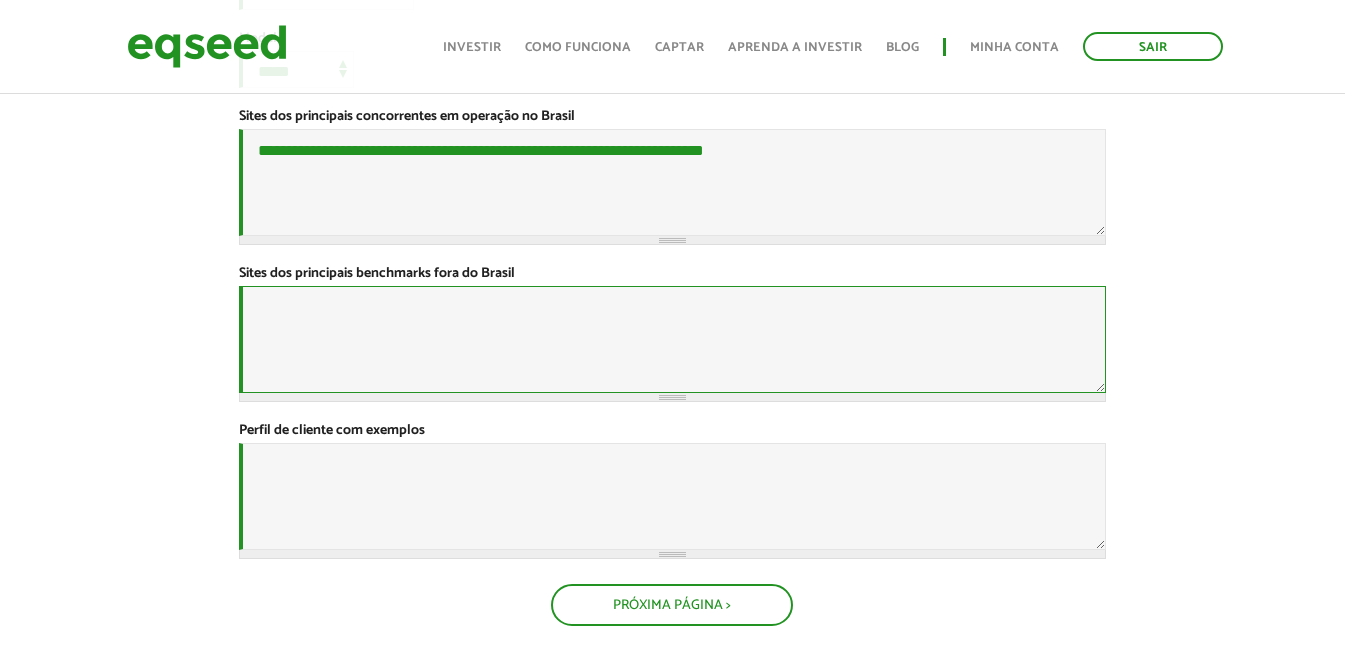 click on "Sites dos principais benchmarks fora do Brasil  *" at bounding box center (672, 339) 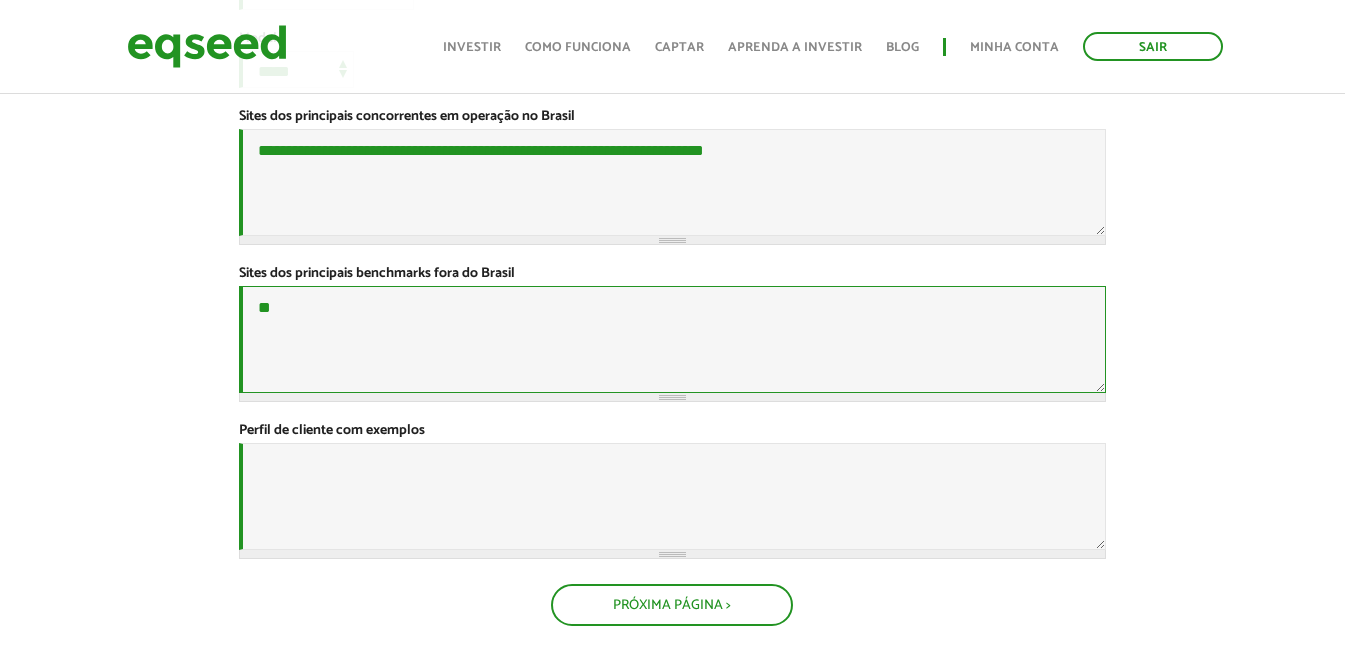 type on "*" 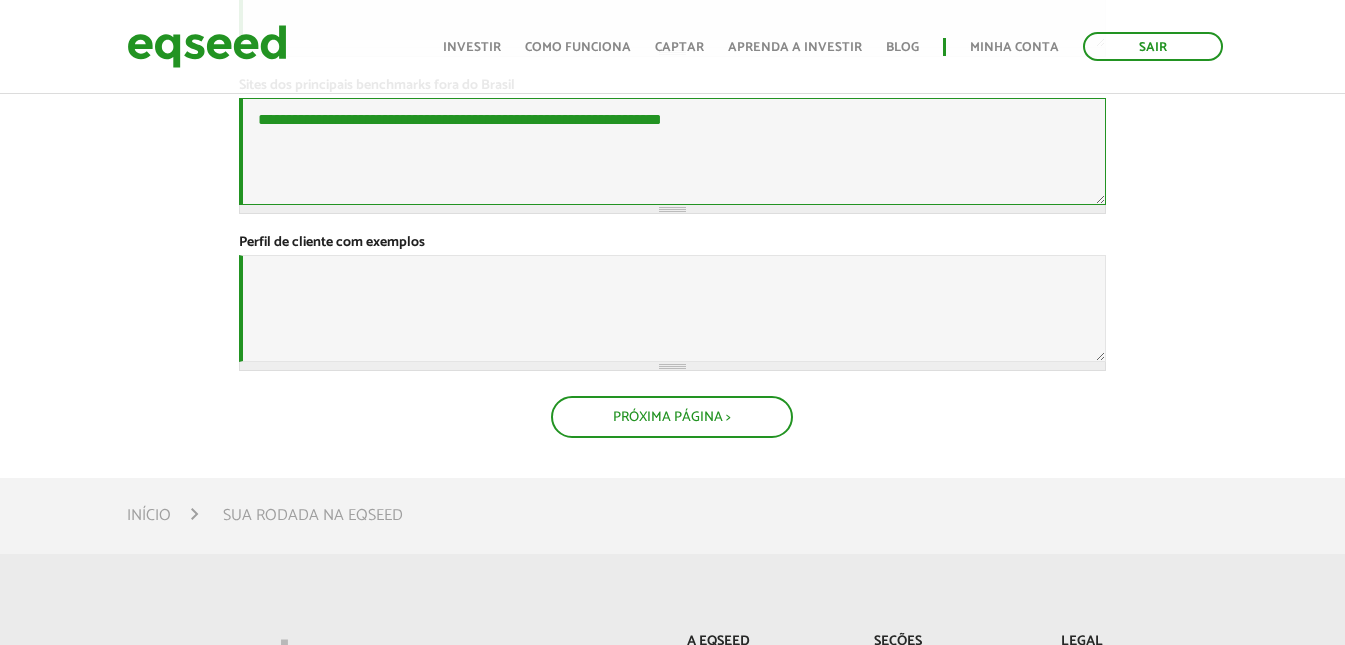 scroll, scrollTop: 1167, scrollLeft: 0, axis: vertical 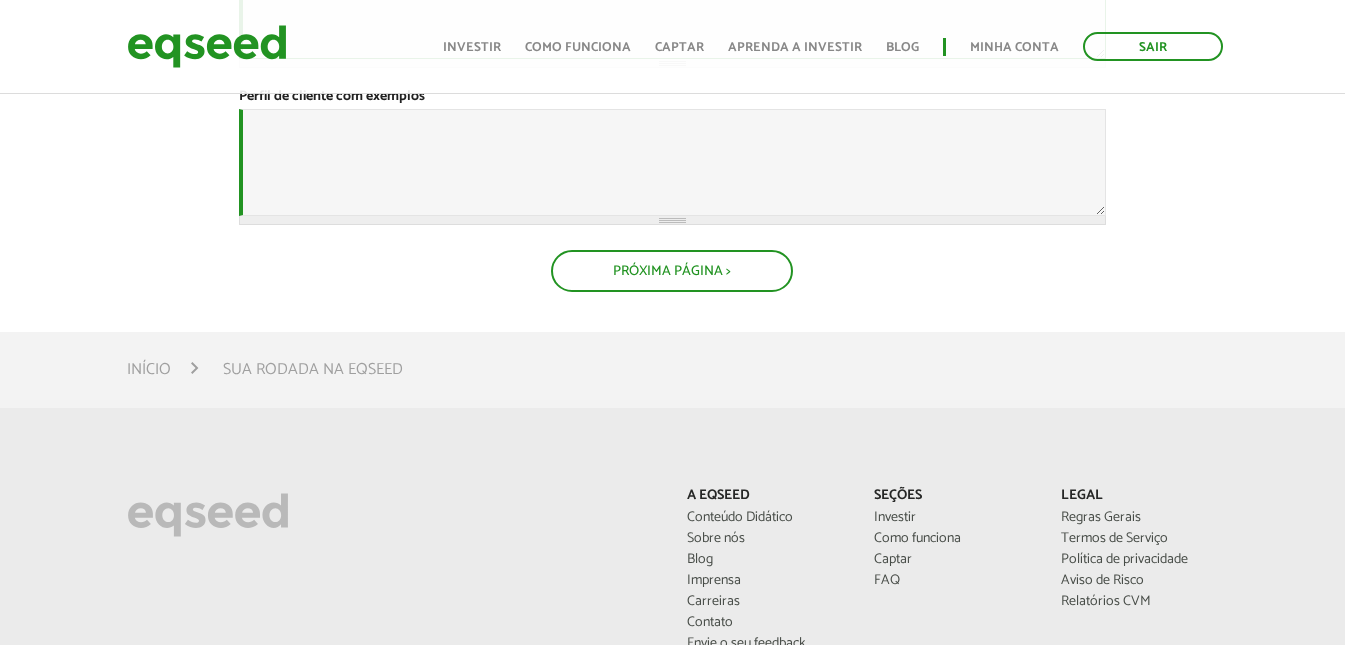 type on "**********" 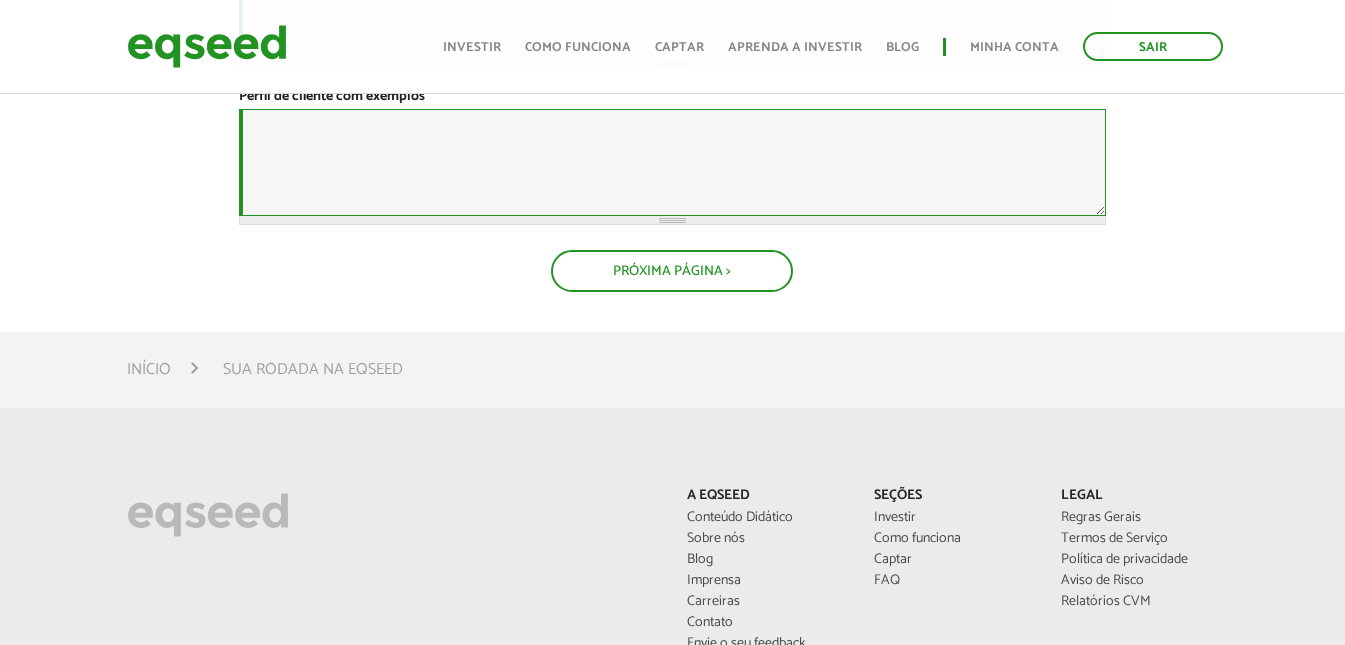 click on "Perfil de cliente com exemplos  *" at bounding box center [672, 162] 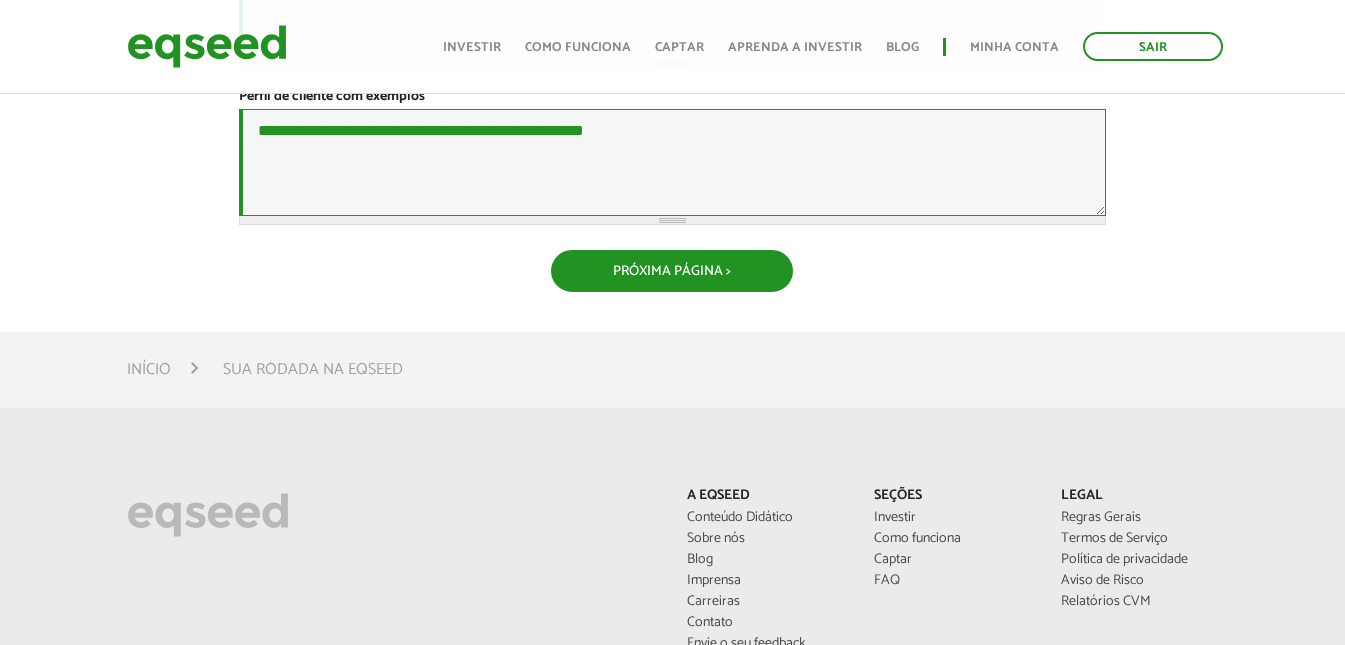 type on "**********" 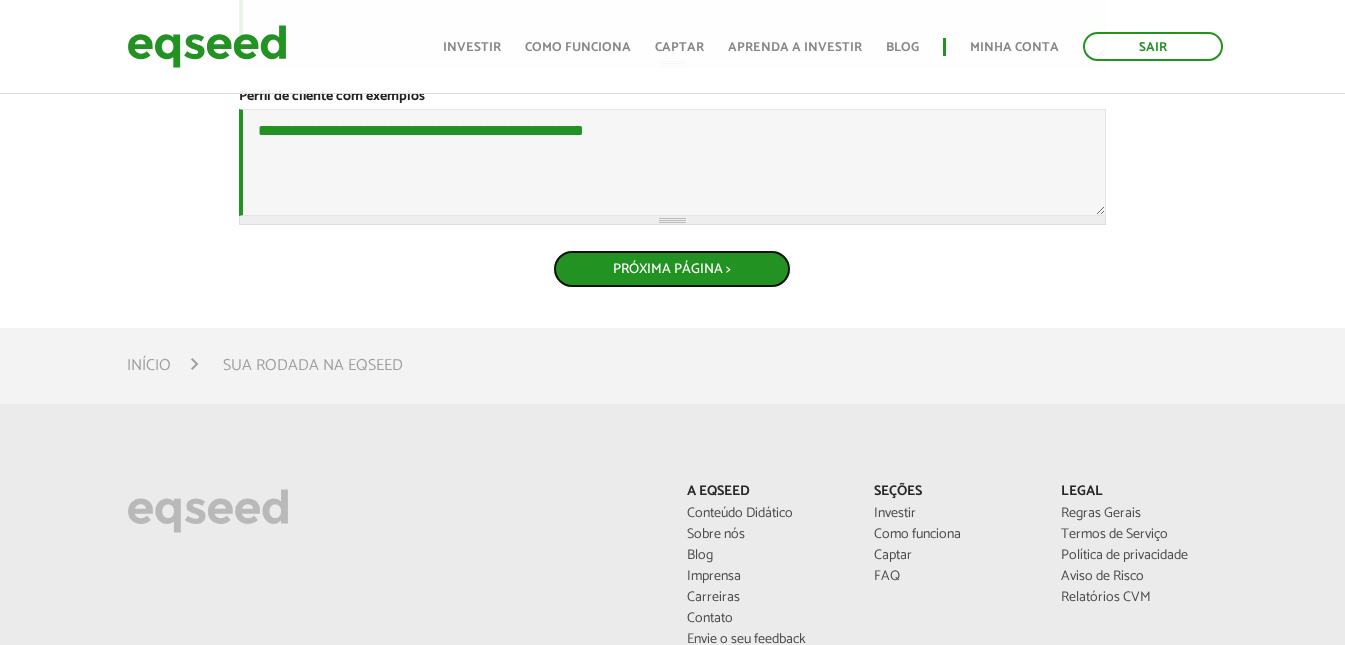 click on "Próxima Página >" at bounding box center (672, 269) 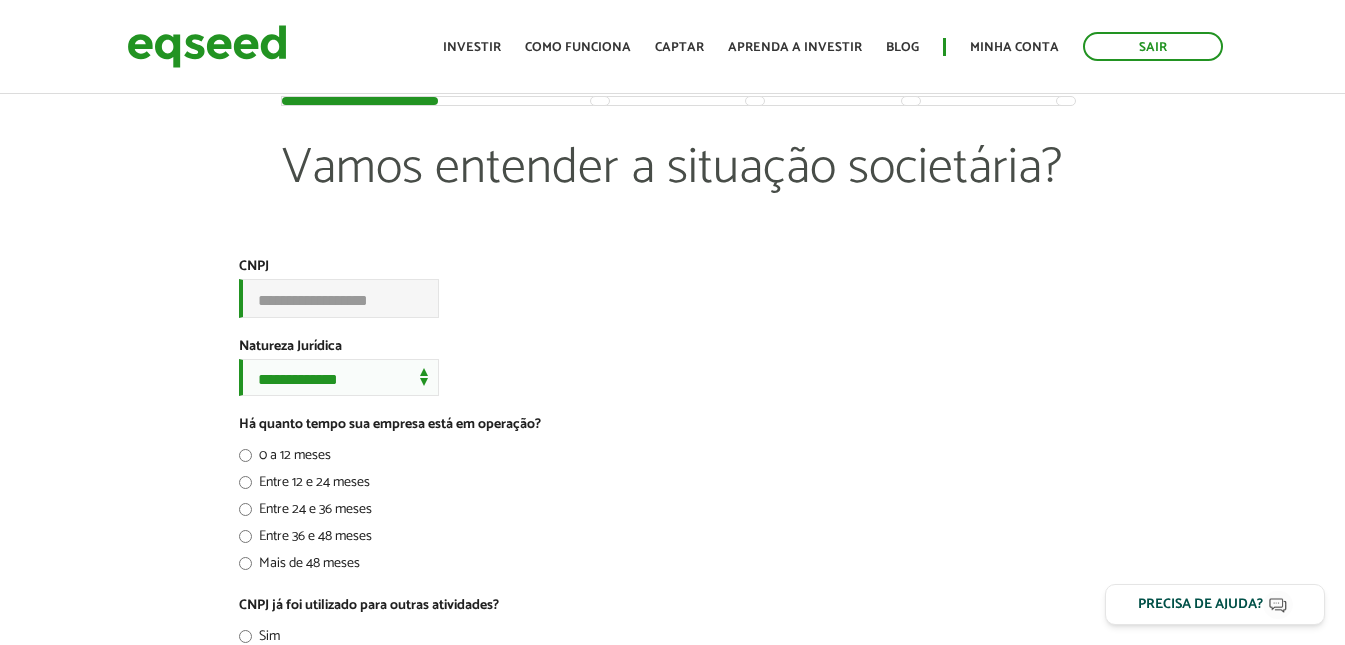 scroll, scrollTop: 0, scrollLeft: 0, axis: both 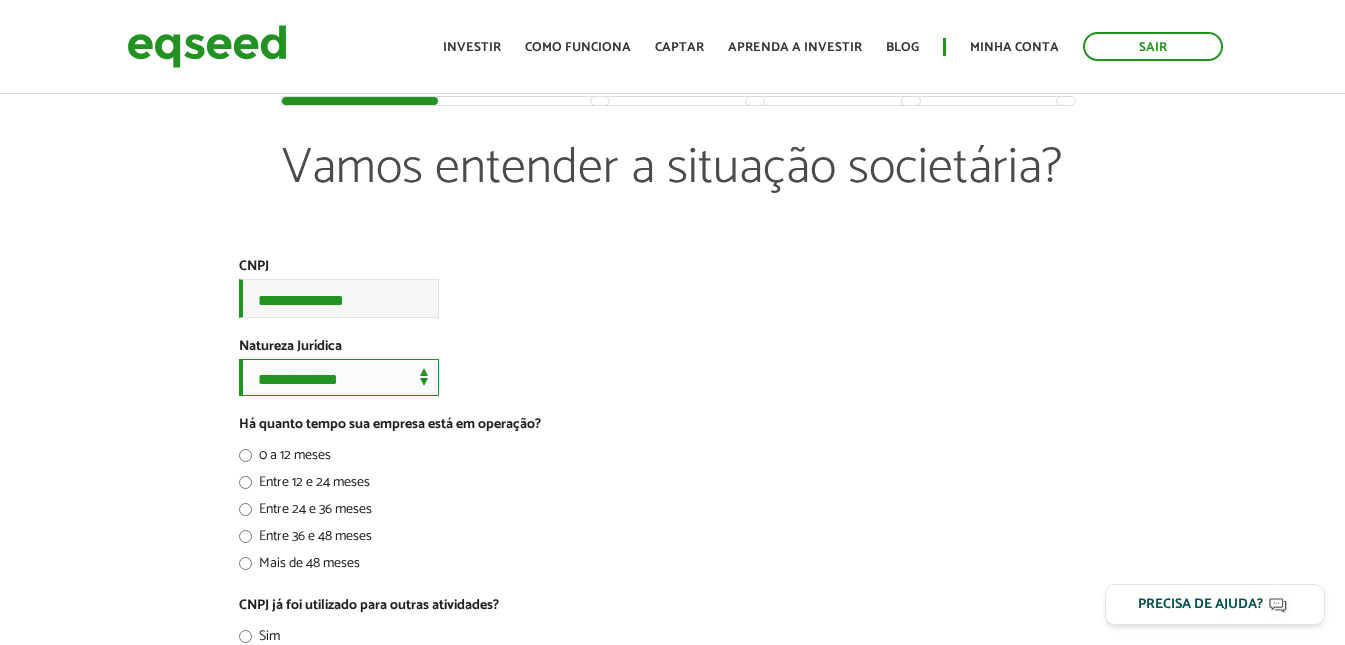 click on "**********" at bounding box center (339, 377) 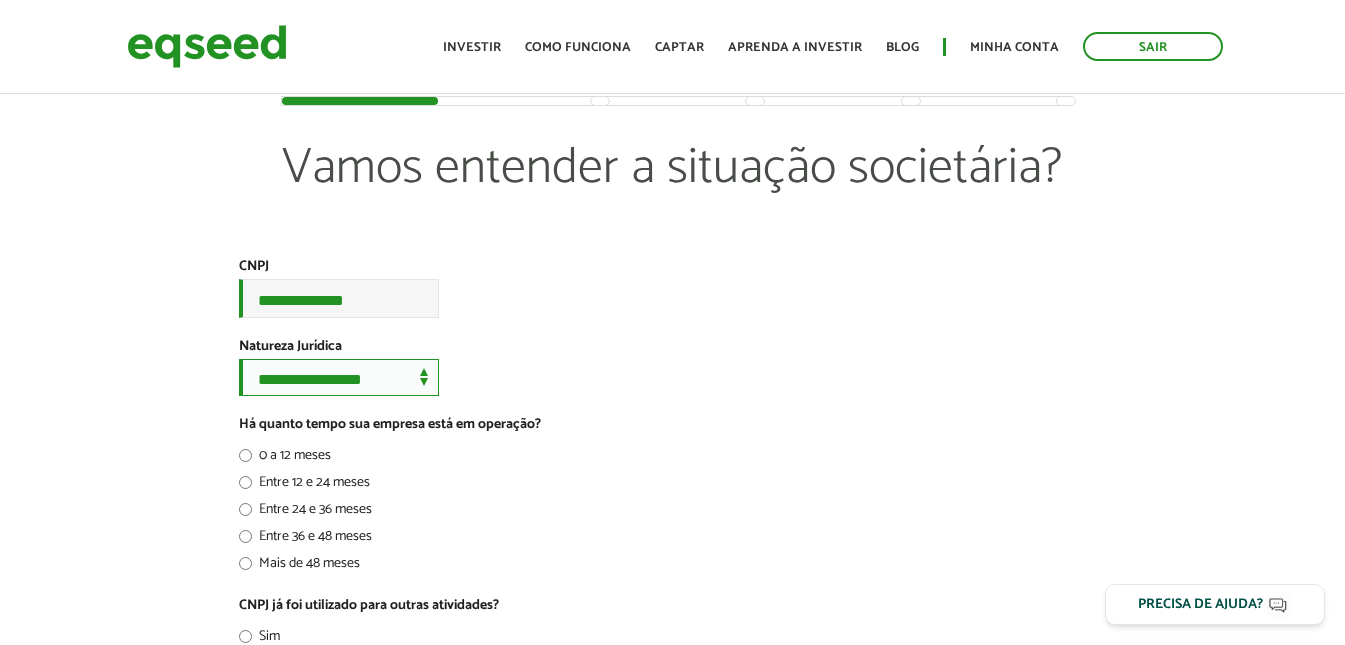 click on "**********" at bounding box center (339, 377) 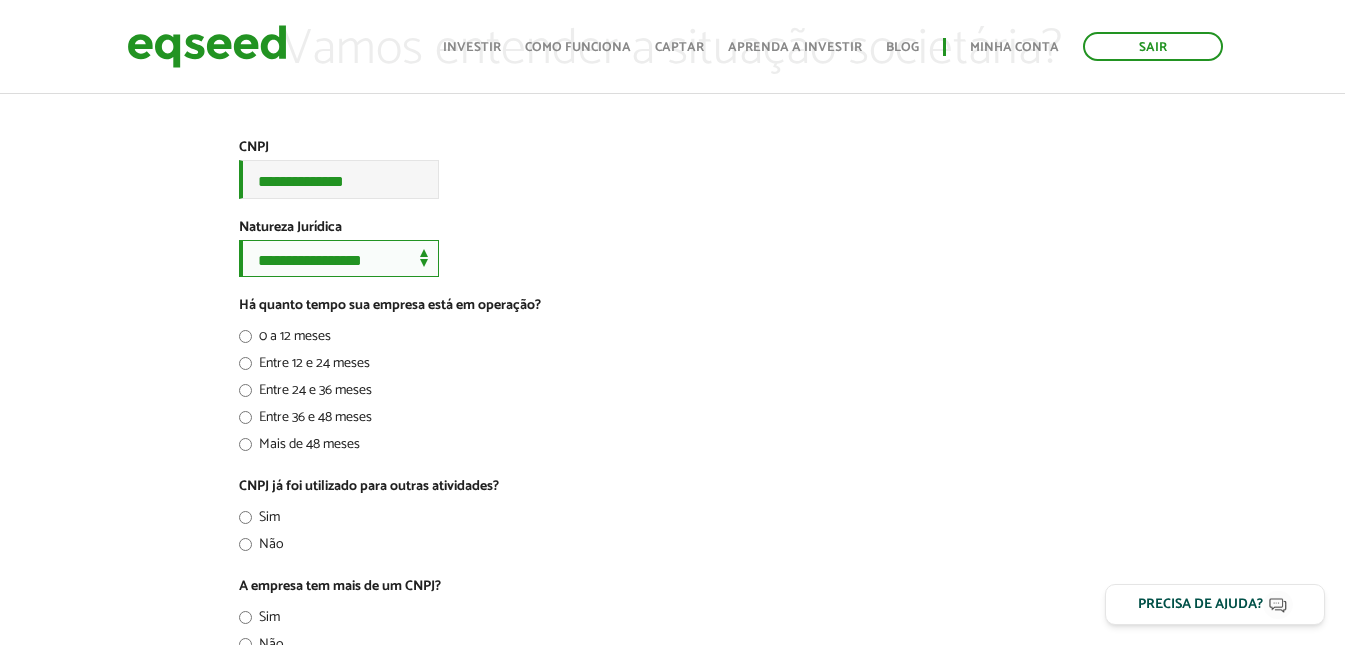 scroll, scrollTop: 167, scrollLeft: 0, axis: vertical 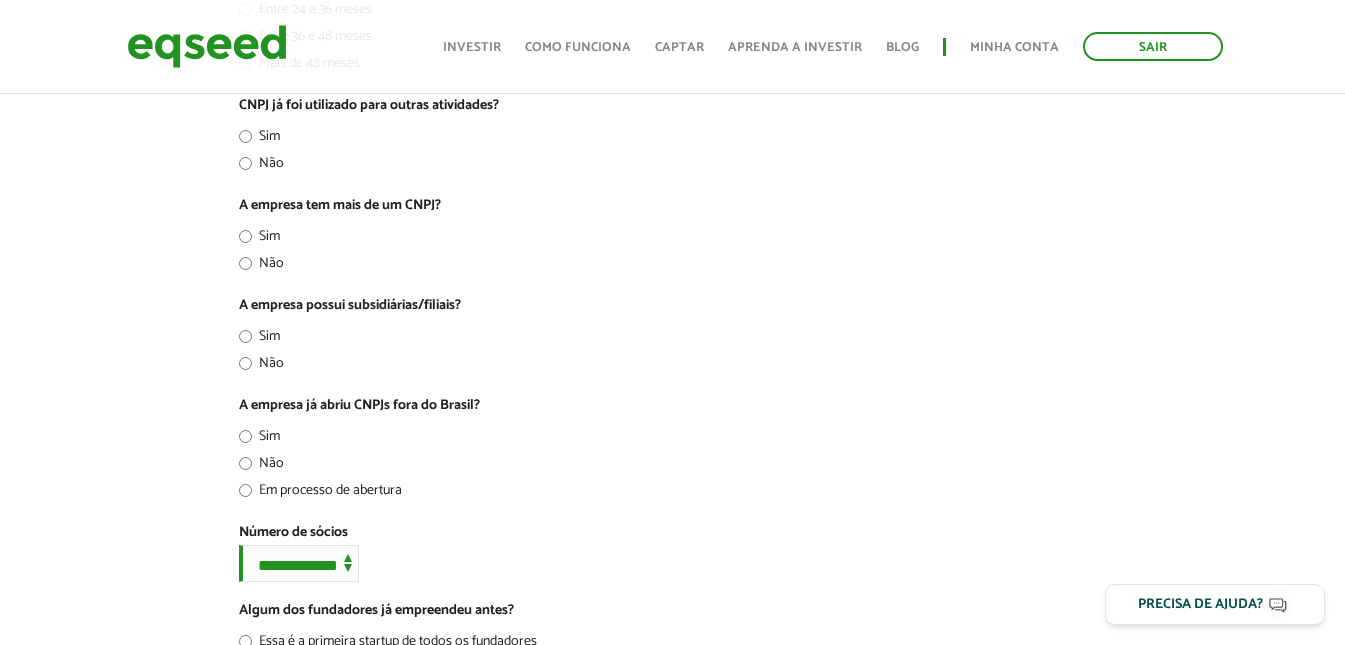 click on "Não" at bounding box center [261, 367] 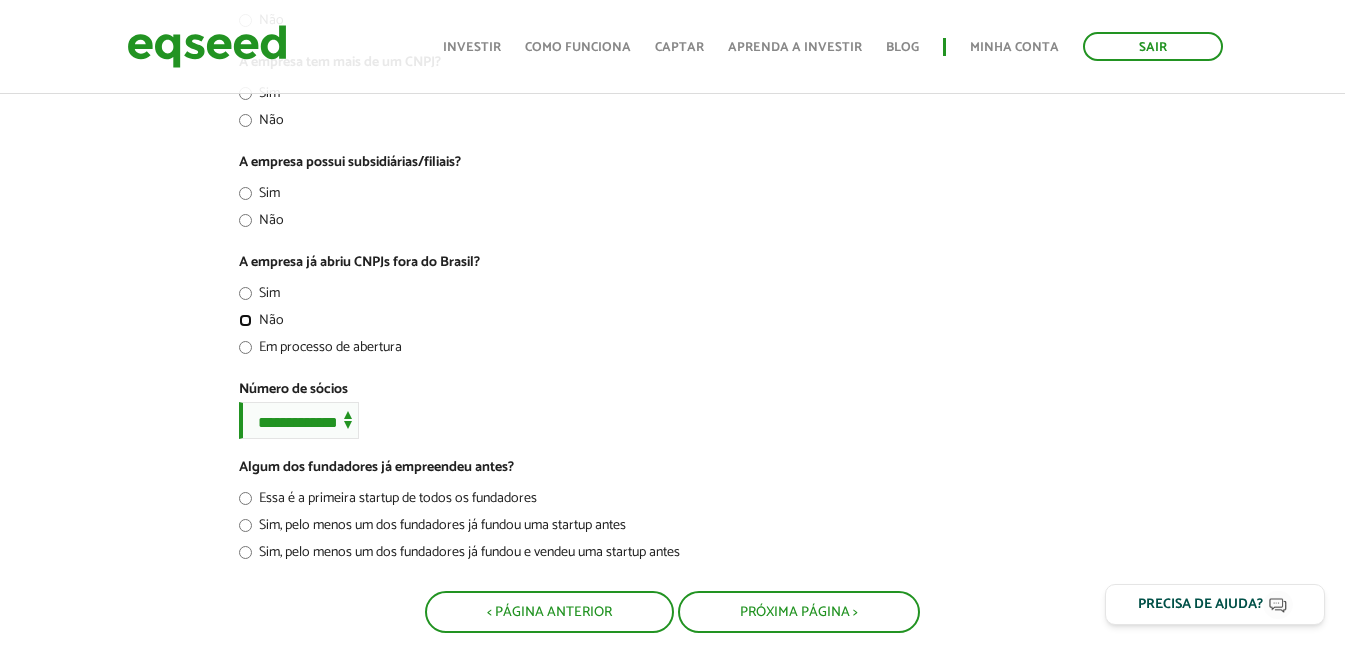 scroll, scrollTop: 833, scrollLeft: 0, axis: vertical 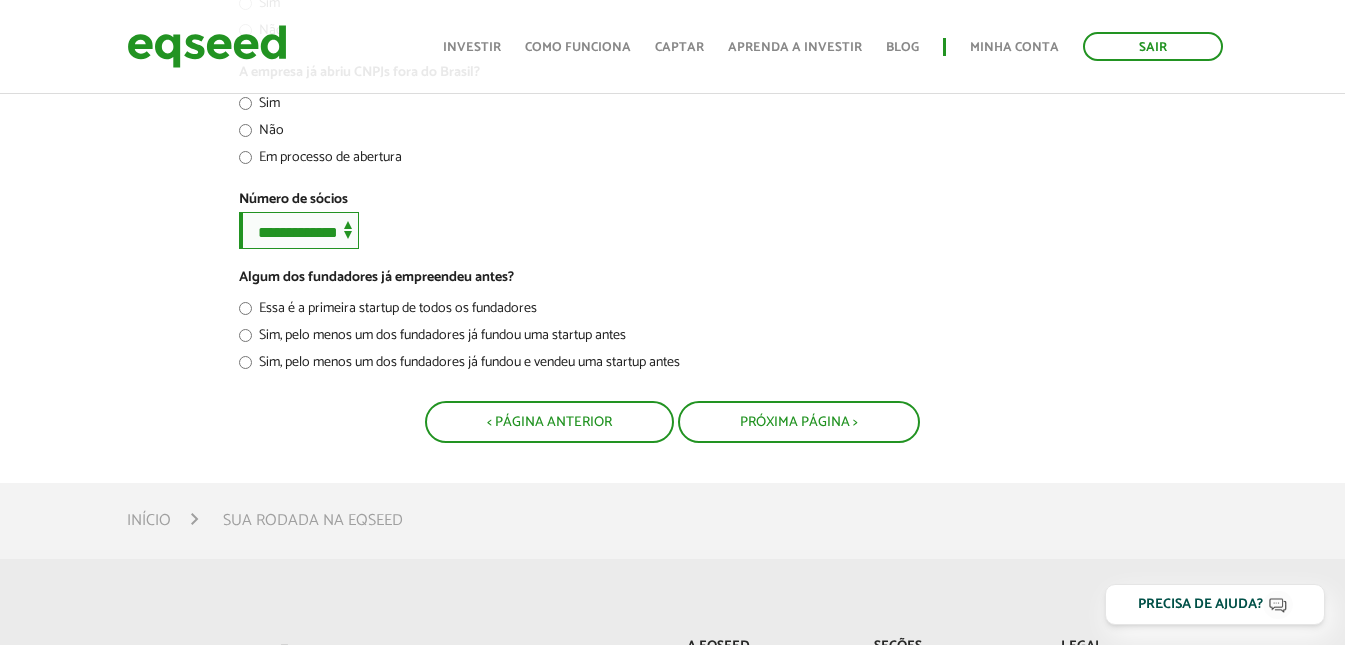 click on "**********" at bounding box center [299, 230] 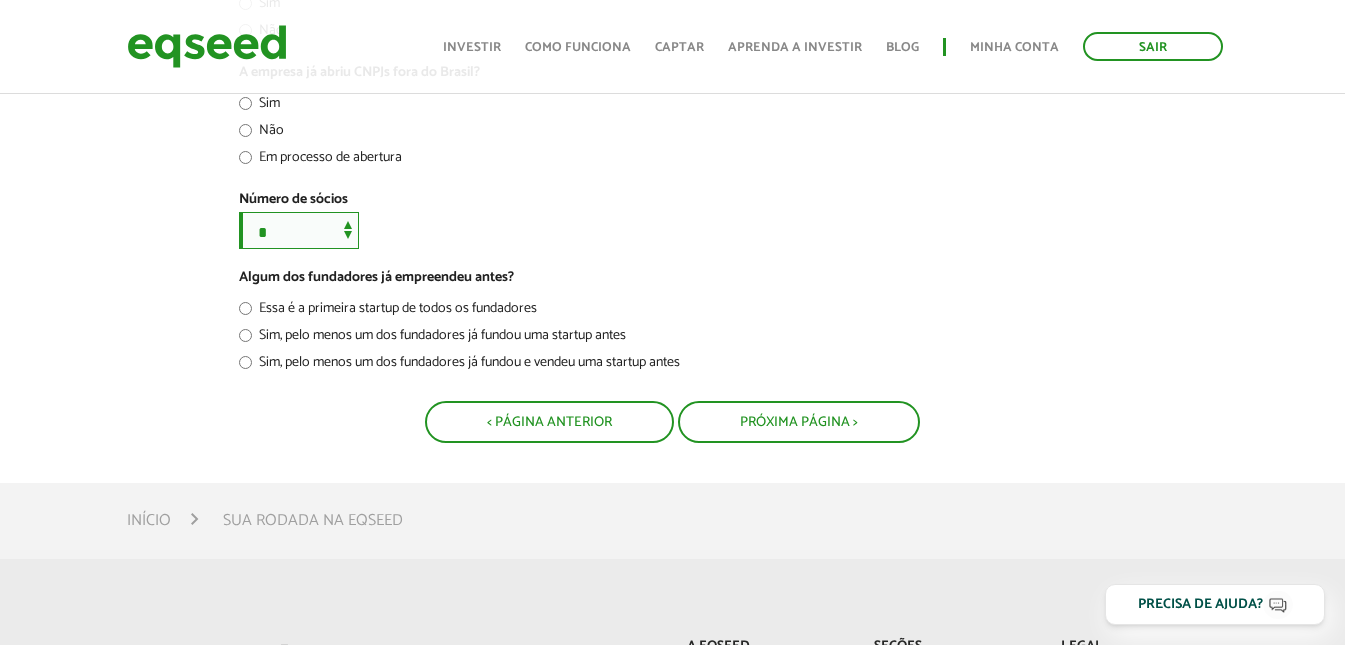 click on "**********" at bounding box center (299, 230) 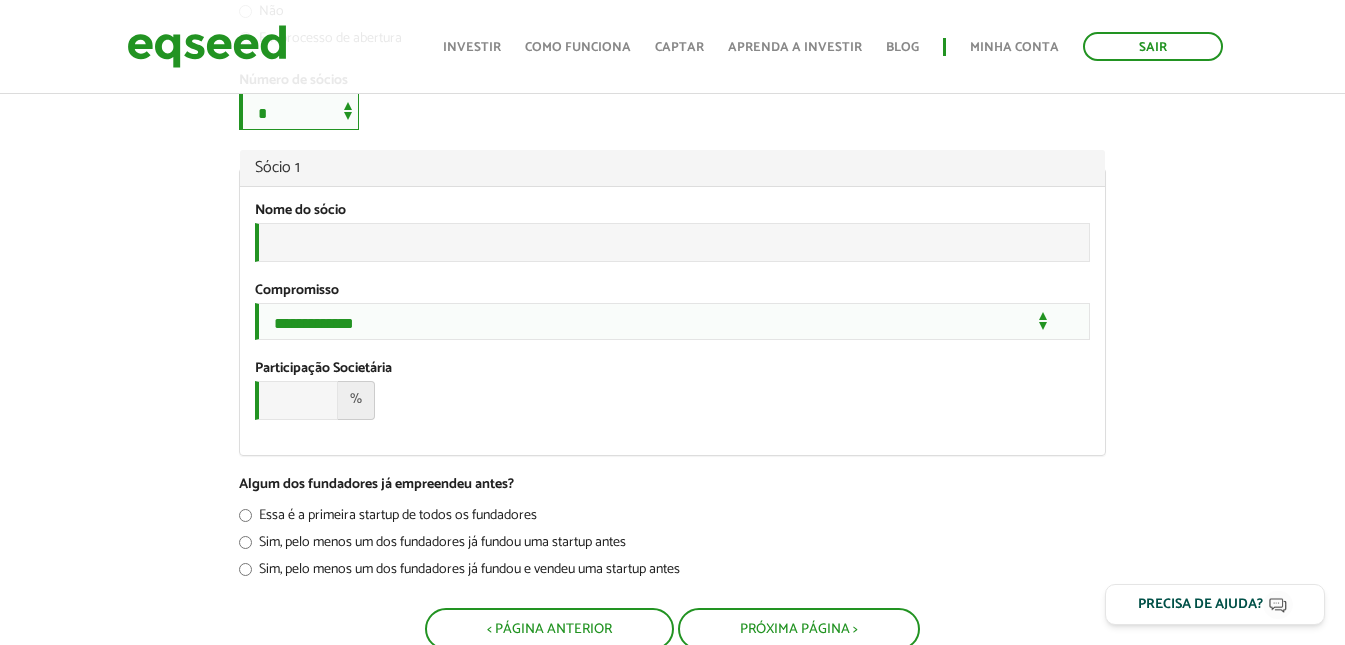 scroll, scrollTop: 1000, scrollLeft: 0, axis: vertical 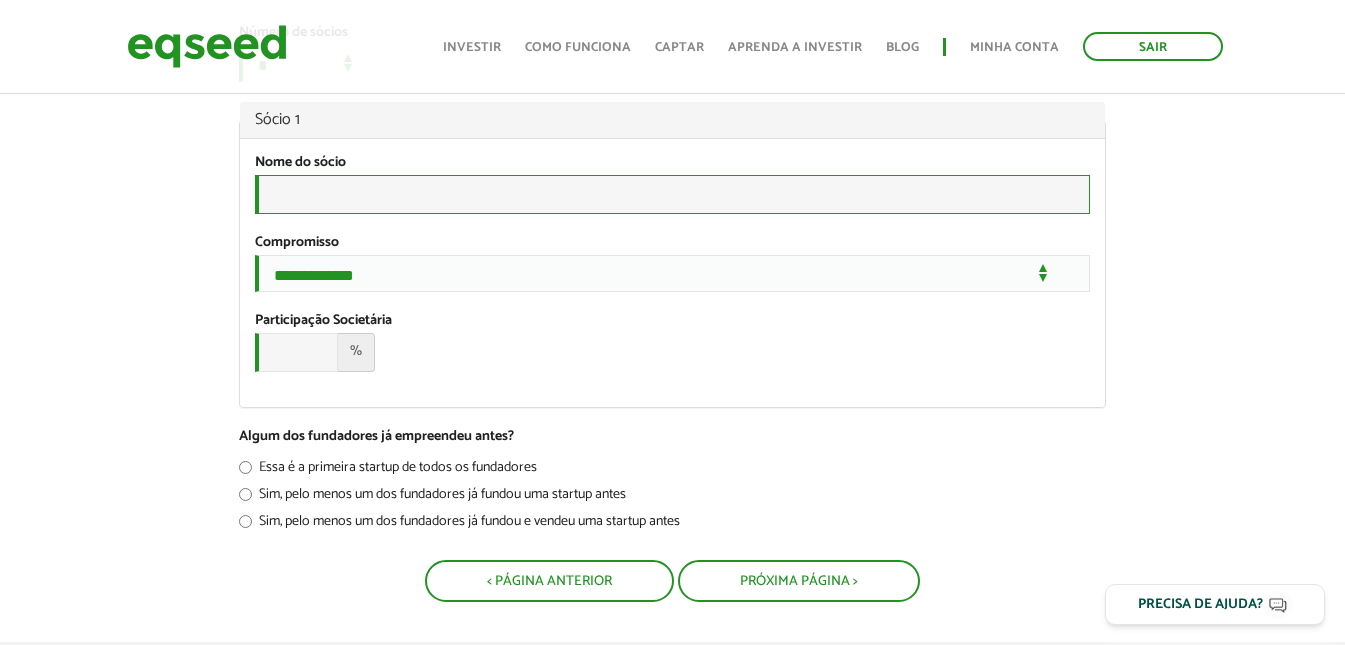 click on "Nome do sócio  *" at bounding box center (672, 194) 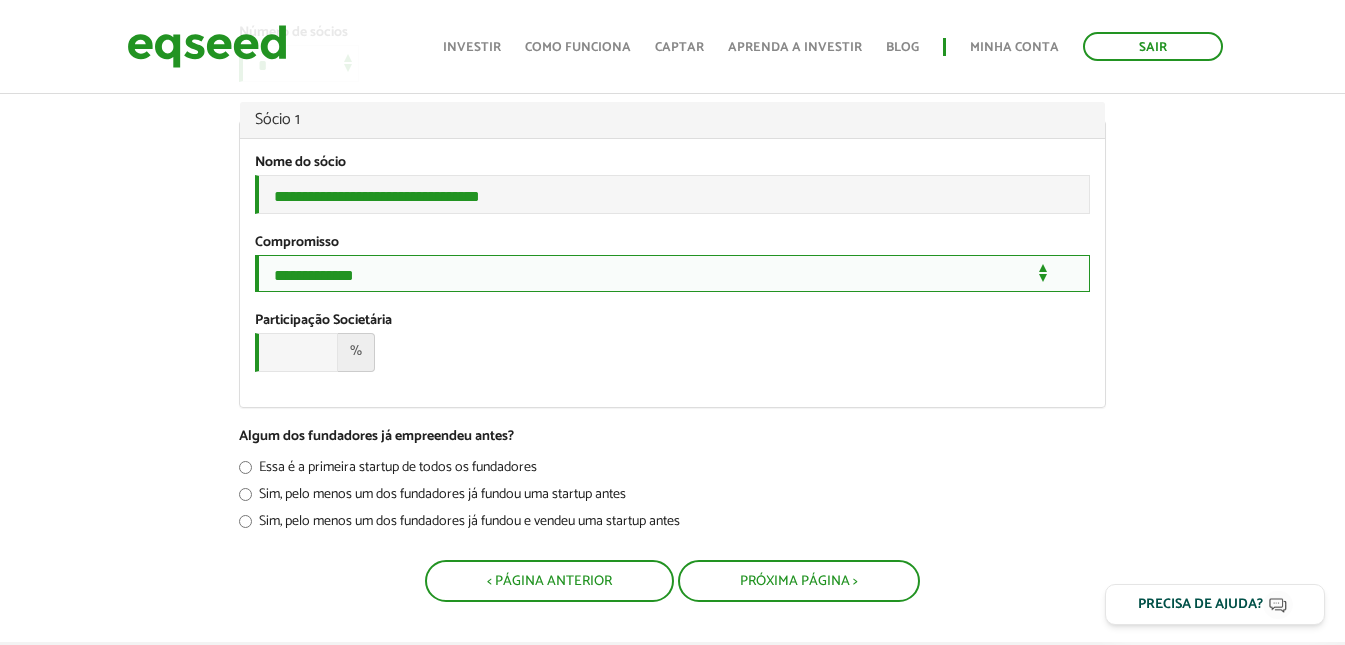 click on "**********" at bounding box center [672, 273] 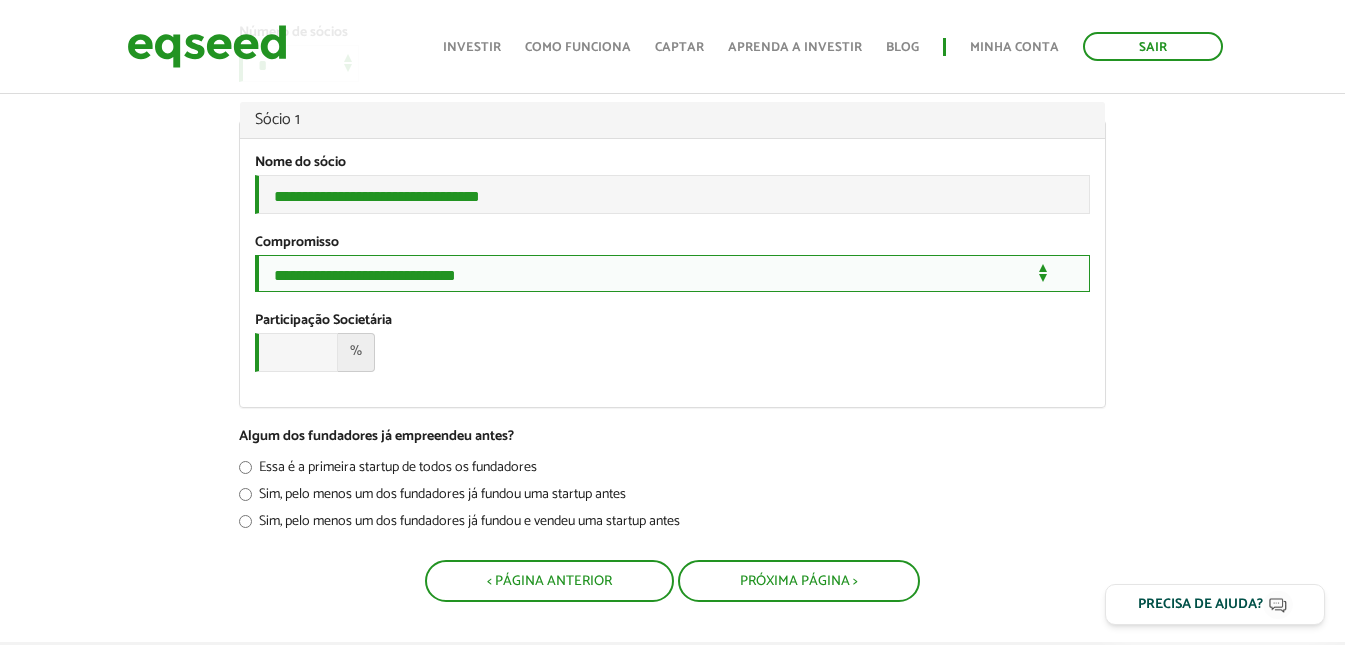click on "**********" at bounding box center [672, 273] 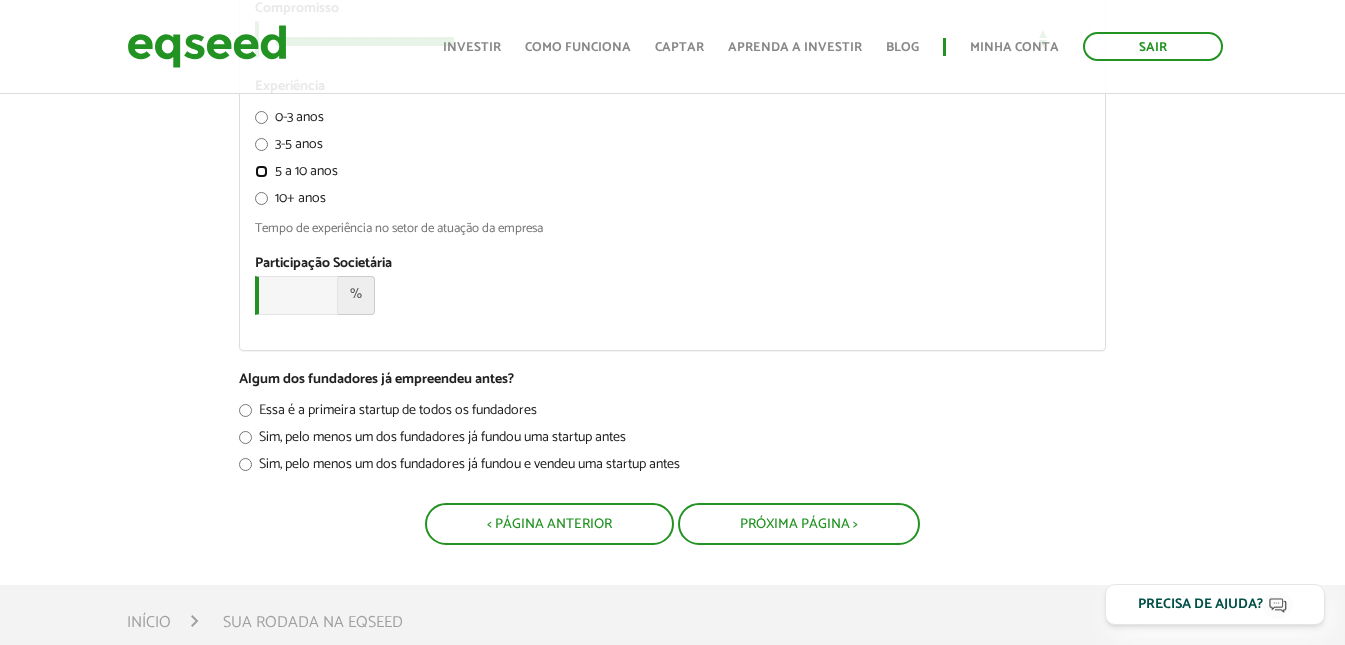 scroll, scrollTop: 1333, scrollLeft: 0, axis: vertical 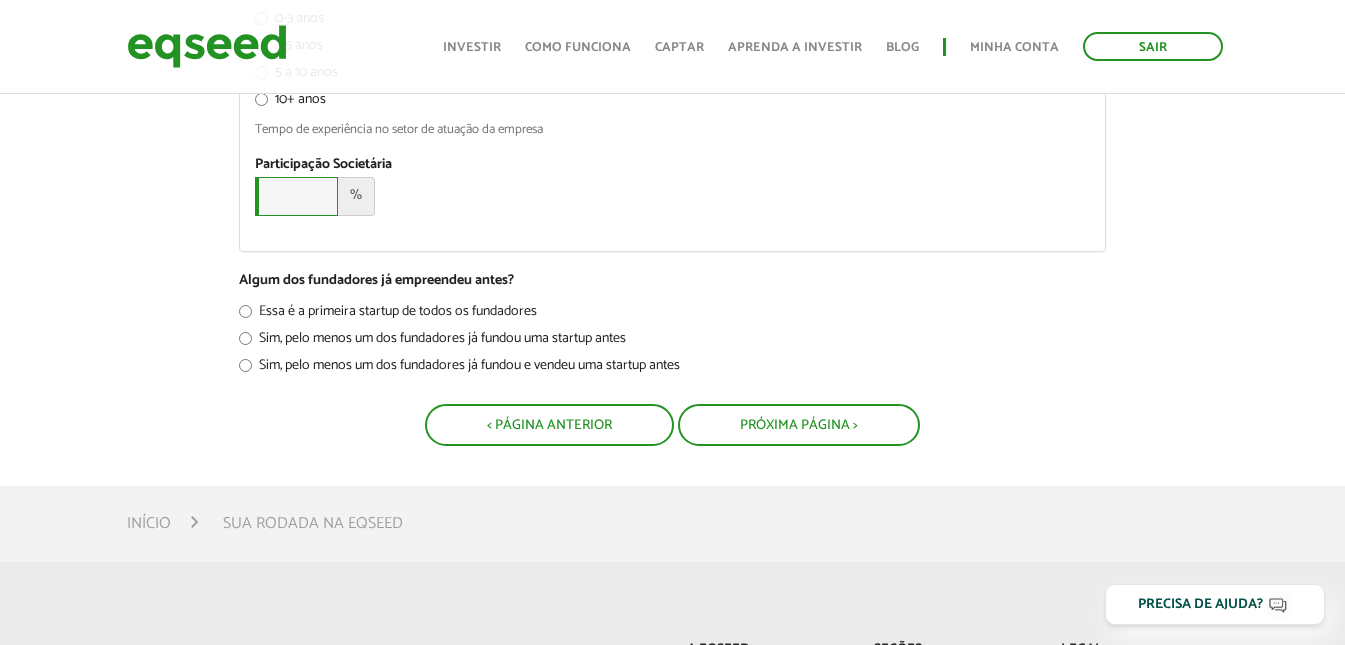 click on "Participação Societária  *" at bounding box center (296, 196) 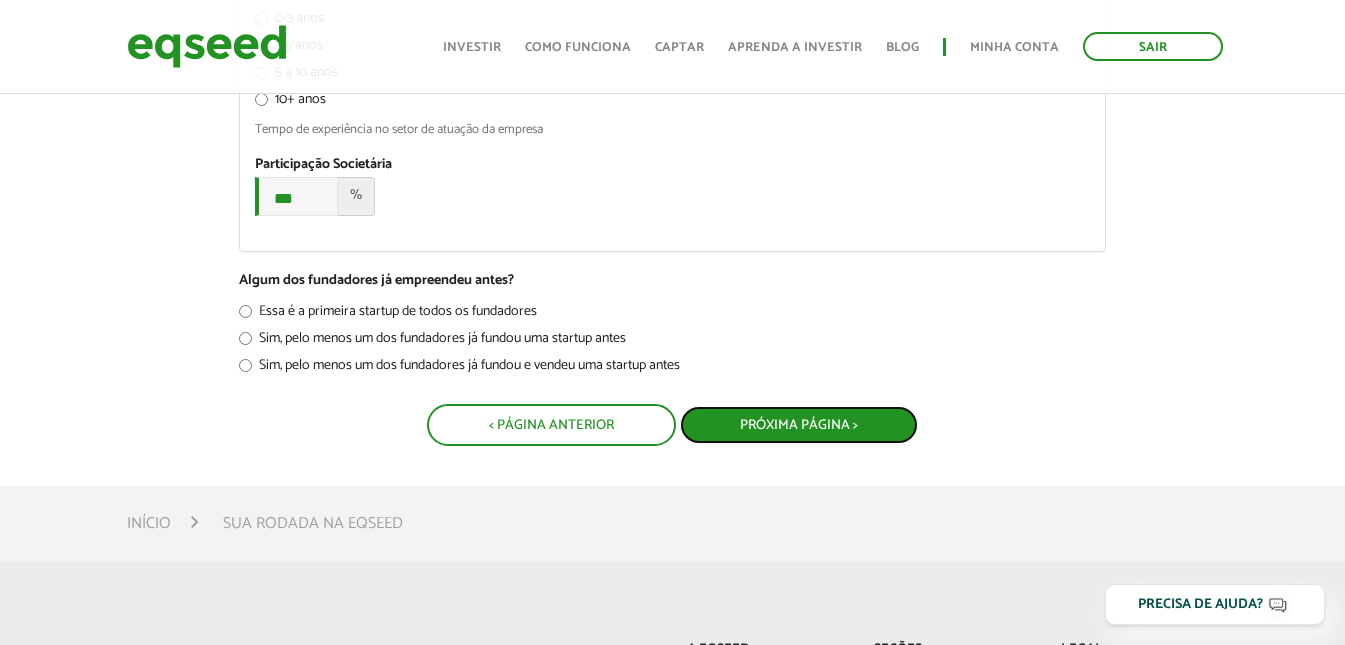 click on "Próxima Página >" at bounding box center (799, 425) 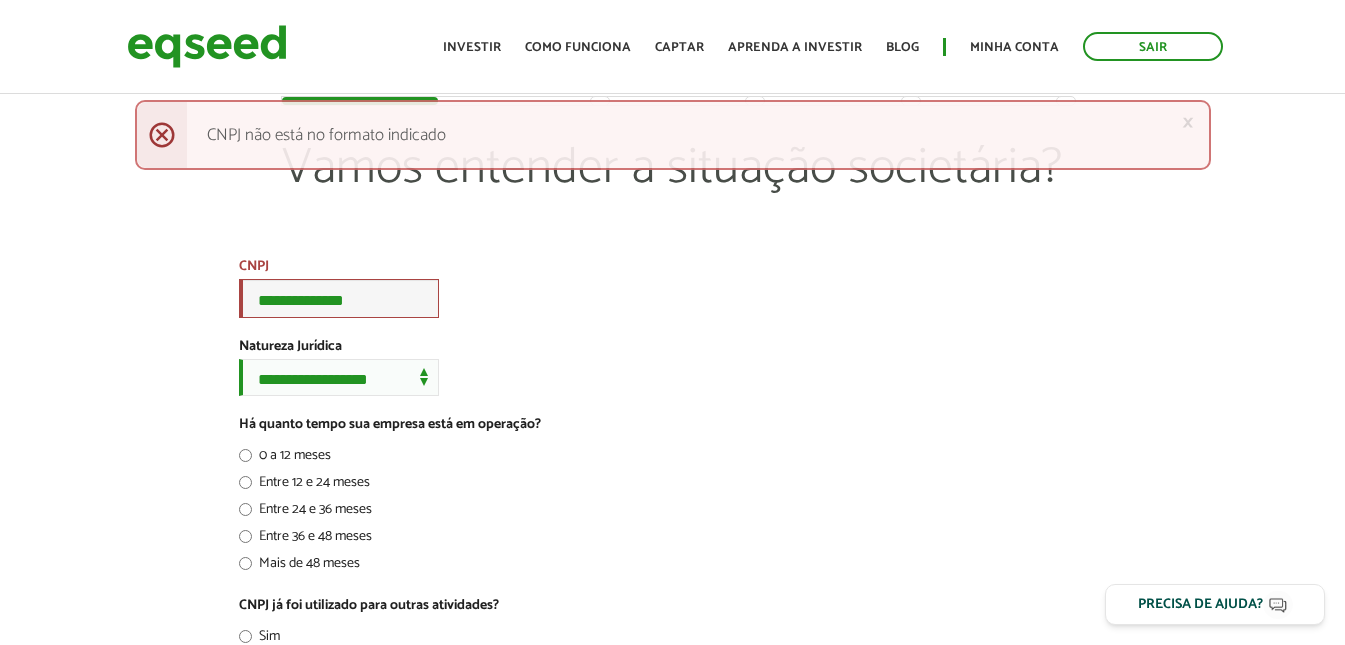 scroll, scrollTop: 0, scrollLeft: 0, axis: both 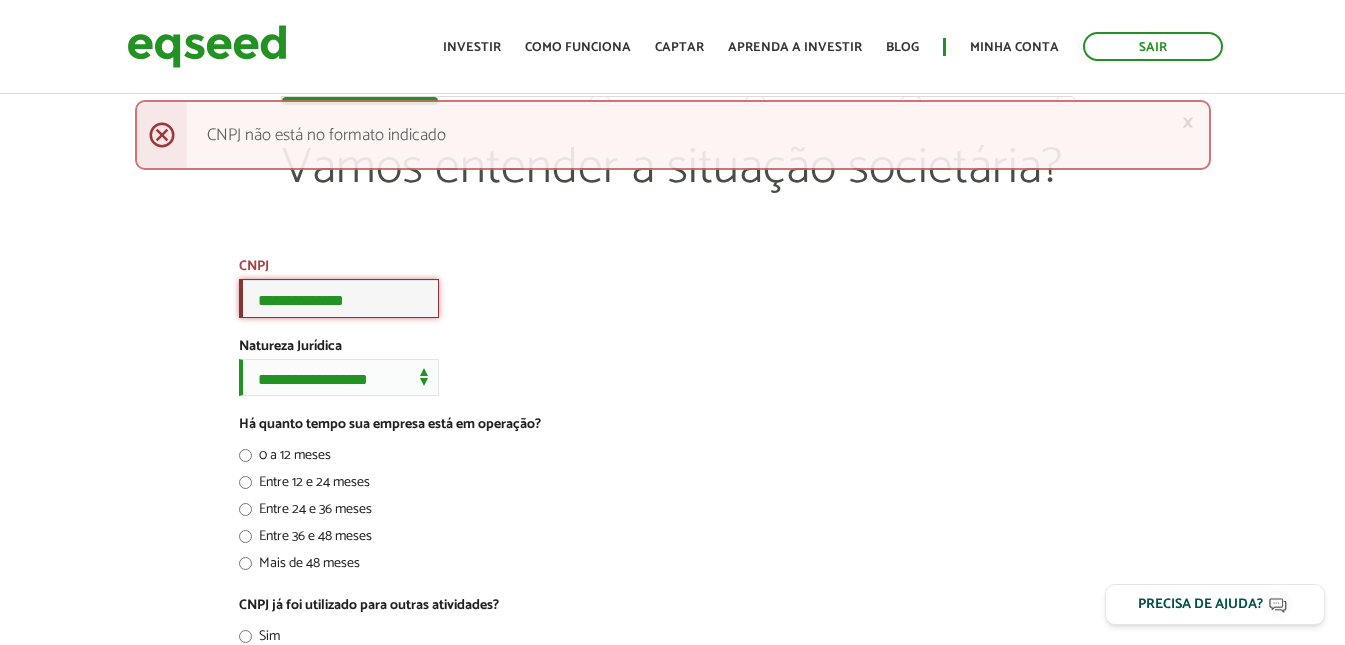 drag, startPoint x: 379, startPoint y: 307, endPoint x: 177, endPoint y: 258, distance: 207.85812 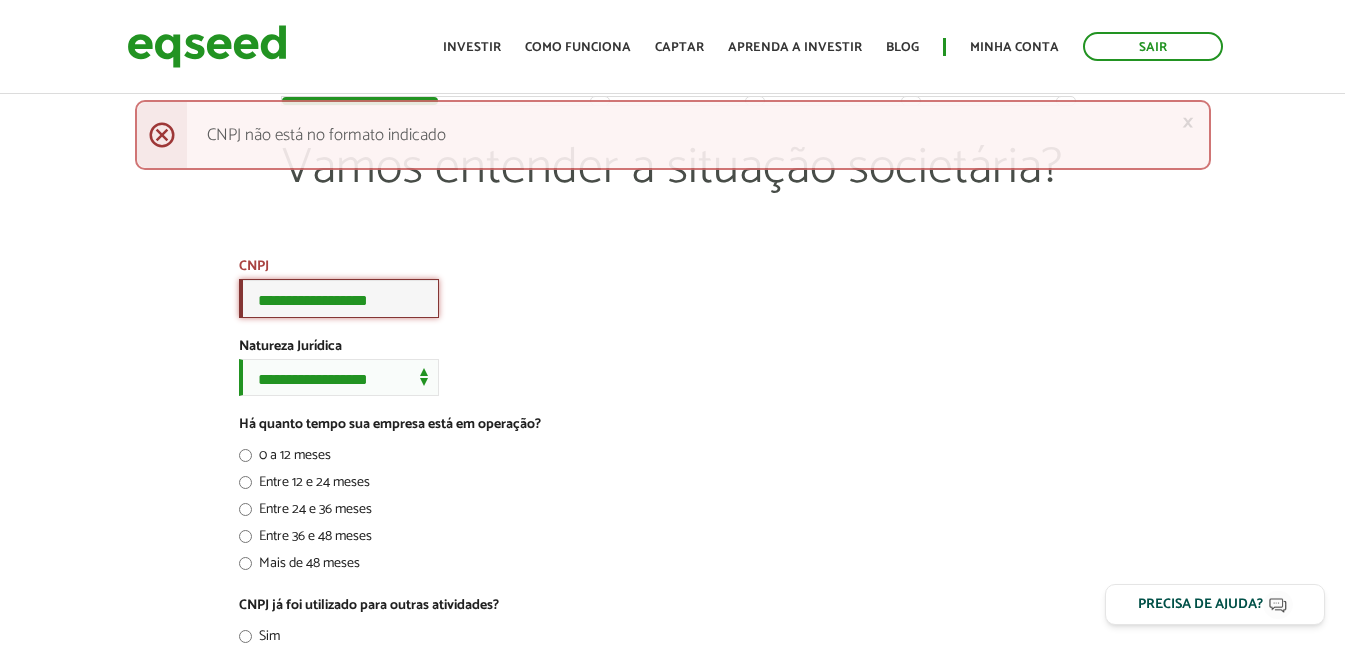type on "**********" 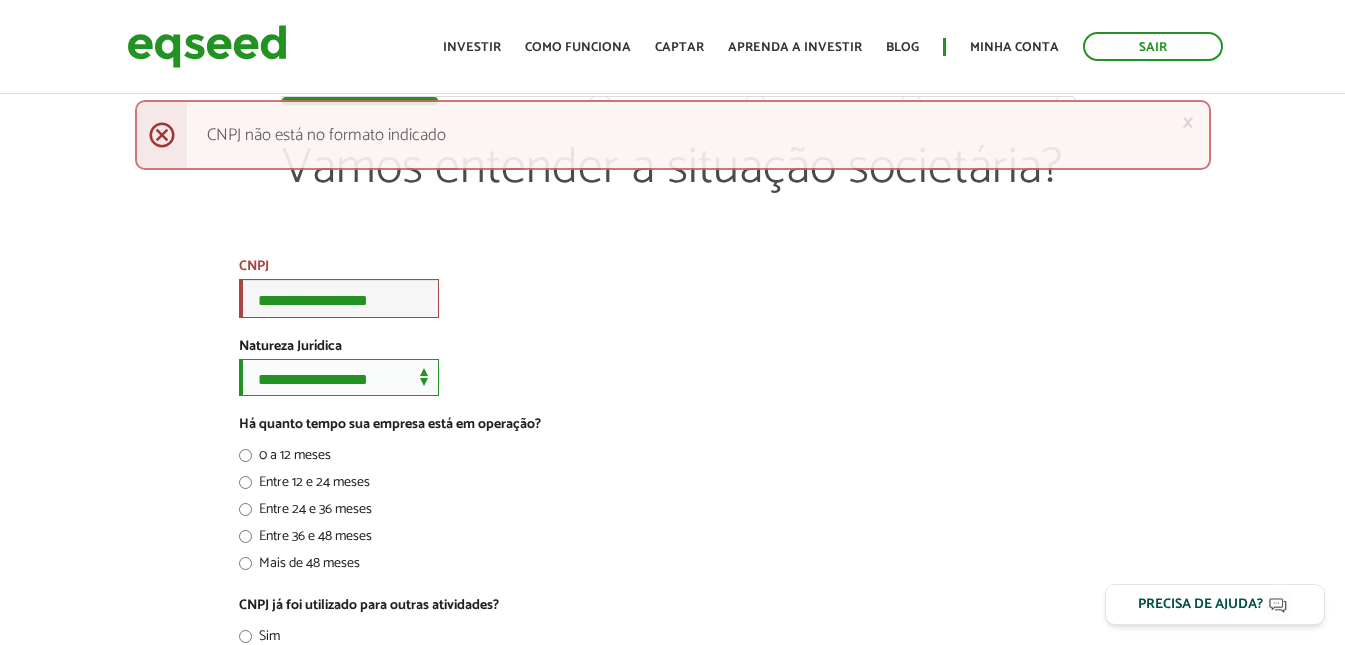 click on "**********" at bounding box center (339, 377) 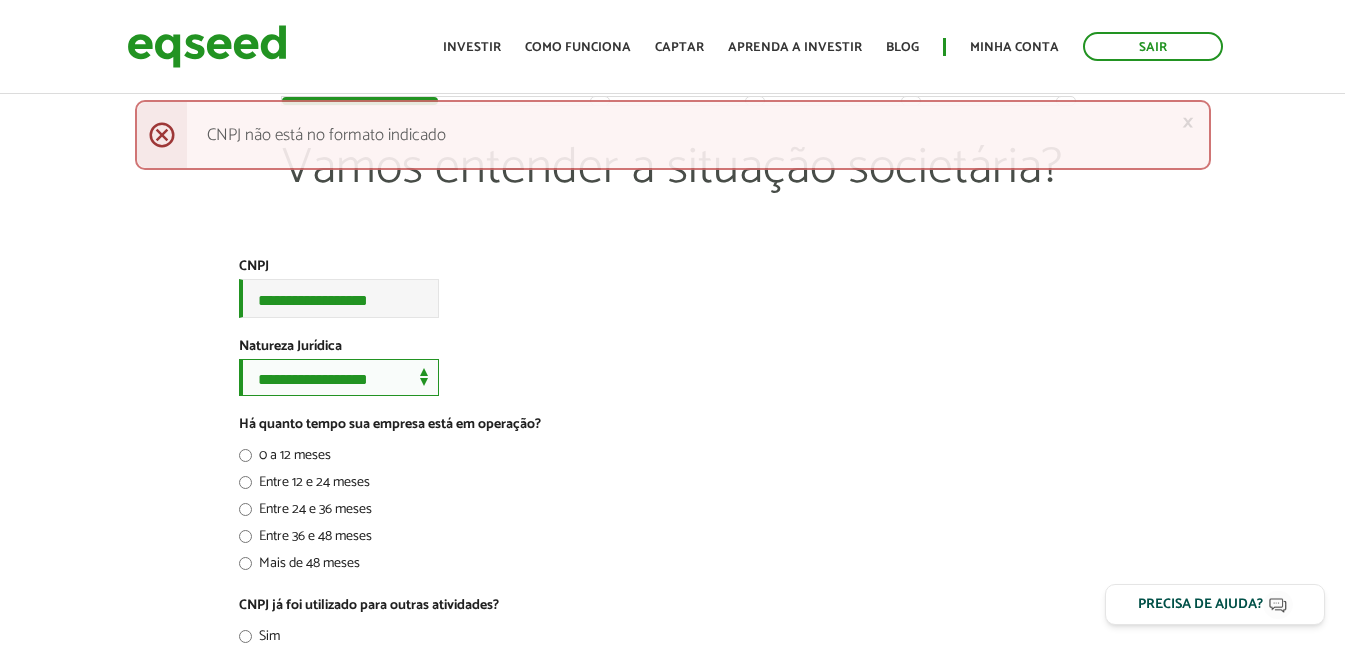 click on "**********" at bounding box center (339, 377) 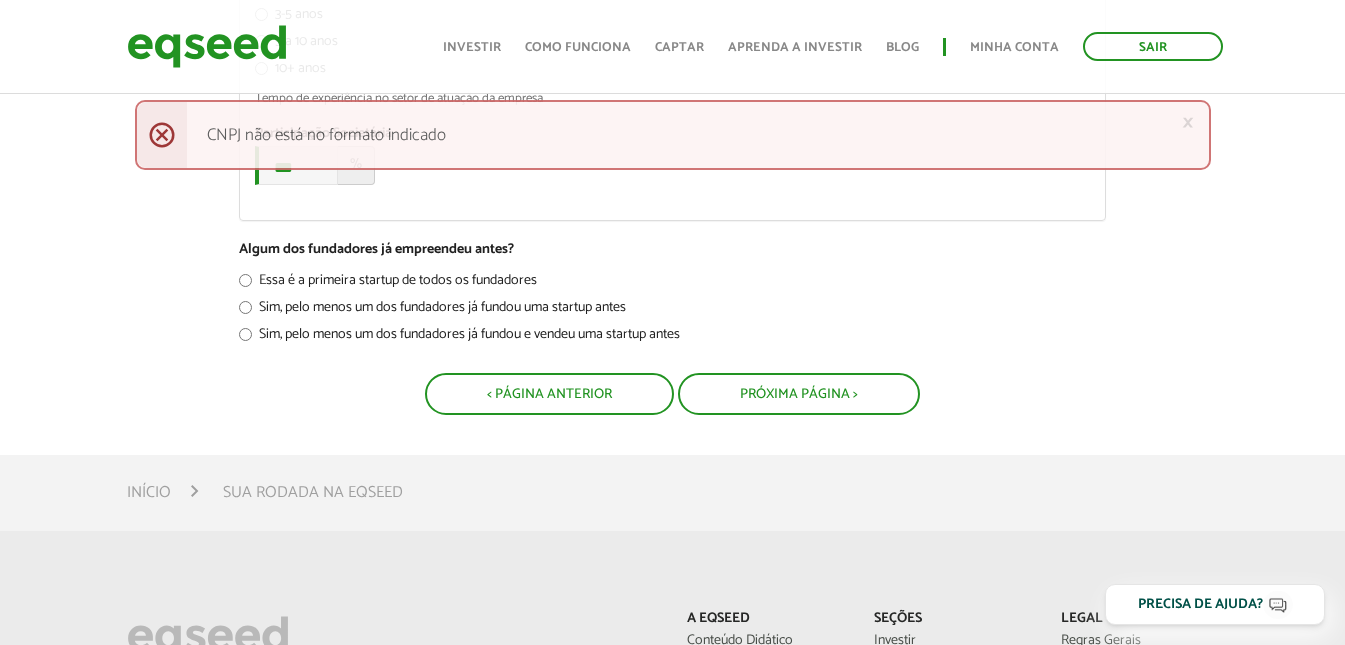 scroll, scrollTop: 1531, scrollLeft: 0, axis: vertical 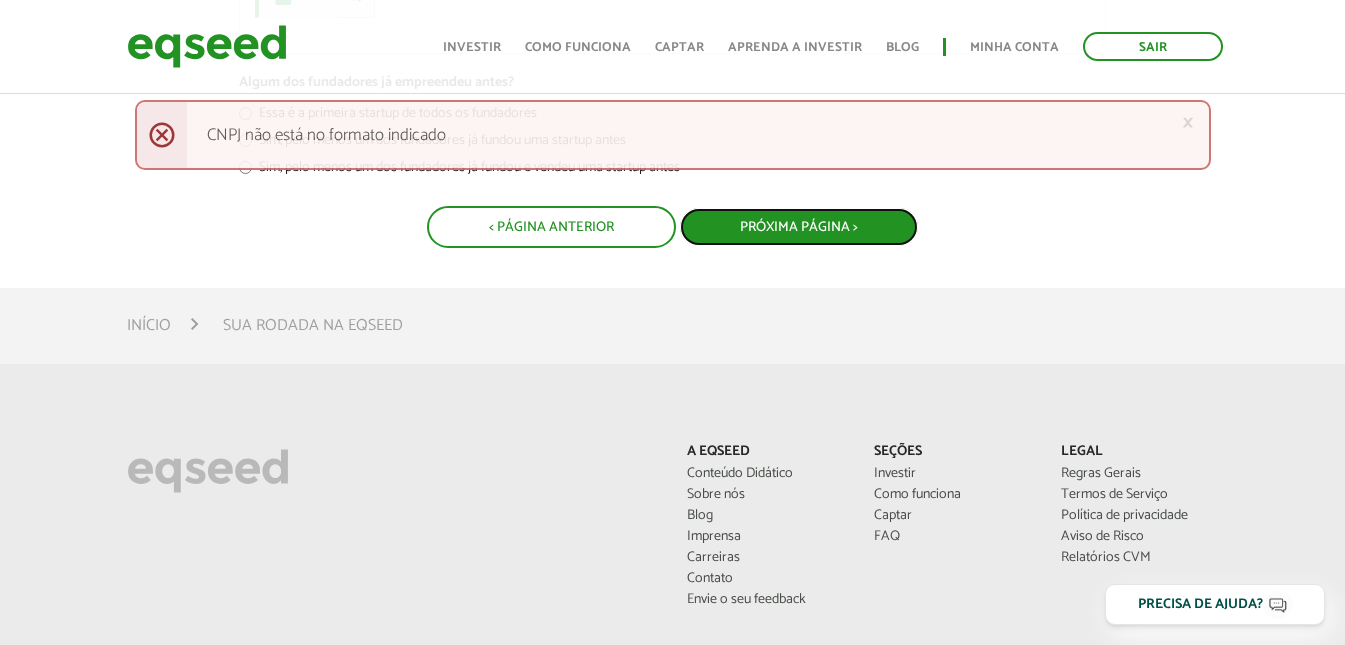 click on "Próxima Página >" at bounding box center (799, 227) 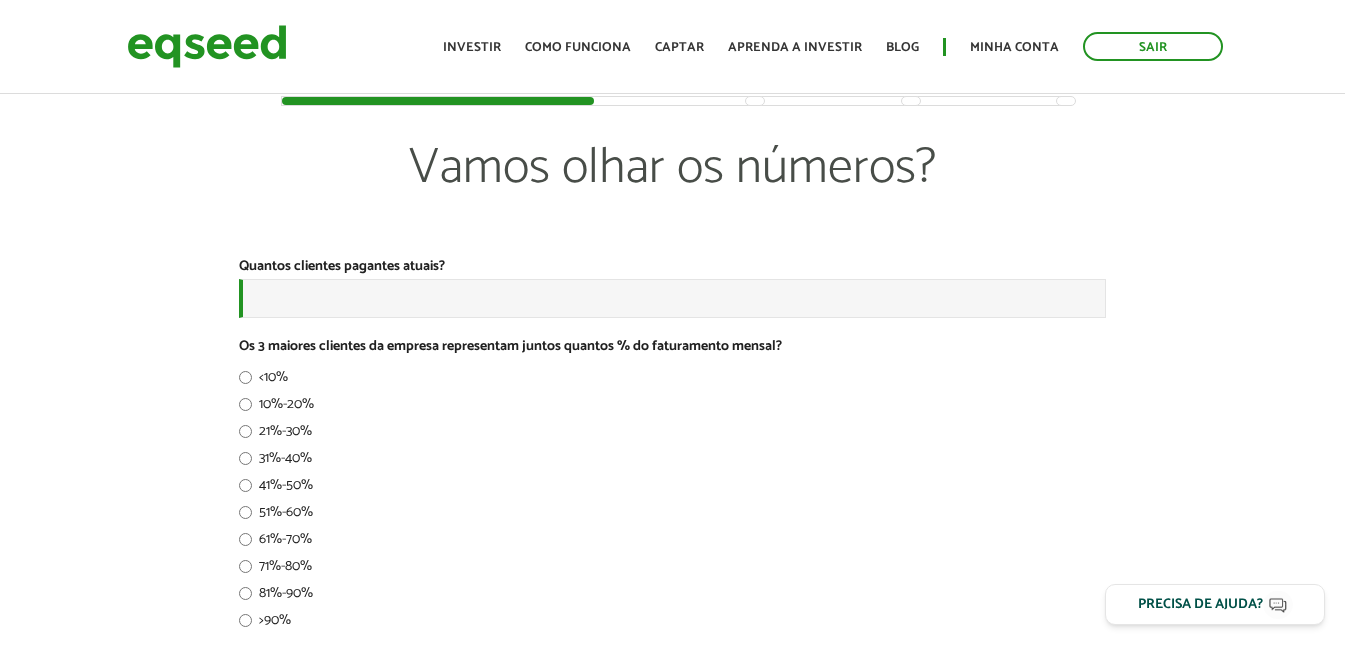 scroll, scrollTop: 0, scrollLeft: 0, axis: both 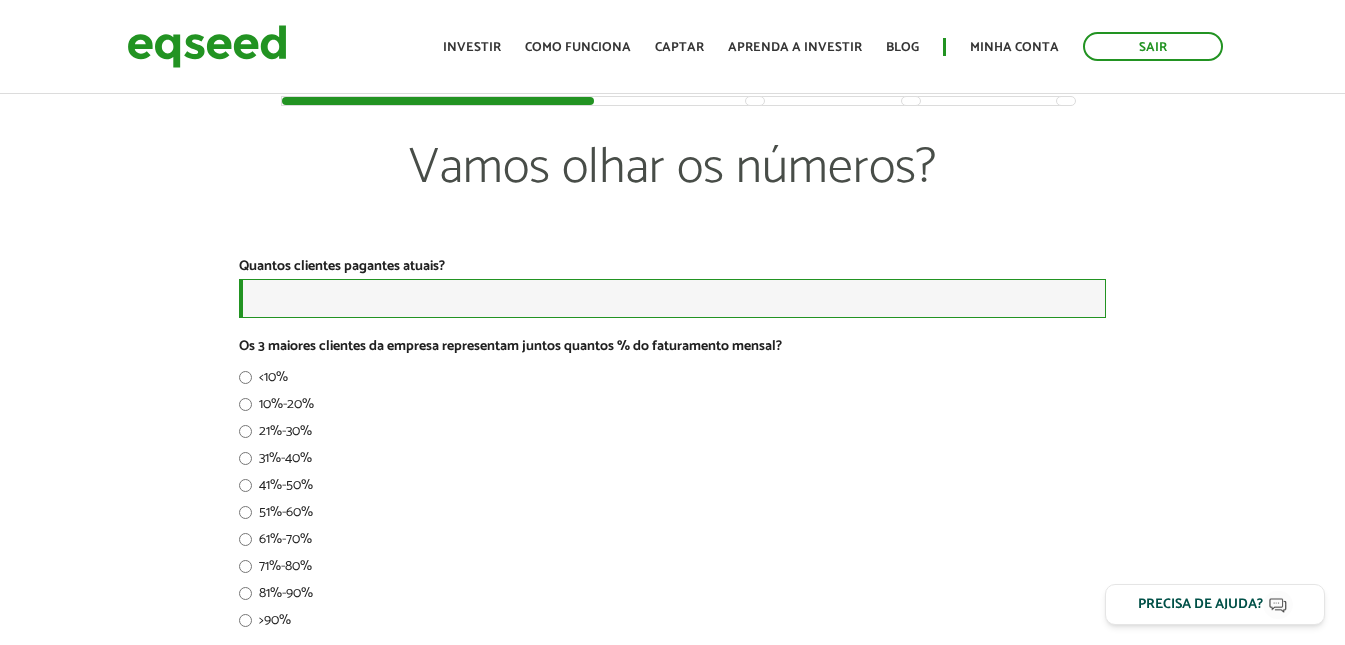 click on "Quantos clientes pagantes atuais?  *" at bounding box center [672, 298] 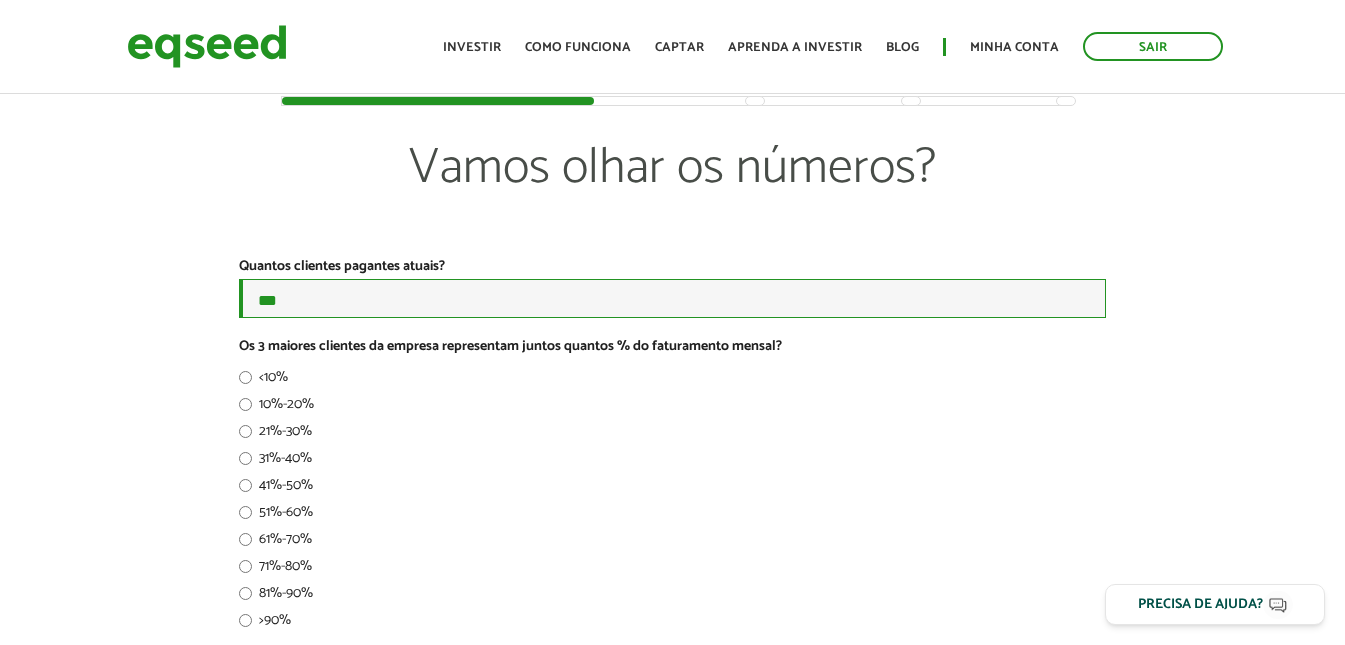 drag, startPoint x: 334, startPoint y: 313, endPoint x: 156, endPoint y: 322, distance: 178.22739 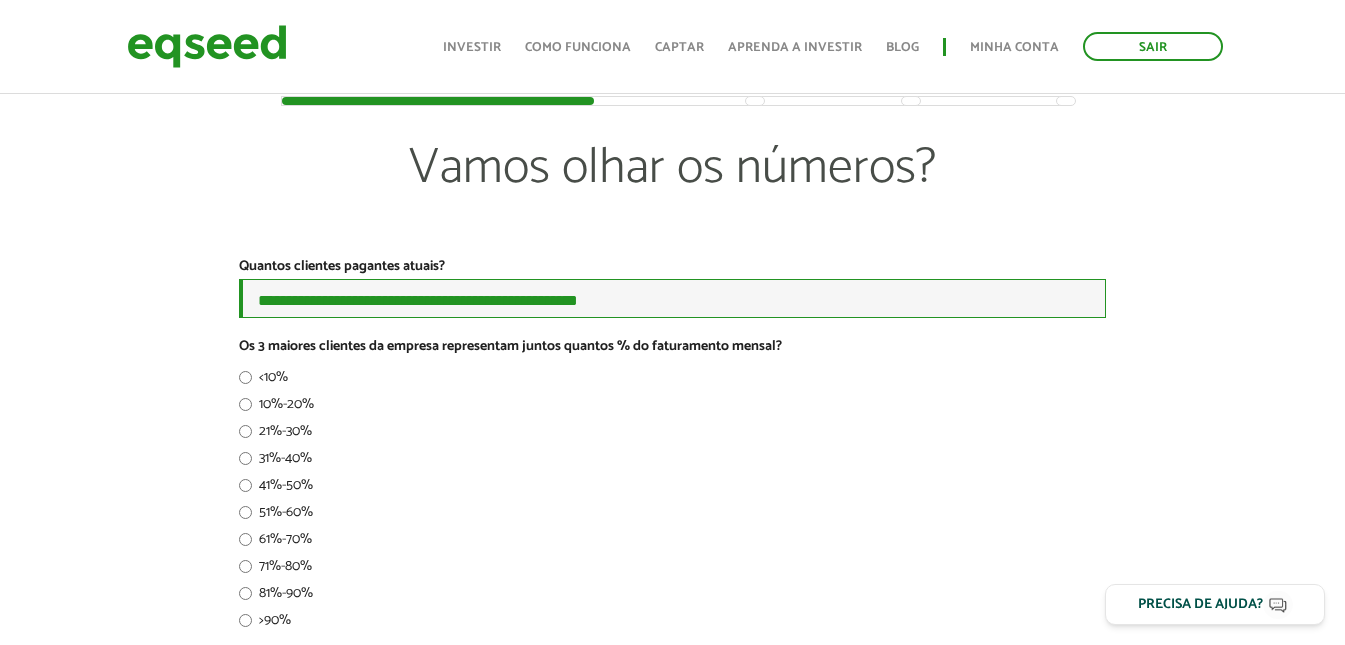 scroll, scrollTop: 167, scrollLeft: 0, axis: vertical 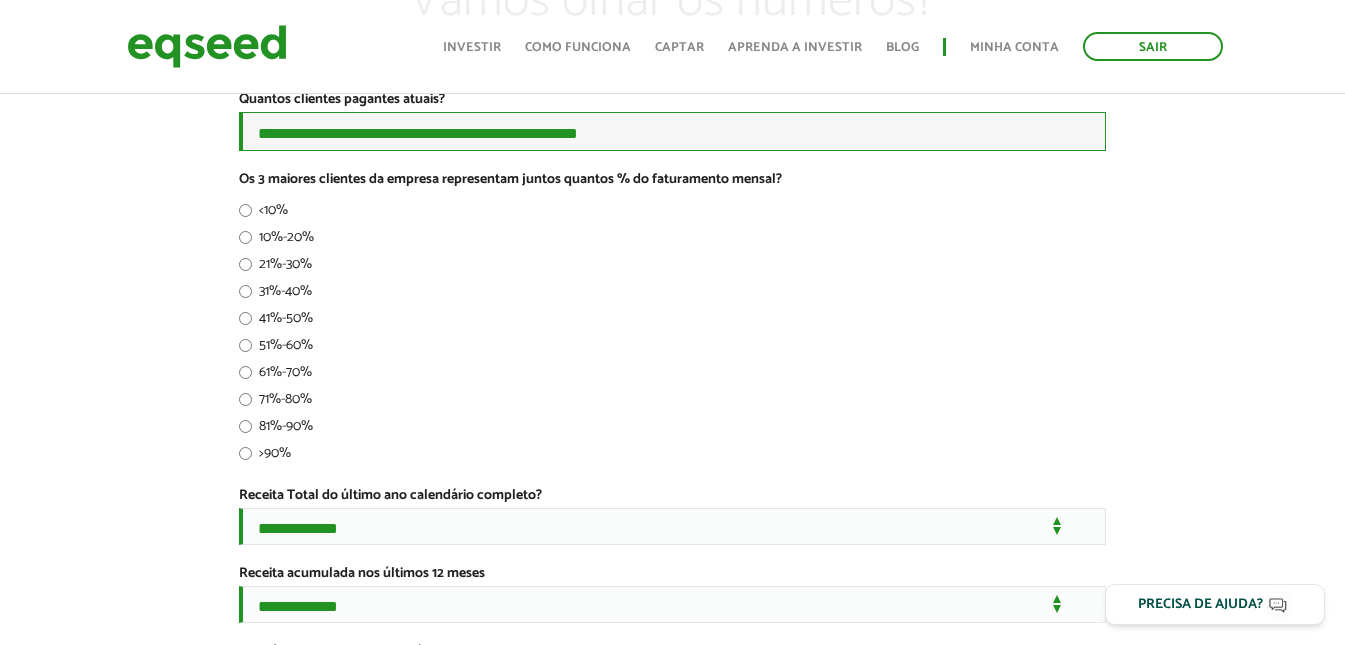 type on "**********" 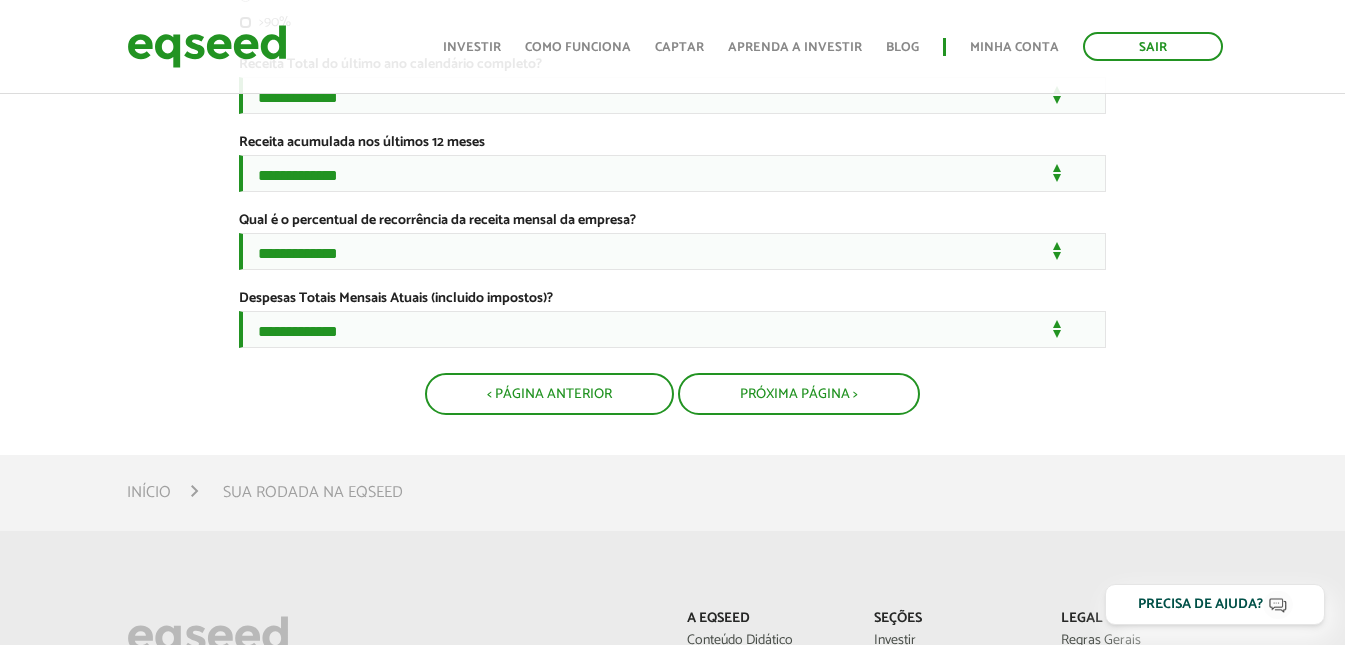 scroll, scrollTop: 500, scrollLeft: 0, axis: vertical 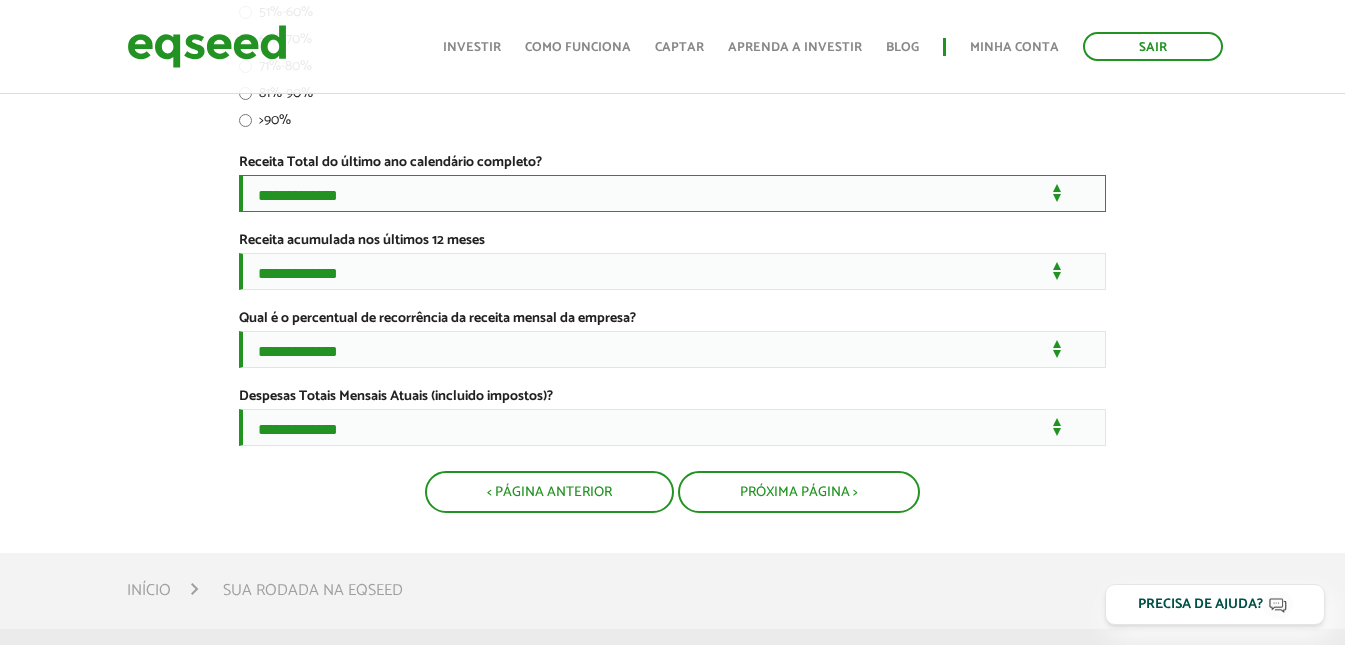 click on "**********" at bounding box center [672, 193] 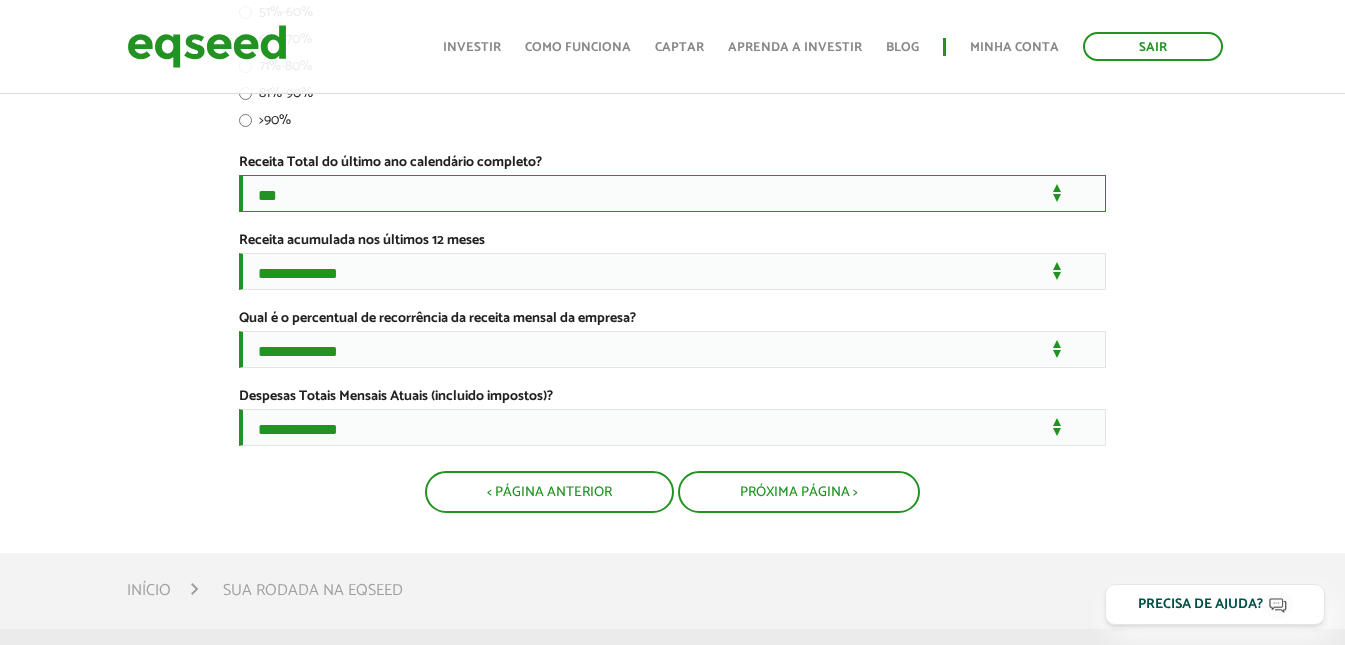 click on "**********" at bounding box center [672, 193] 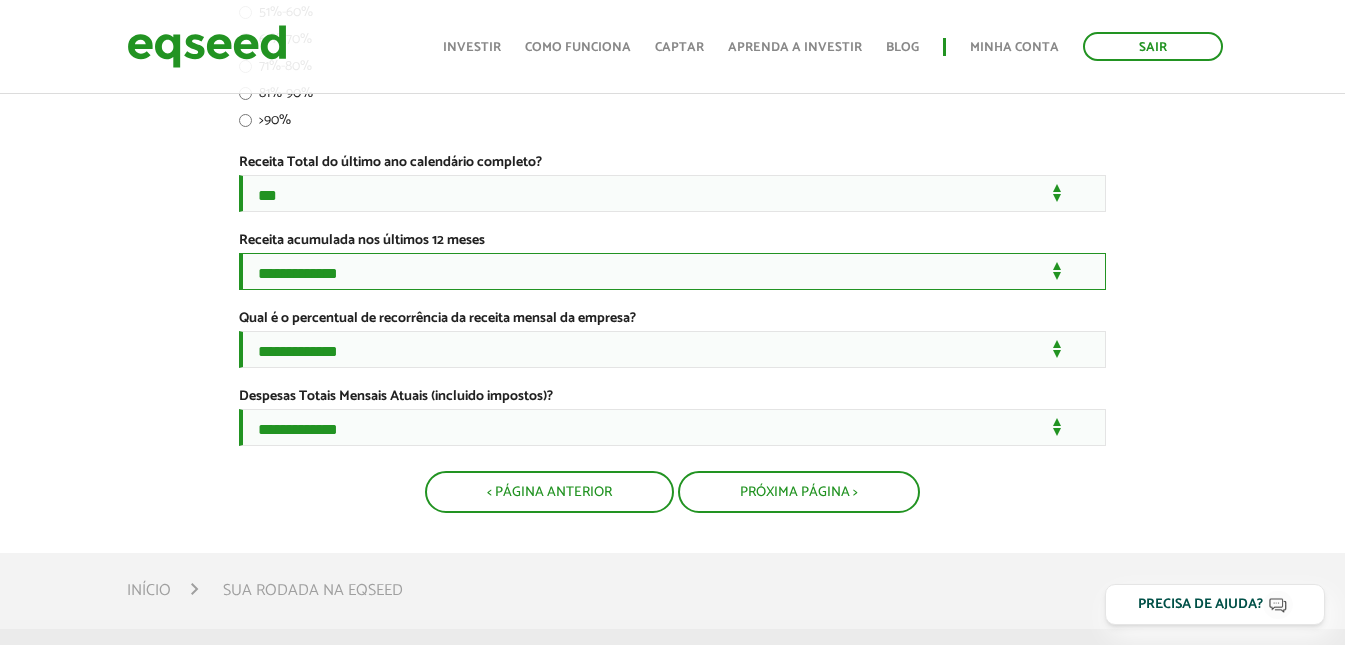 click on "**********" at bounding box center [672, 271] 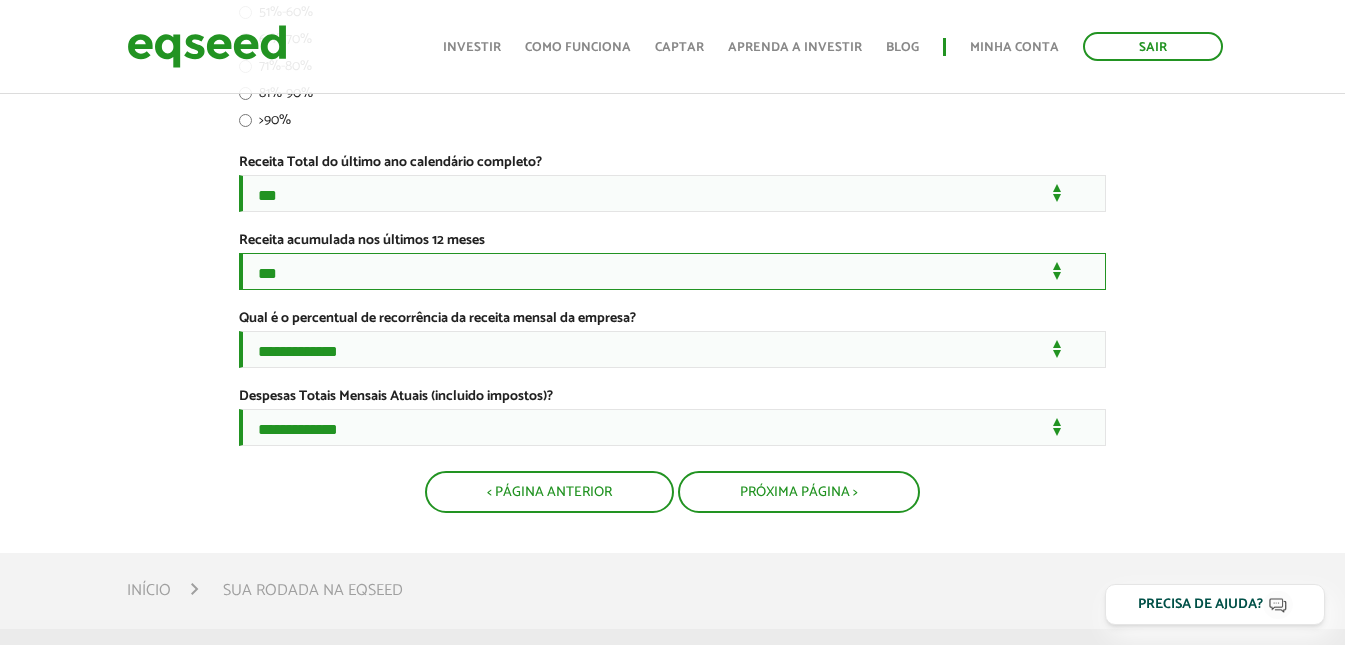 click on "**********" at bounding box center [672, 271] 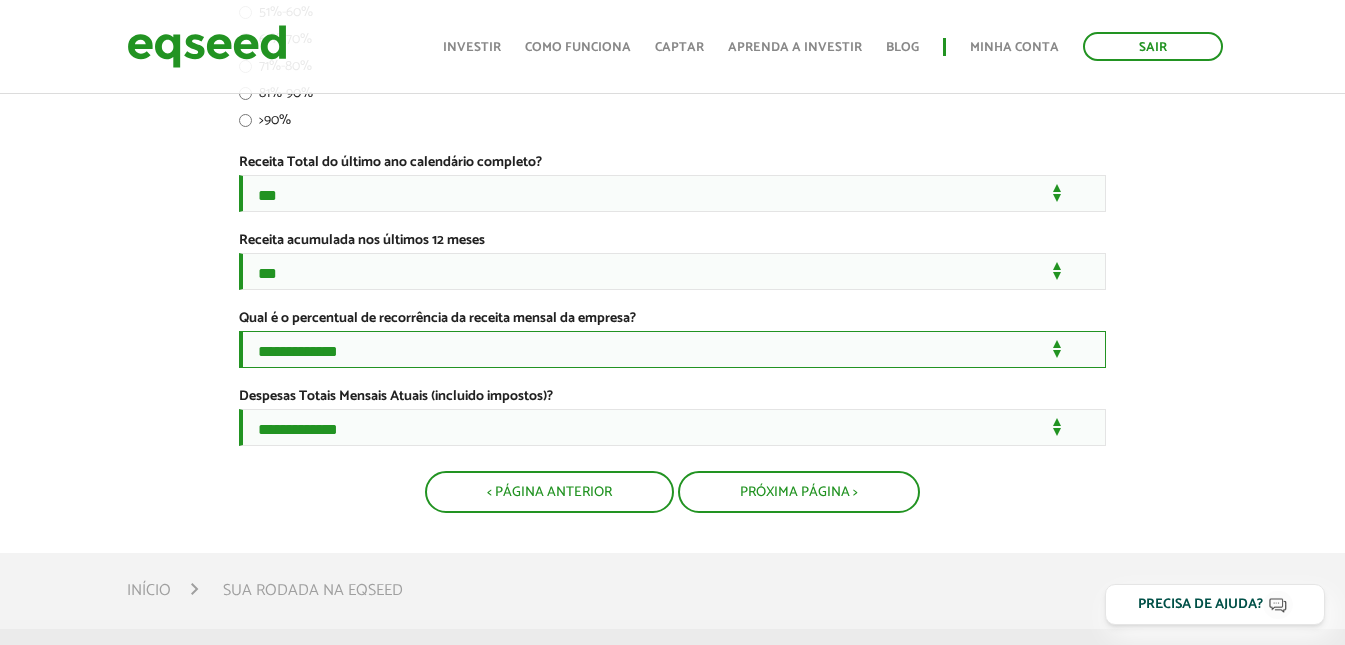 click on "**********" at bounding box center [672, 349] 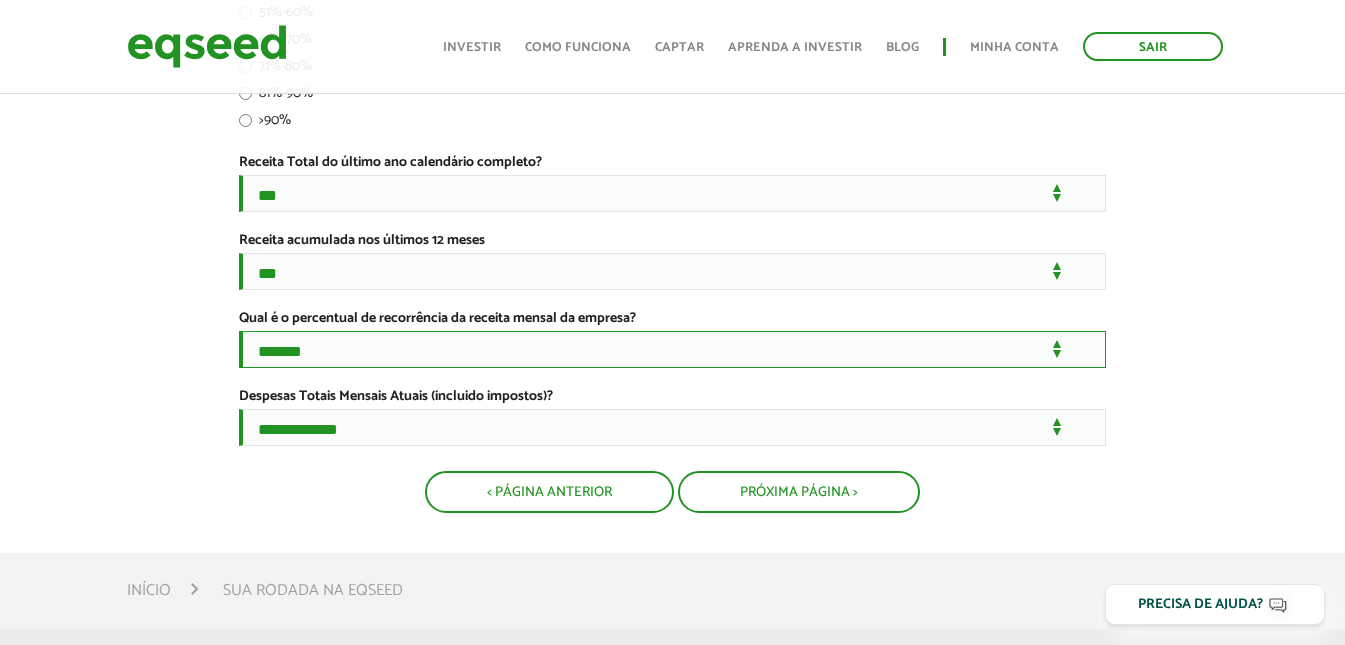 click on "**********" at bounding box center (672, 349) 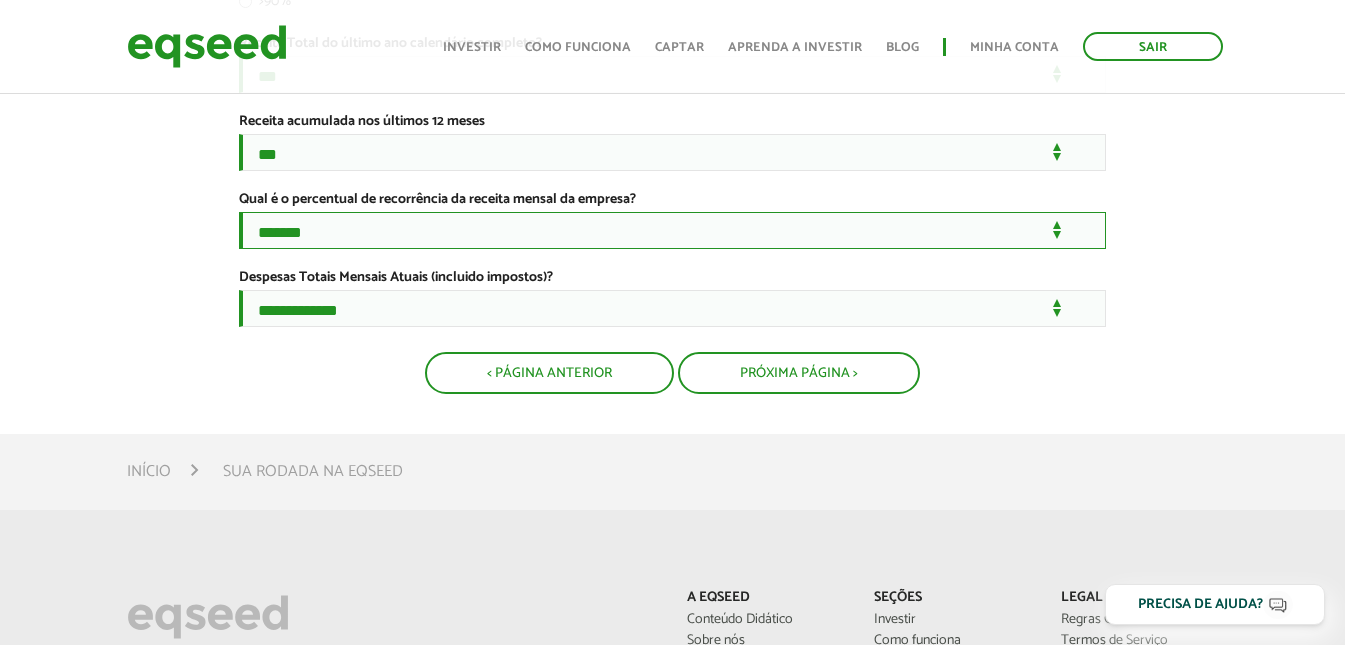 scroll, scrollTop: 667, scrollLeft: 0, axis: vertical 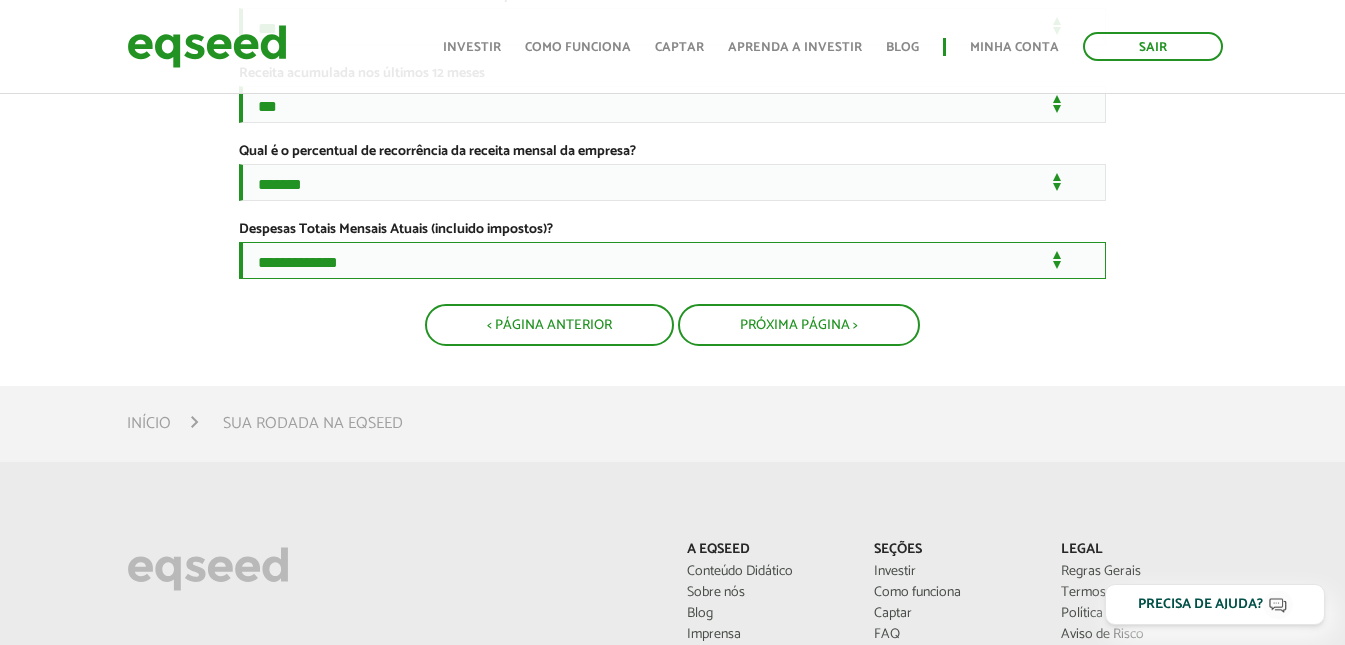 click on "**********" at bounding box center [672, 260] 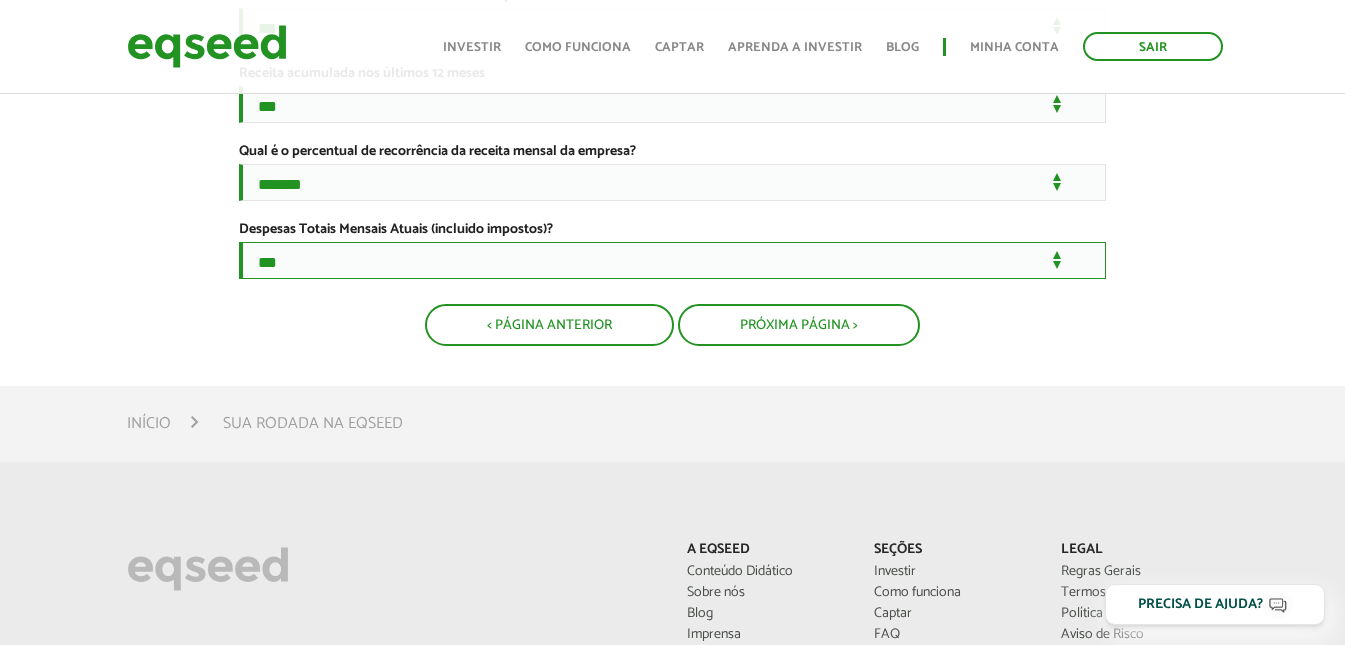 click on "**********" at bounding box center [672, 260] 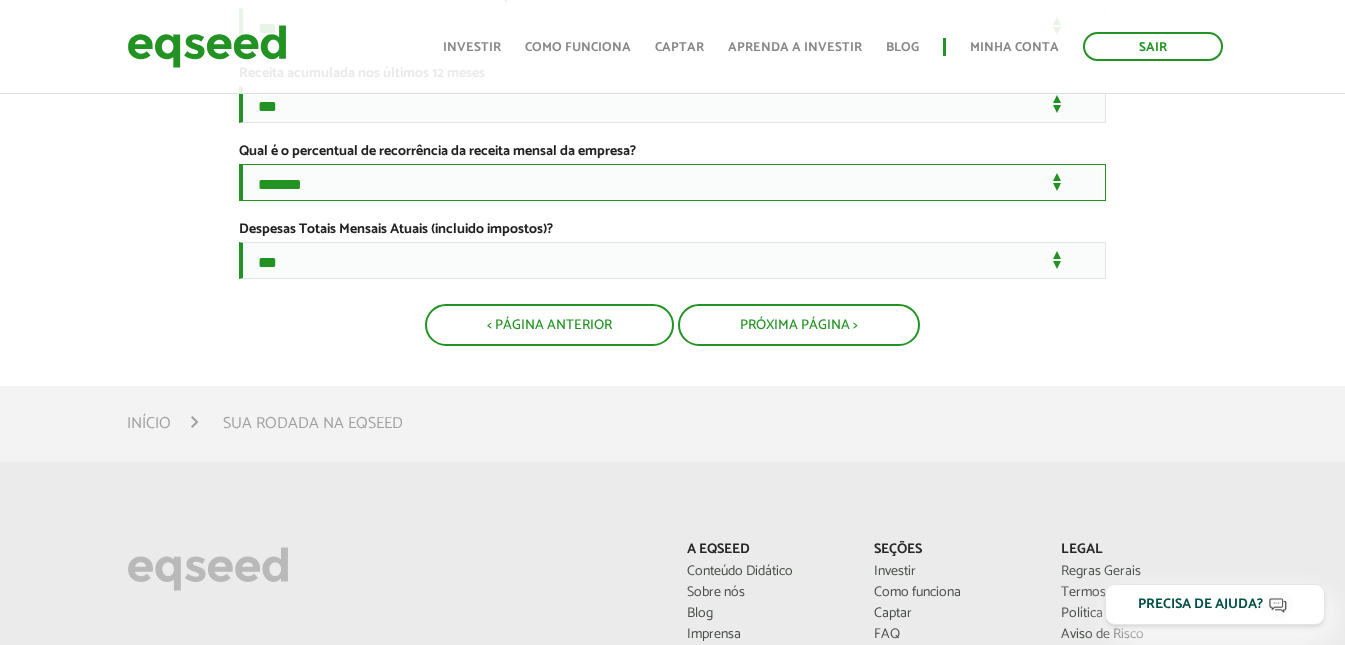 click on "**********" at bounding box center (672, 182) 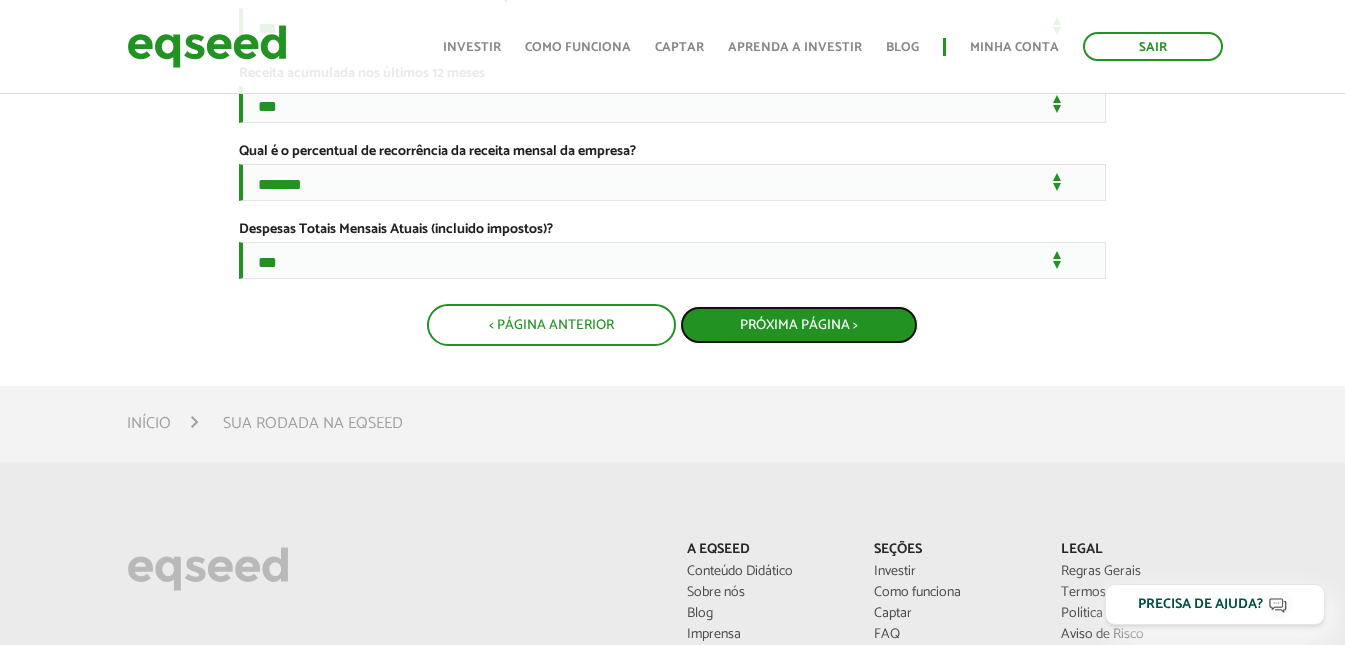 click on "Próxima Página >" at bounding box center [799, 325] 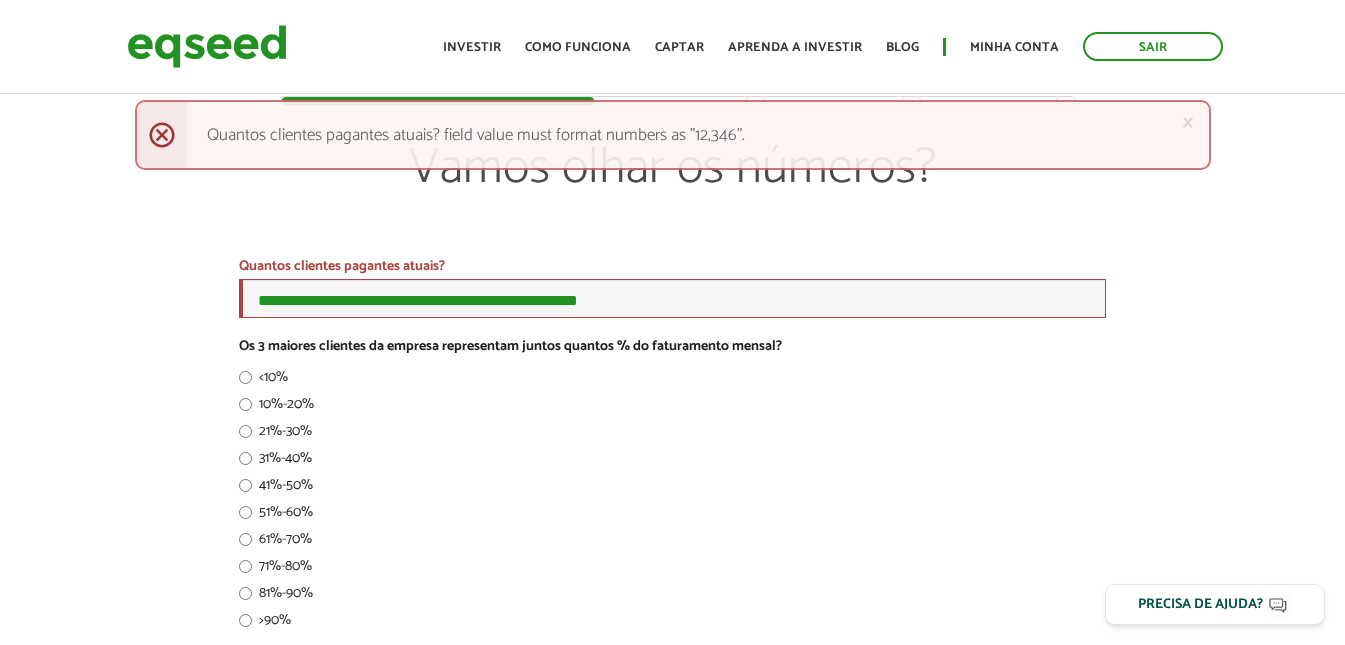 scroll, scrollTop: 0, scrollLeft: 0, axis: both 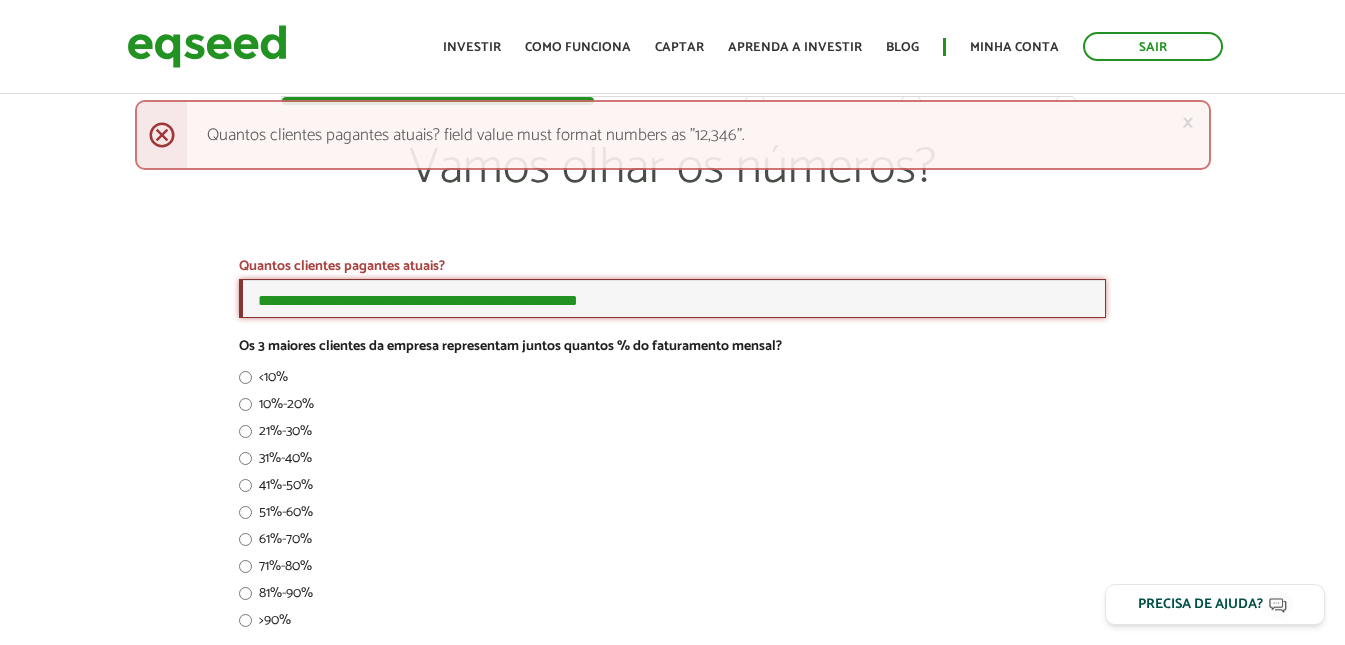 drag, startPoint x: 256, startPoint y: 307, endPoint x: 530, endPoint y: 299, distance: 274.11676 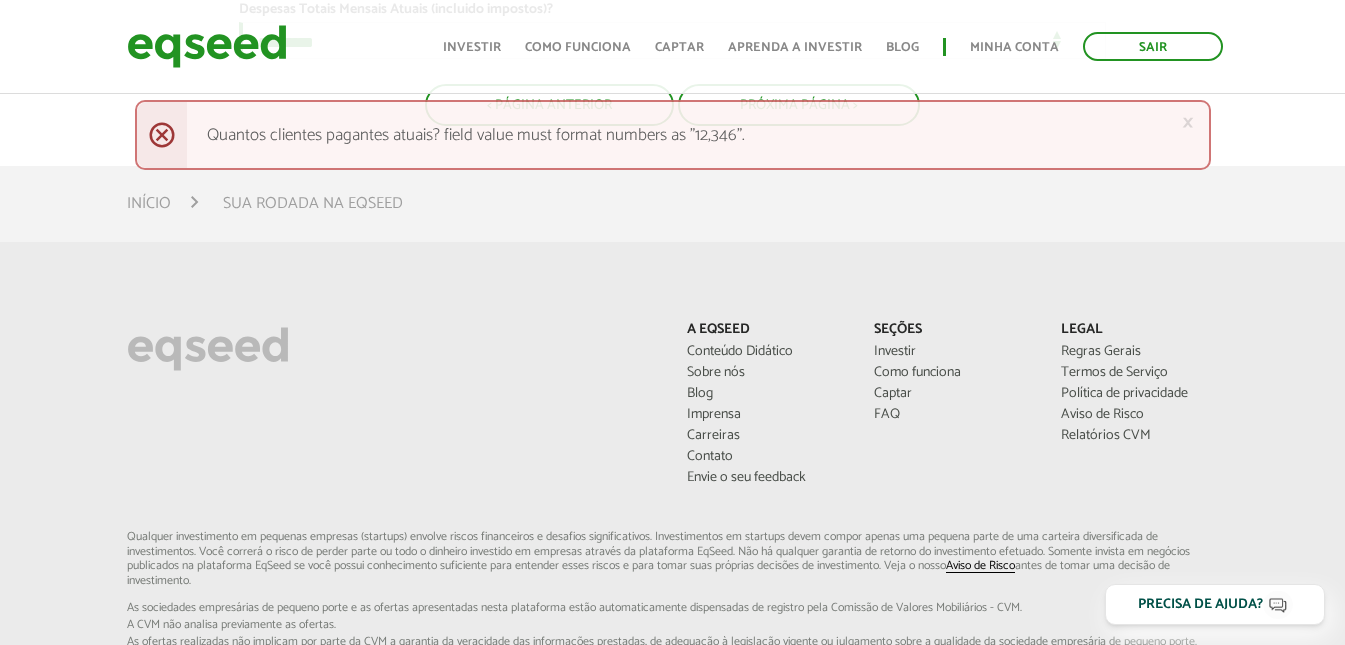 scroll, scrollTop: 590, scrollLeft: 0, axis: vertical 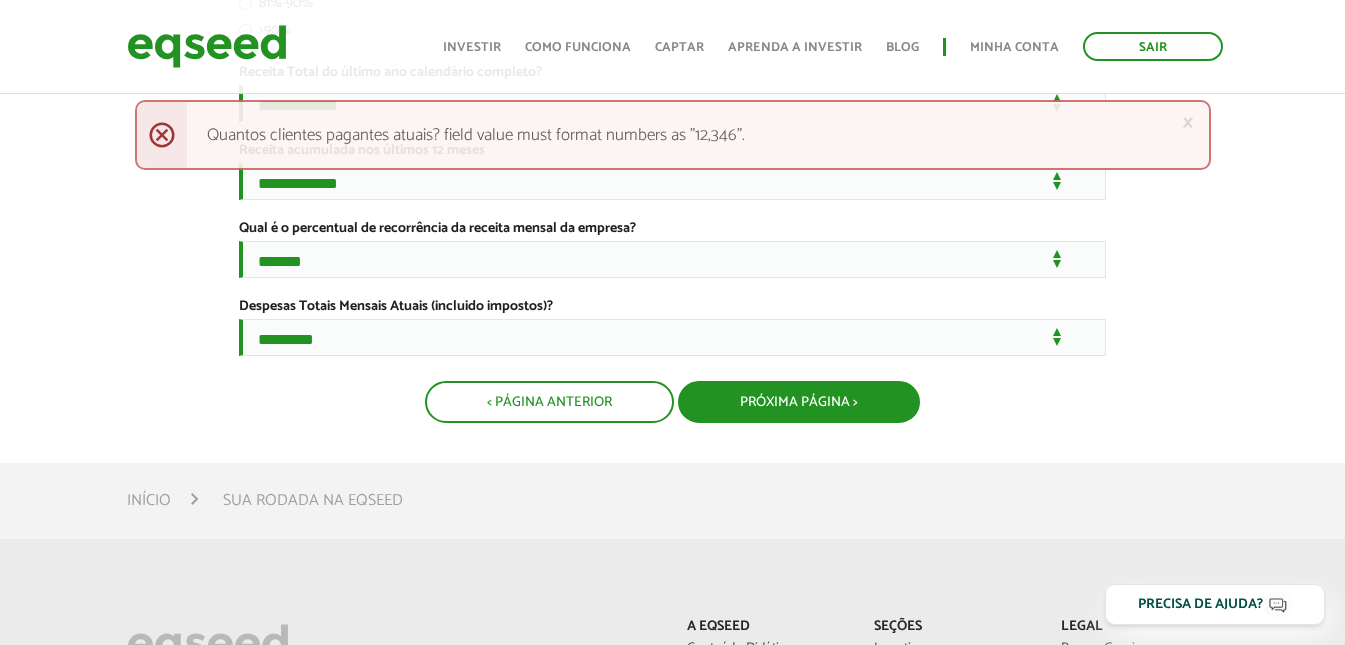 type on "**********" 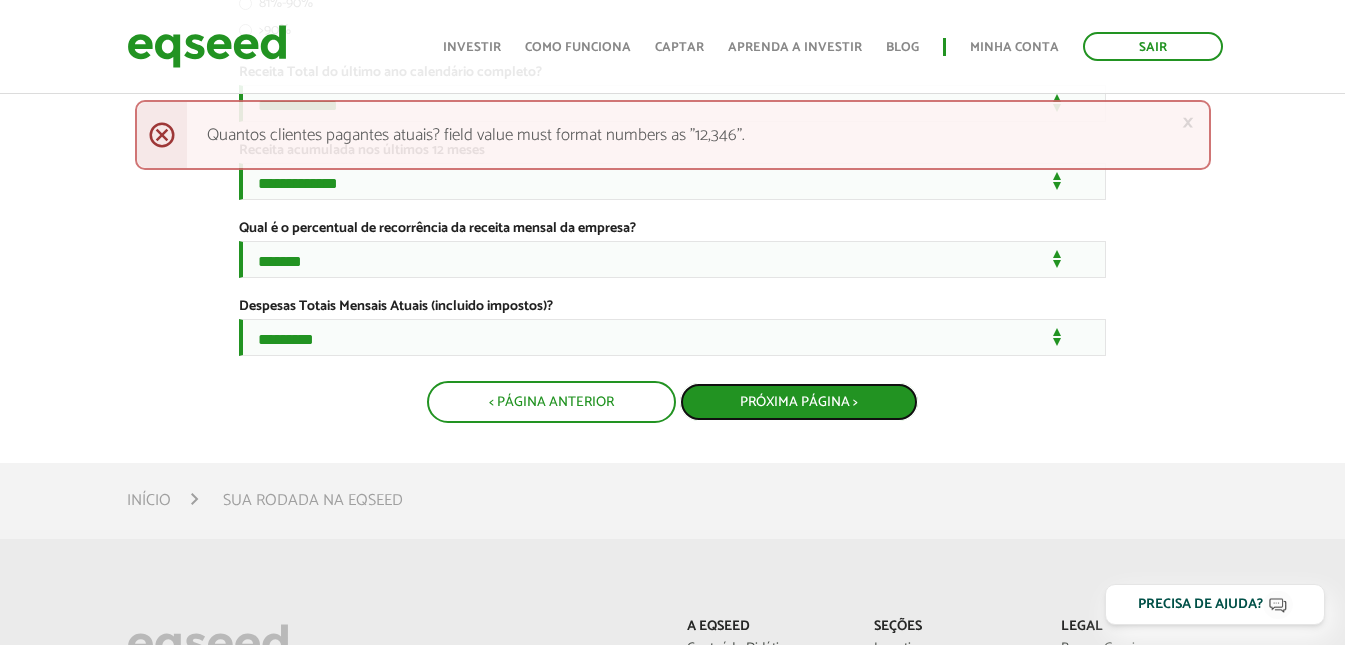 click on "Próxima Página >" at bounding box center (799, 402) 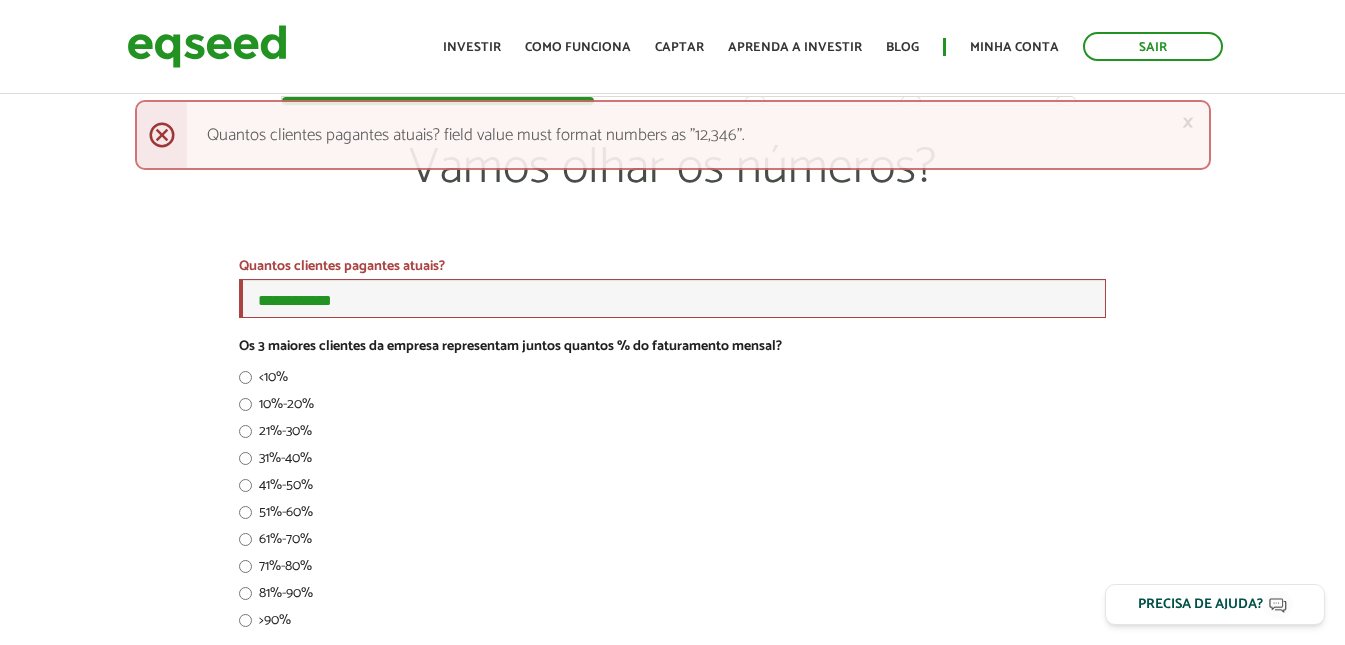 scroll, scrollTop: 0, scrollLeft: 0, axis: both 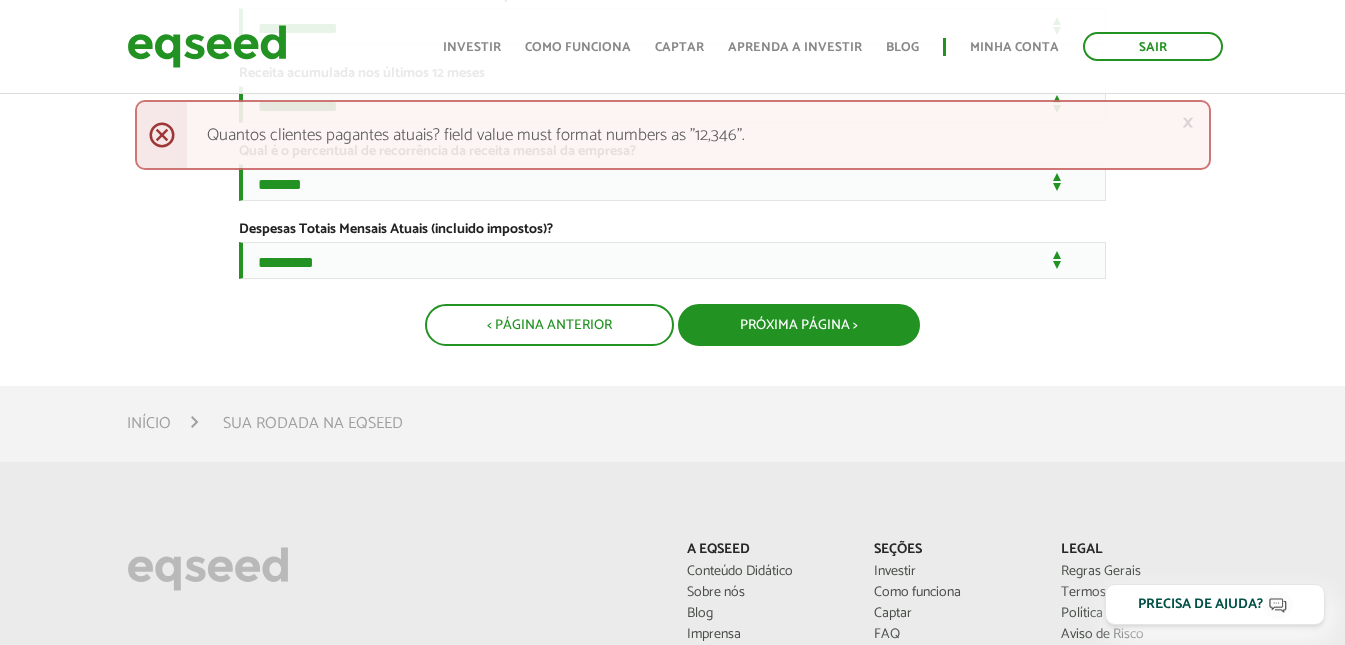 type on "***" 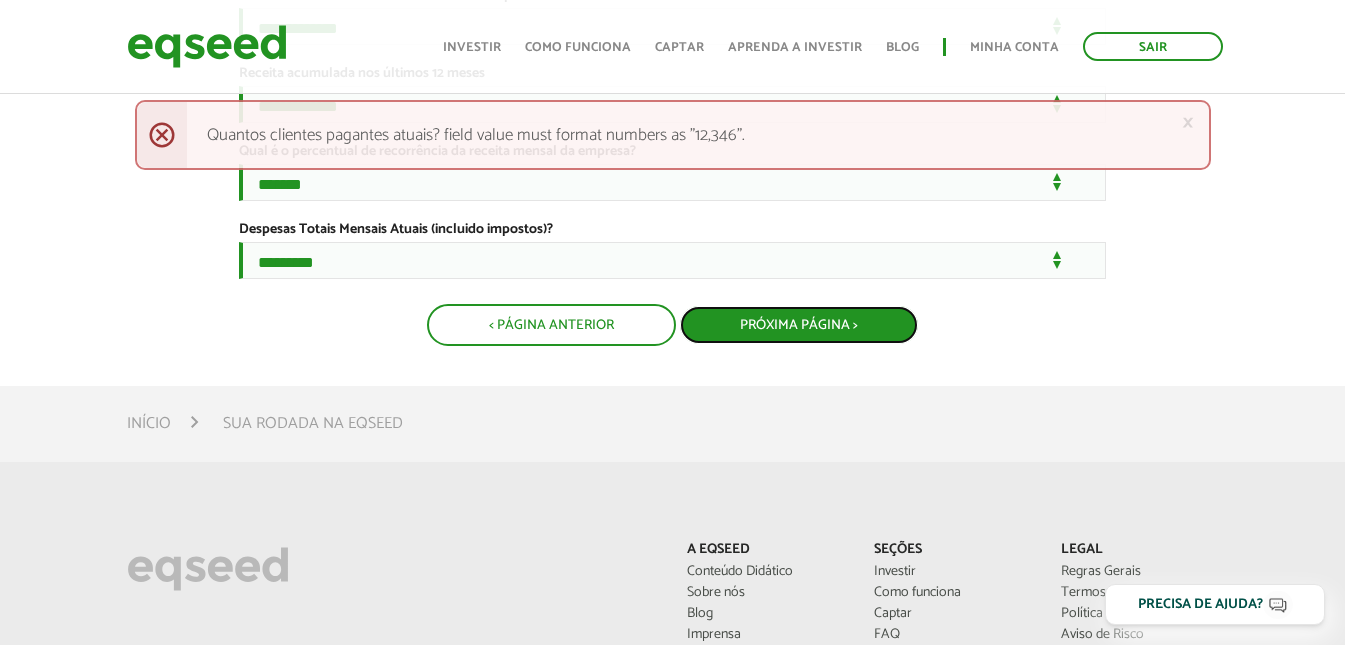 click on "Próxima Página >" at bounding box center [799, 325] 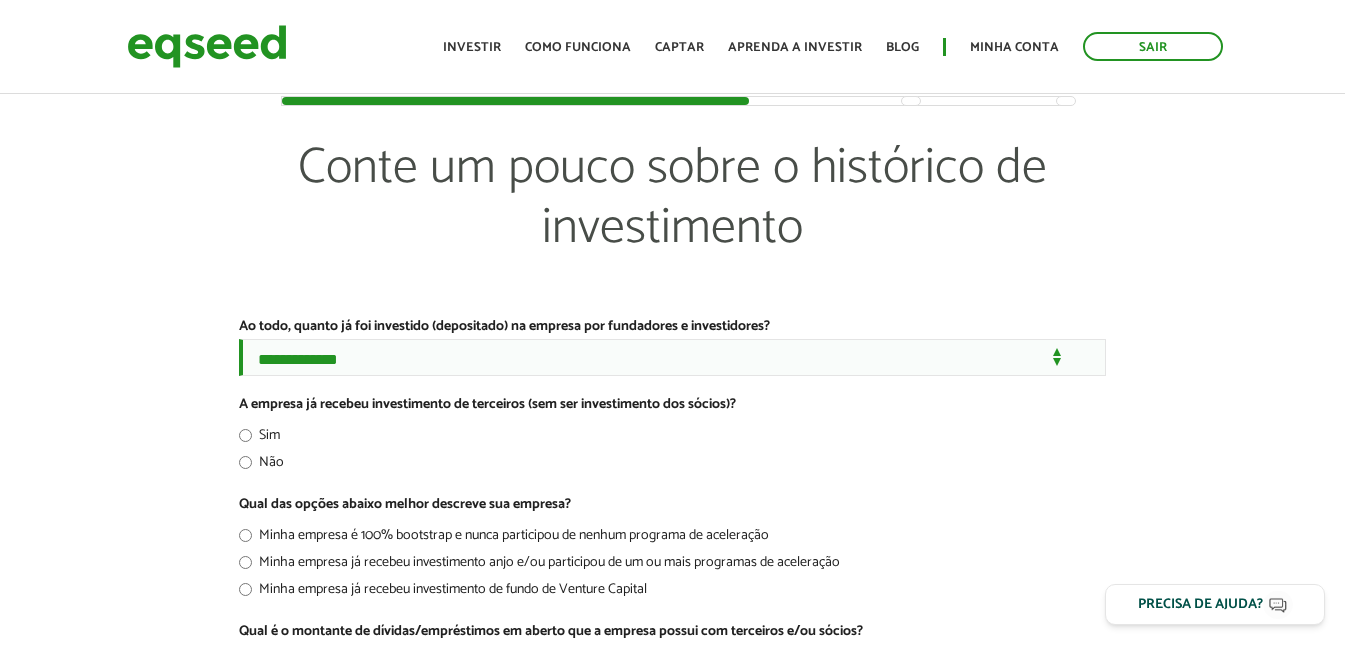 scroll, scrollTop: 0, scrollLeft: 0, axis: both 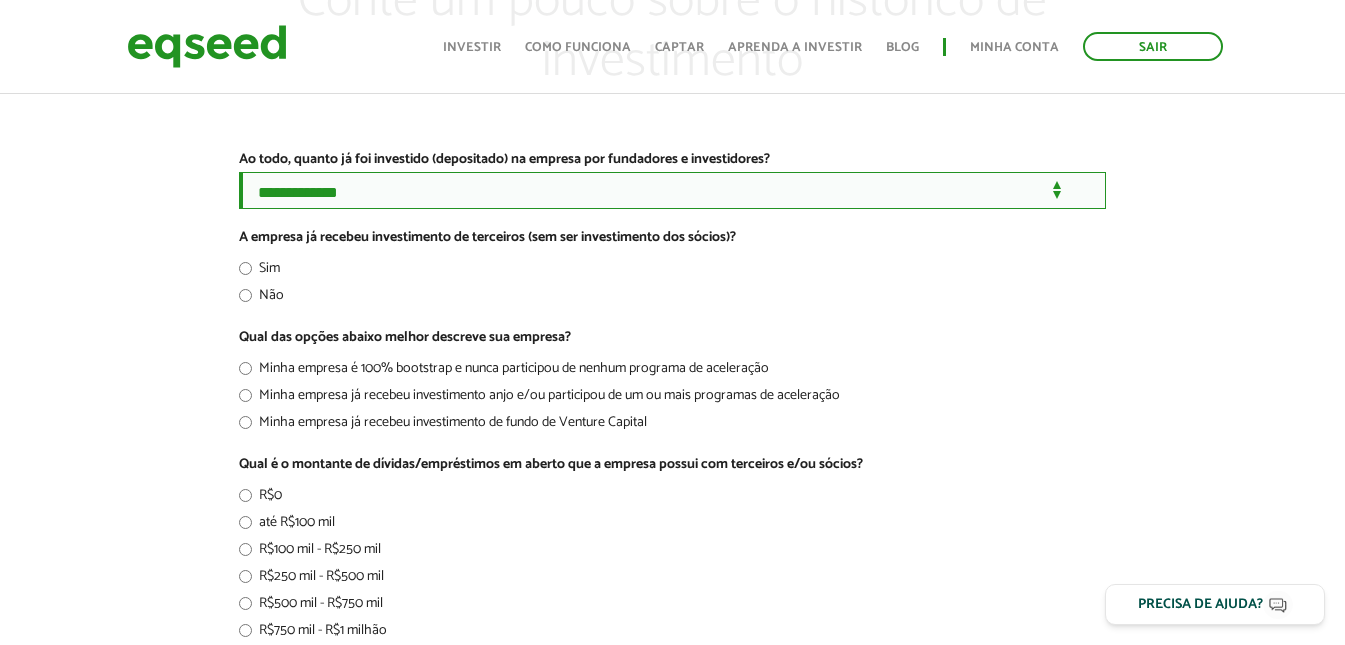 click on "**********" at bounding box center [672, 190] 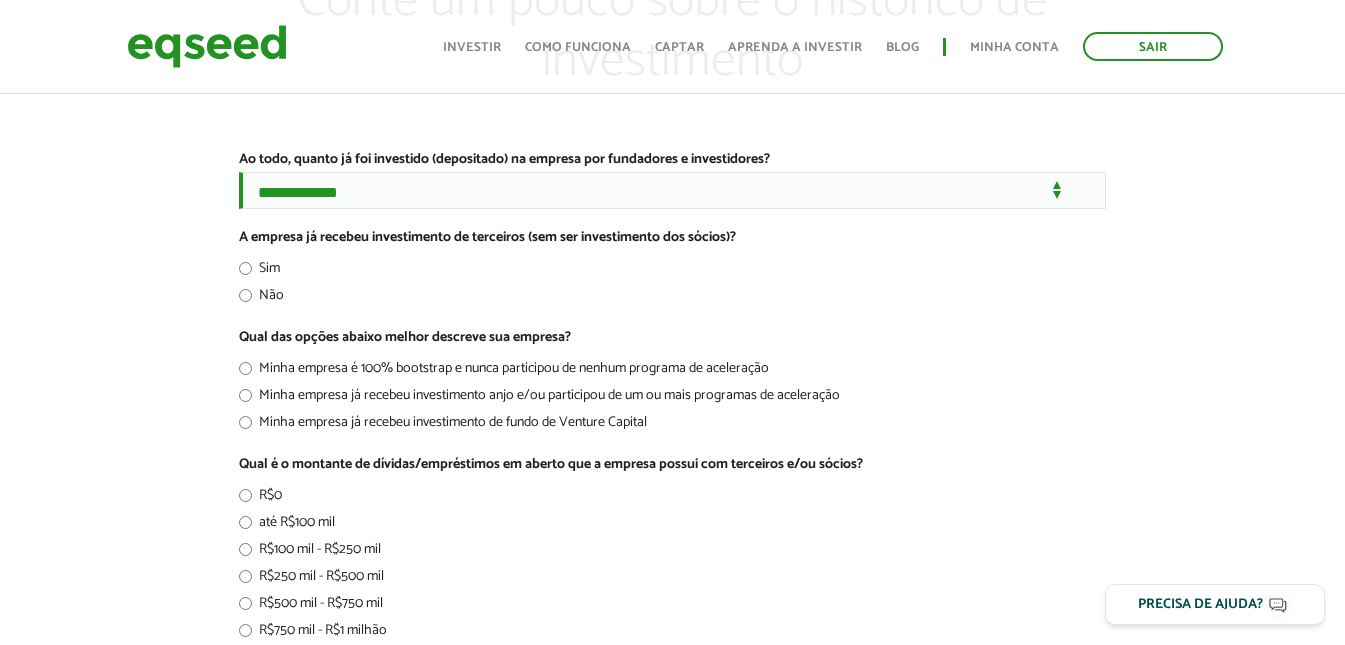 click on "Não" at bounding box center [261, 299] 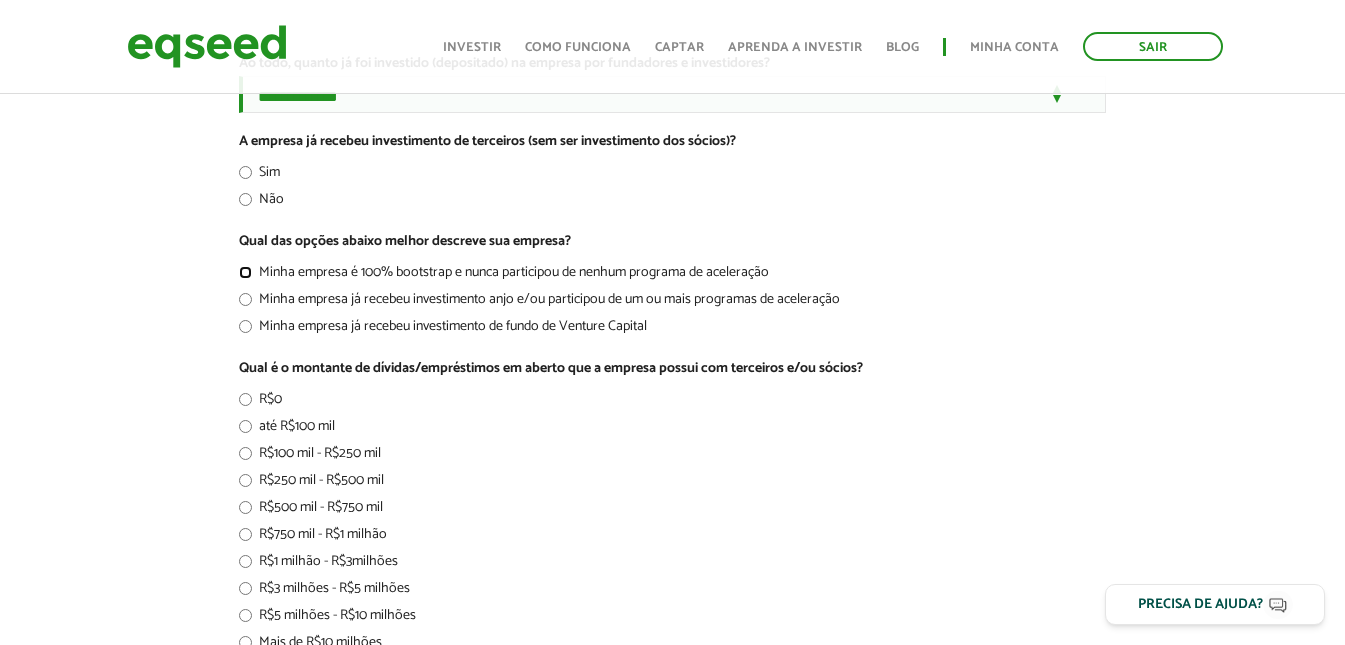 scroll, scrollTop: 333, scrollLeft: 0, axis: vertical 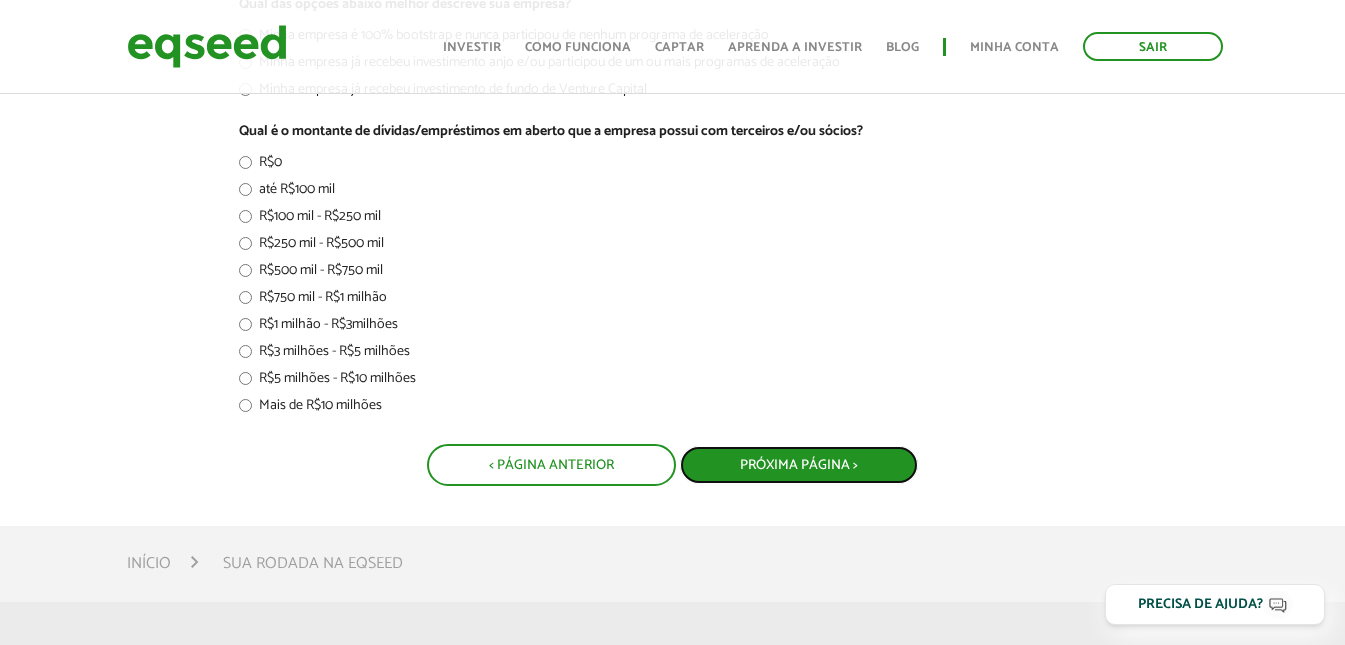 click on "Próxima Página >" at bounding box center [799, 465] 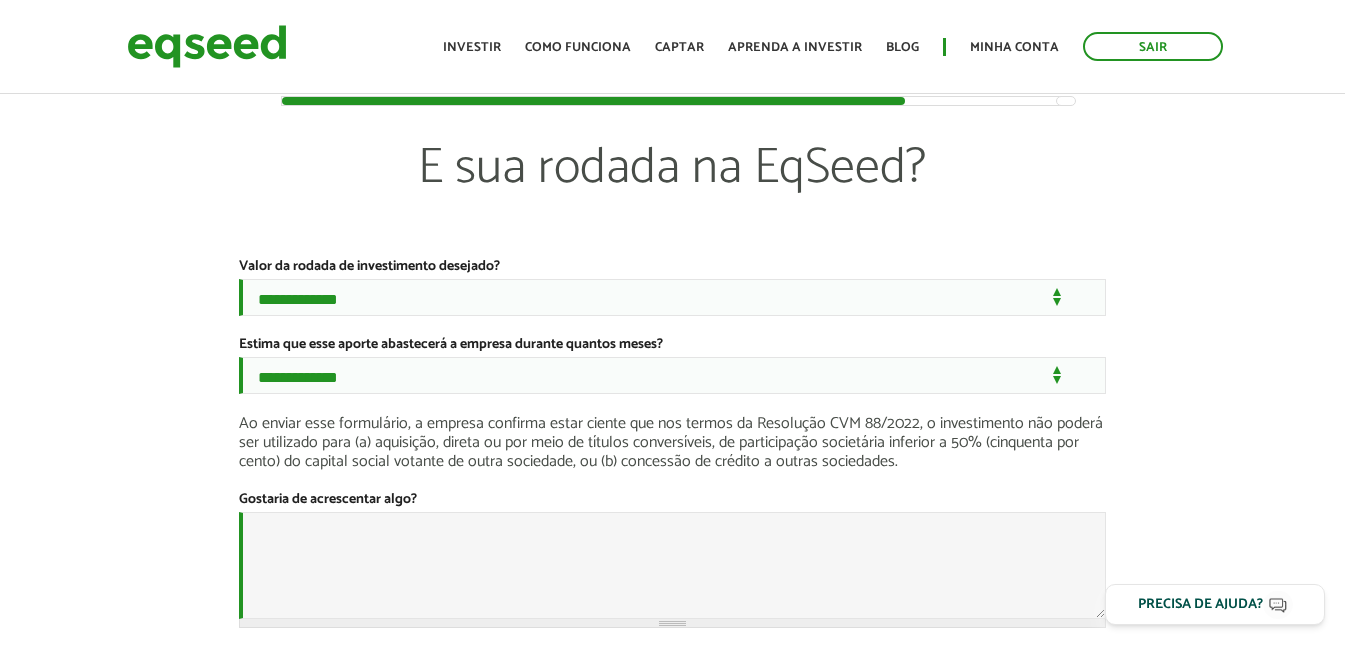 scroll, scrollTop: 0, scrollLeft: 0, axis: both 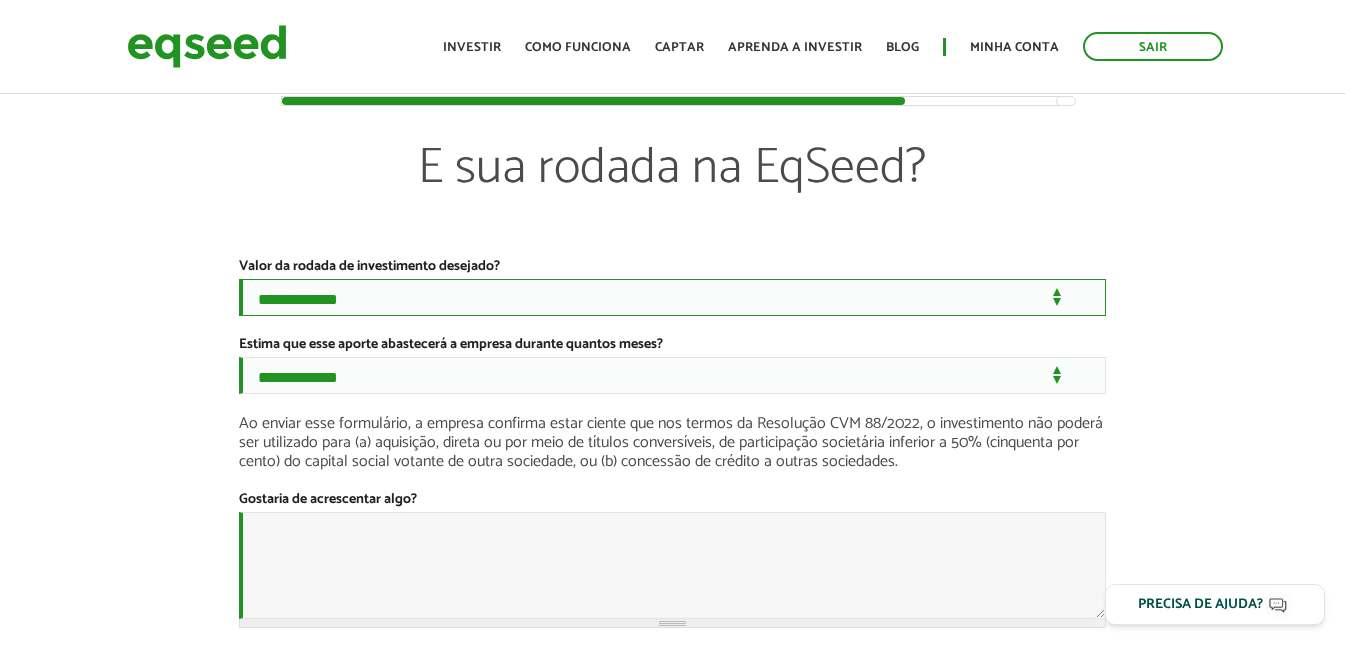 drag, startPoint x: 0, startPoint y: 0, endPoint x: 408, endPoint y: 293, distance: 502.30768 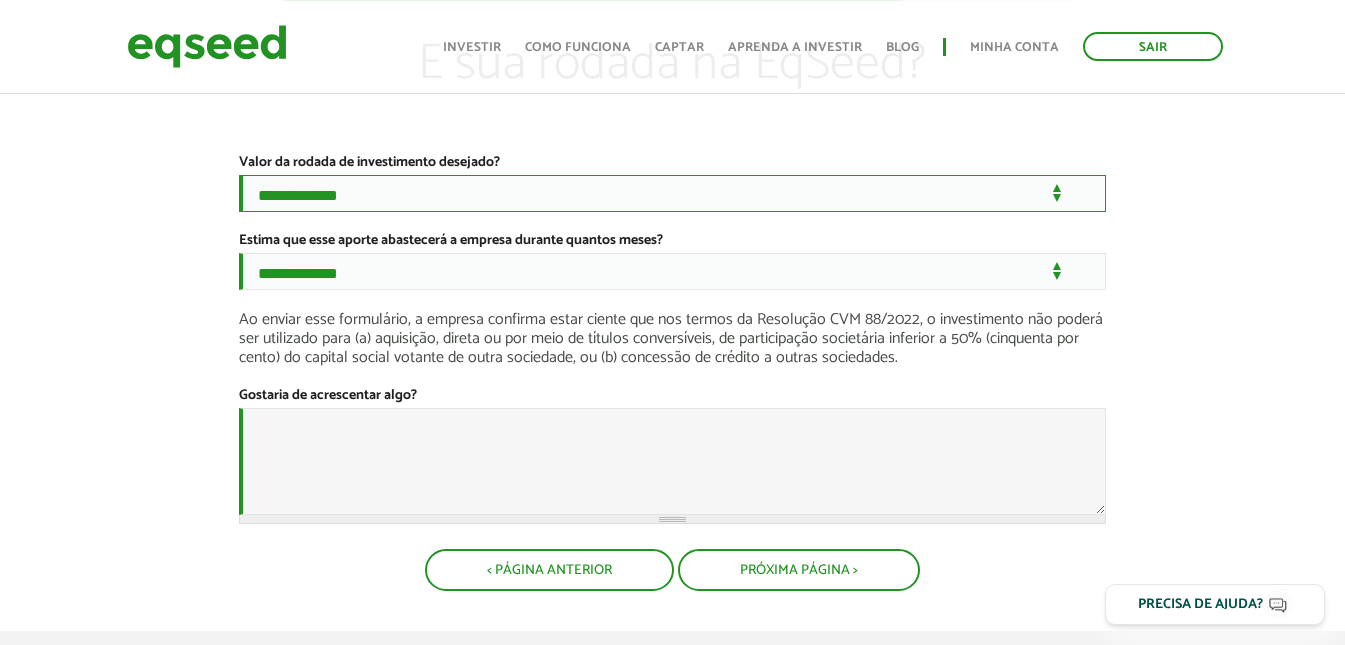scroll, scrollTop: 167, scrollLeft: 0, axis: vertical 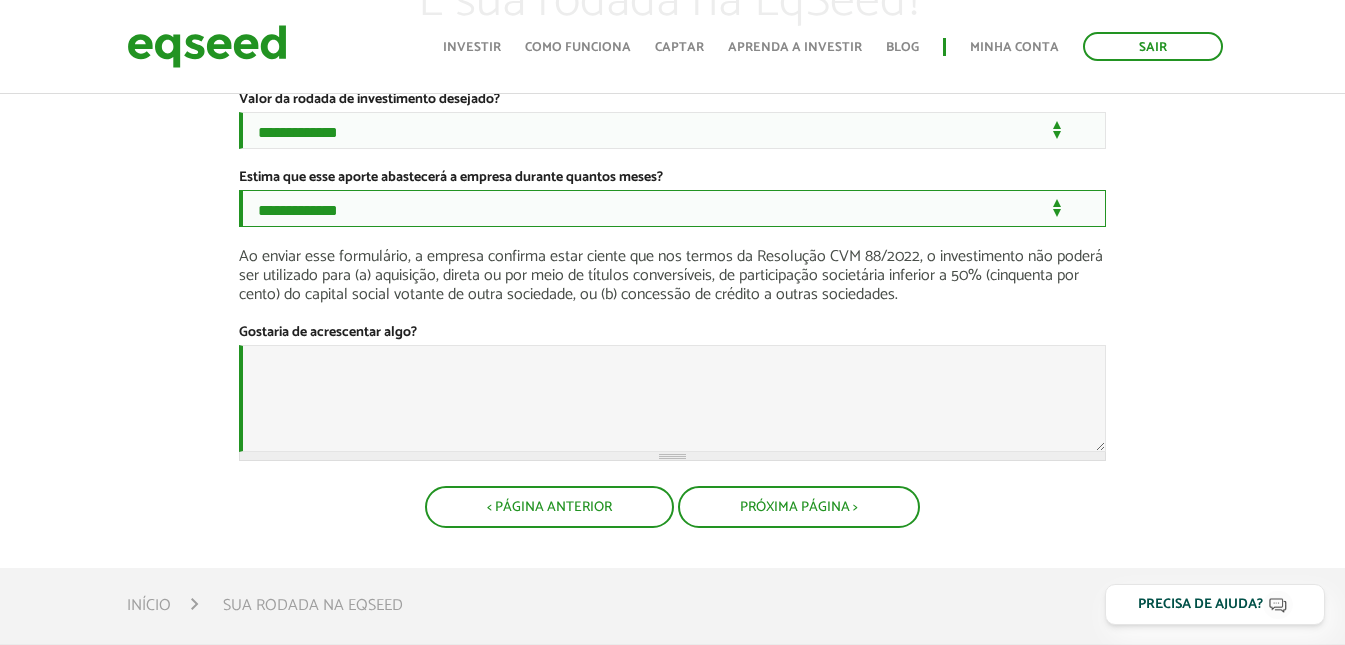 click on "**********" at bounding box center (672, 208) 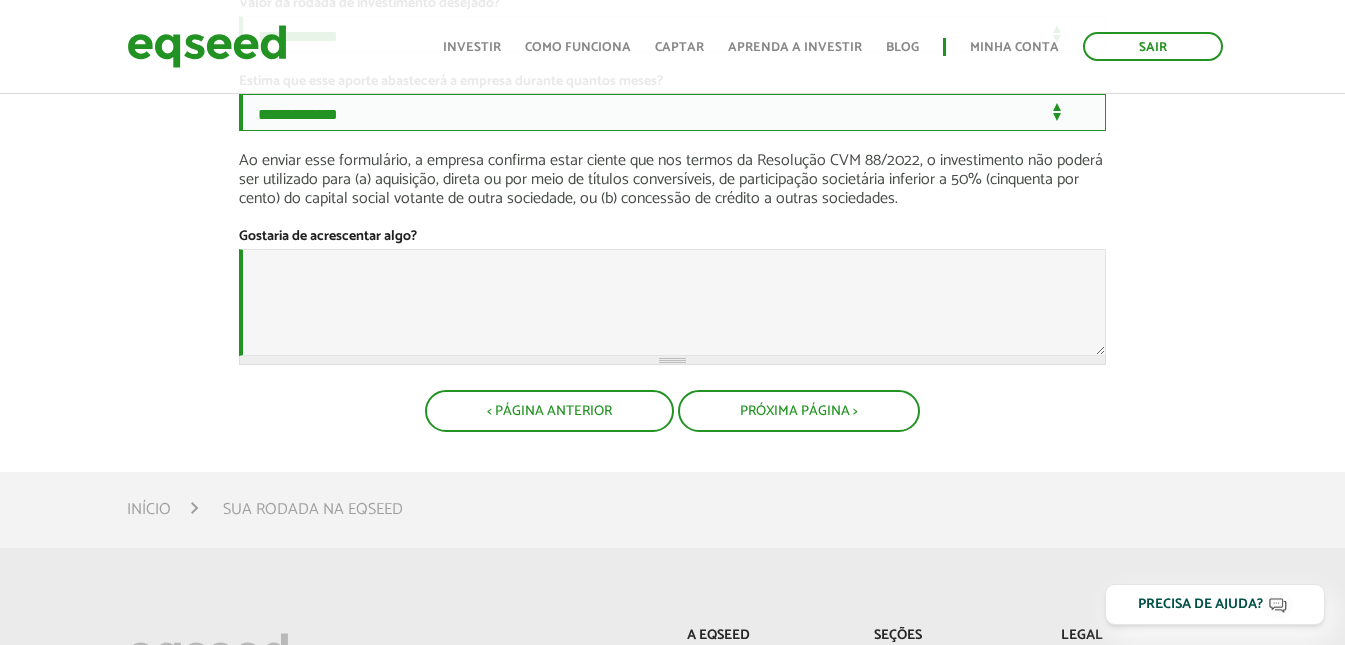 scroll, scrollTop: 333, scrollLeft: 0, axis: vertical 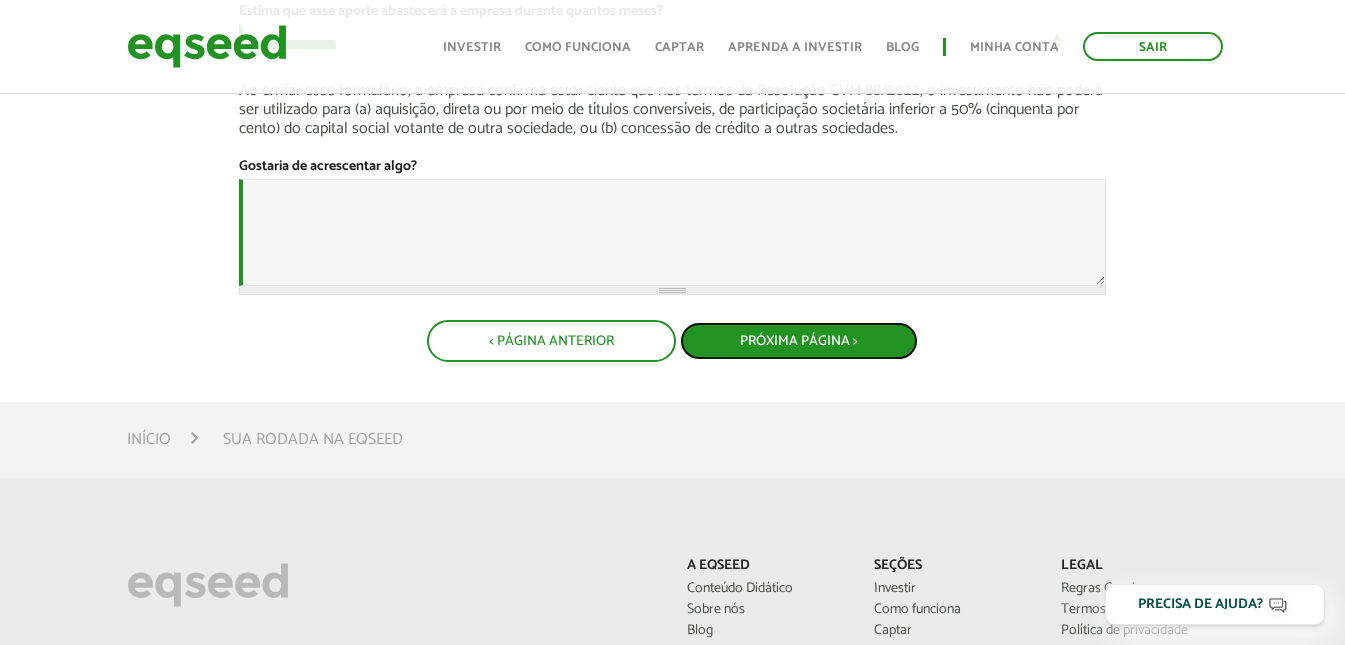 click on "Próxima Página >" at bounding box center [799, 341] 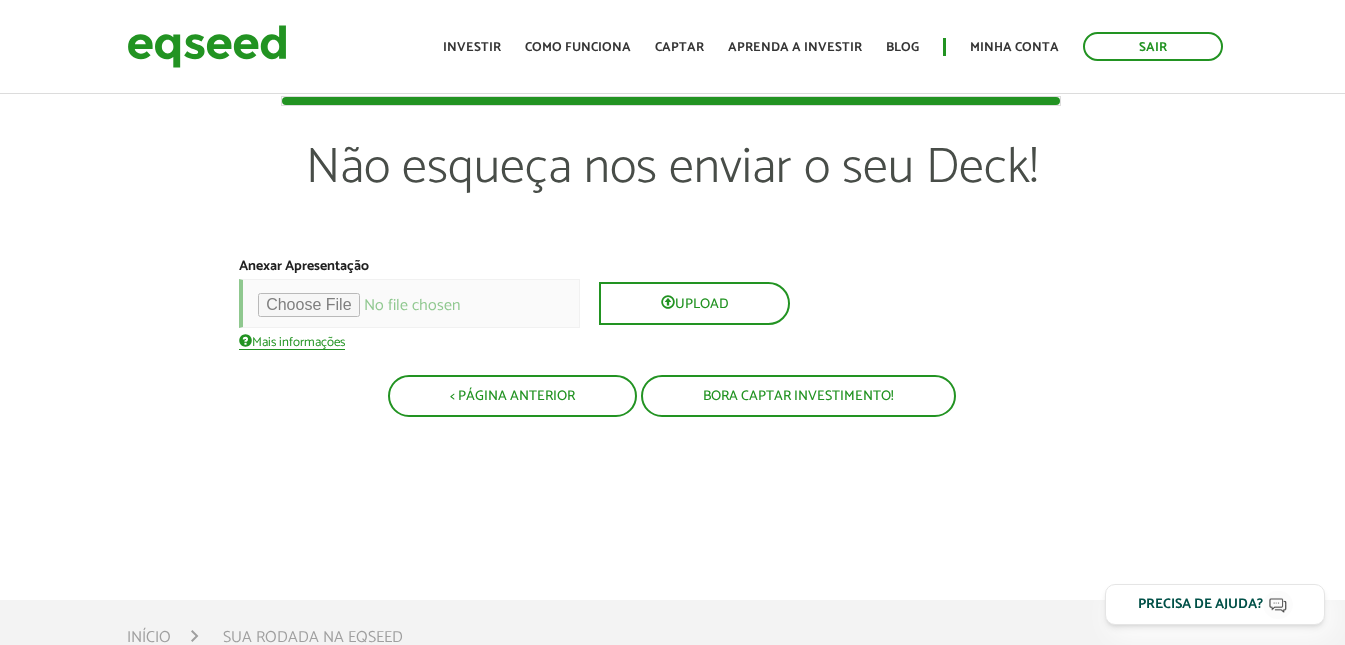 scroll, scrollTop: 0, scrollLeft: 0, axis: both 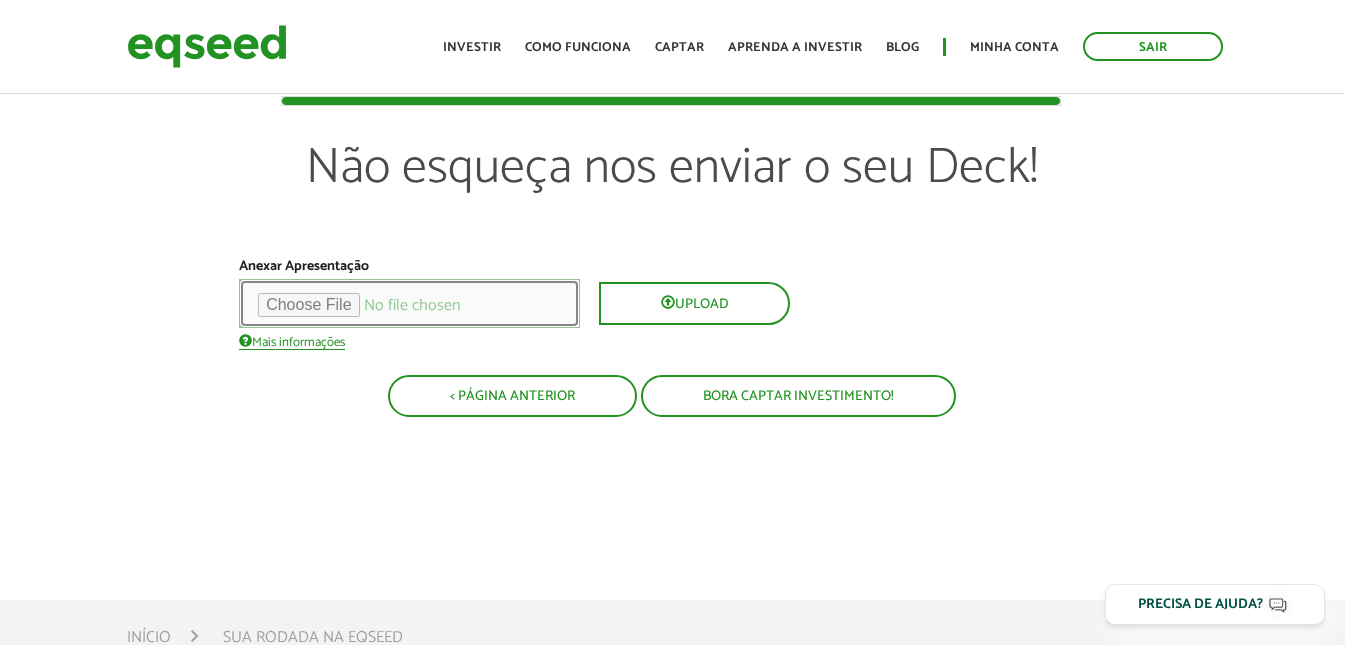 click at bounding box center (409, 303) 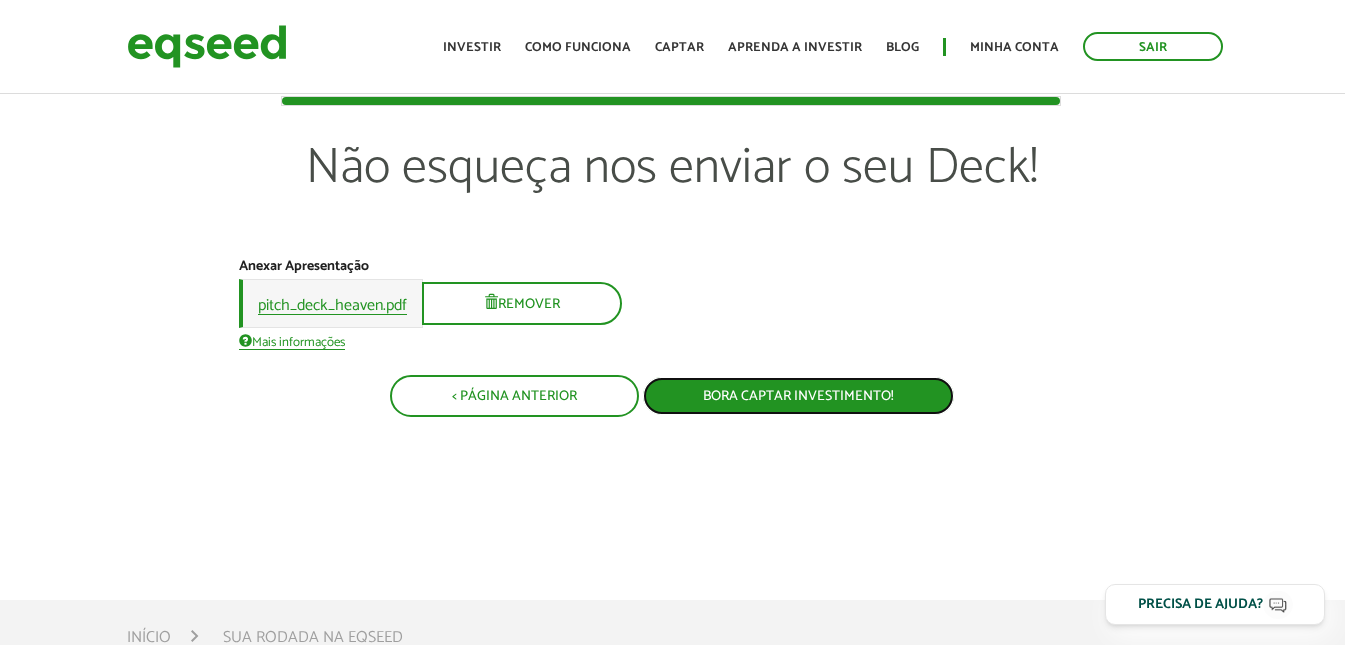 click on "Bora captar investimento!" at bounding box center [798, 396] 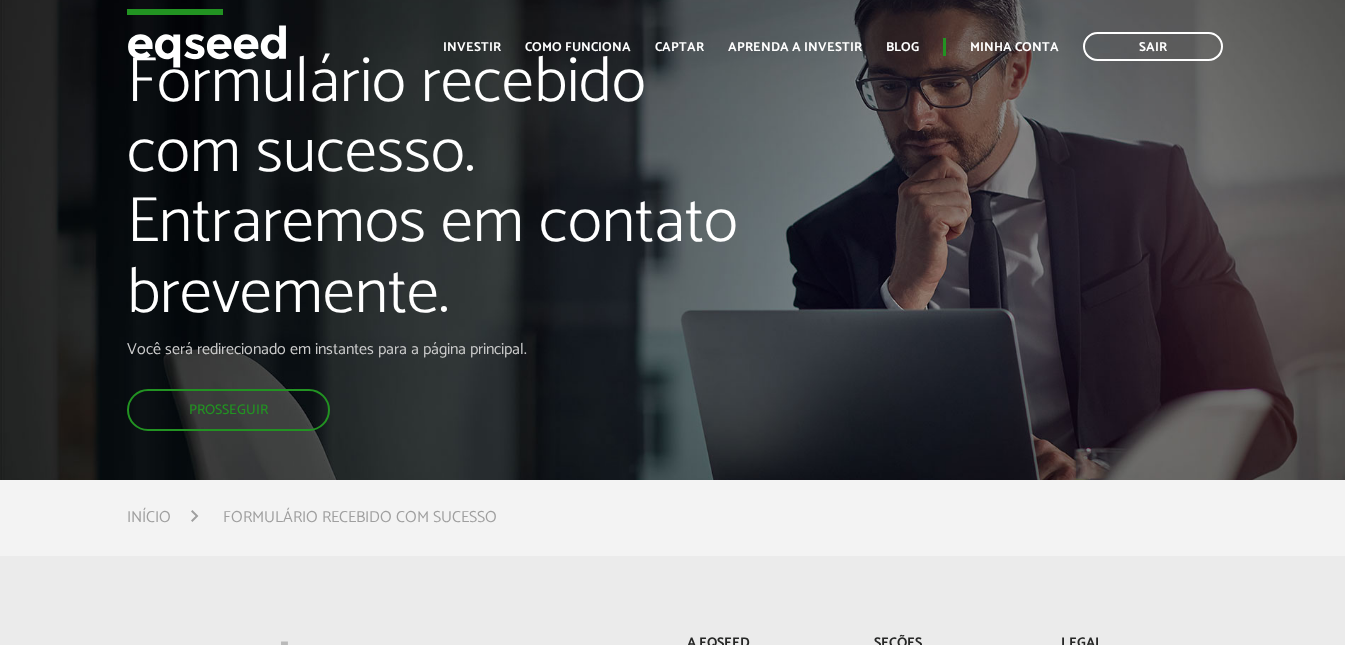 scroll, scrollTop: 0, scrollLeft: 0, axis: both 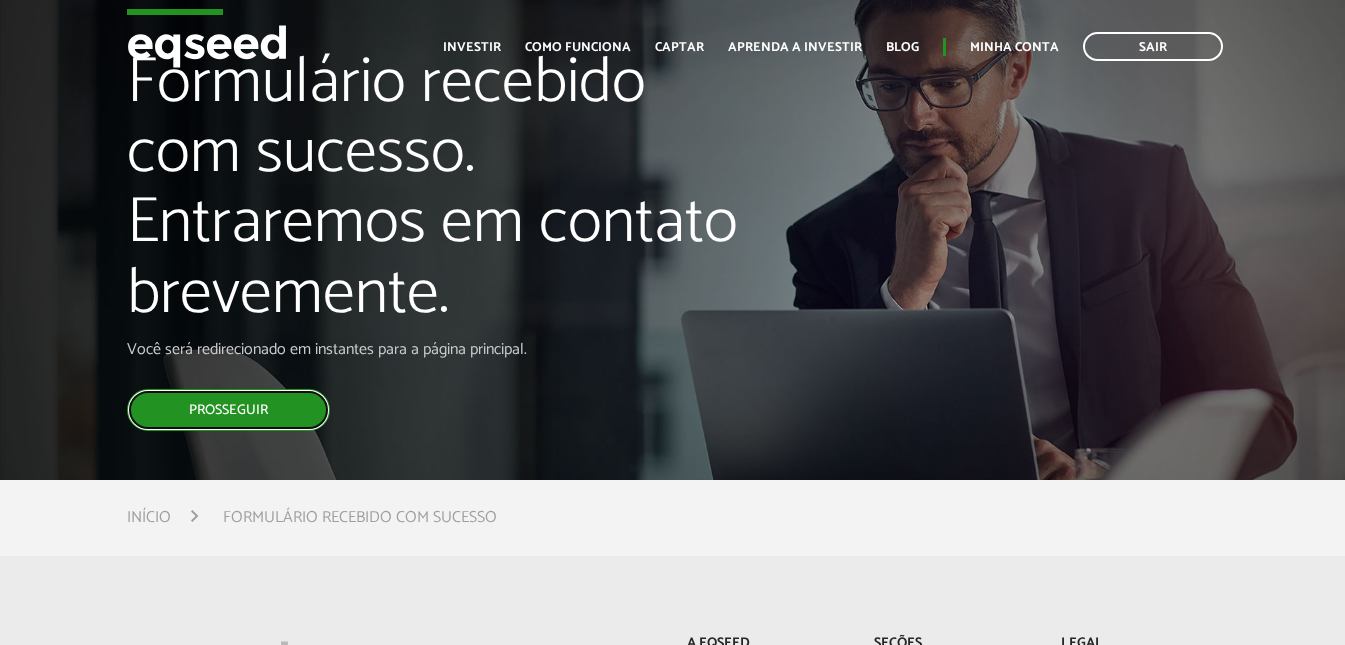 click on "Prosseguir" at bounding box center (228, 410) 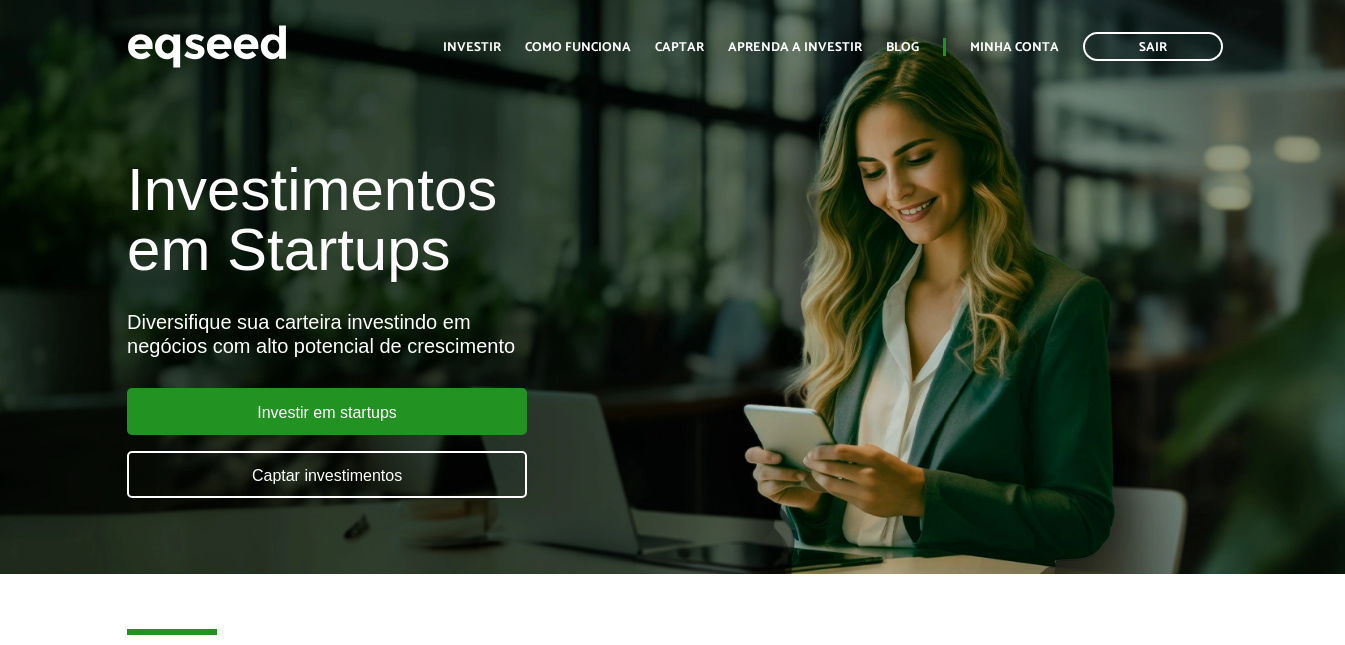 scroll, scrollTop: 0, scrollLeft: 0, axis: both 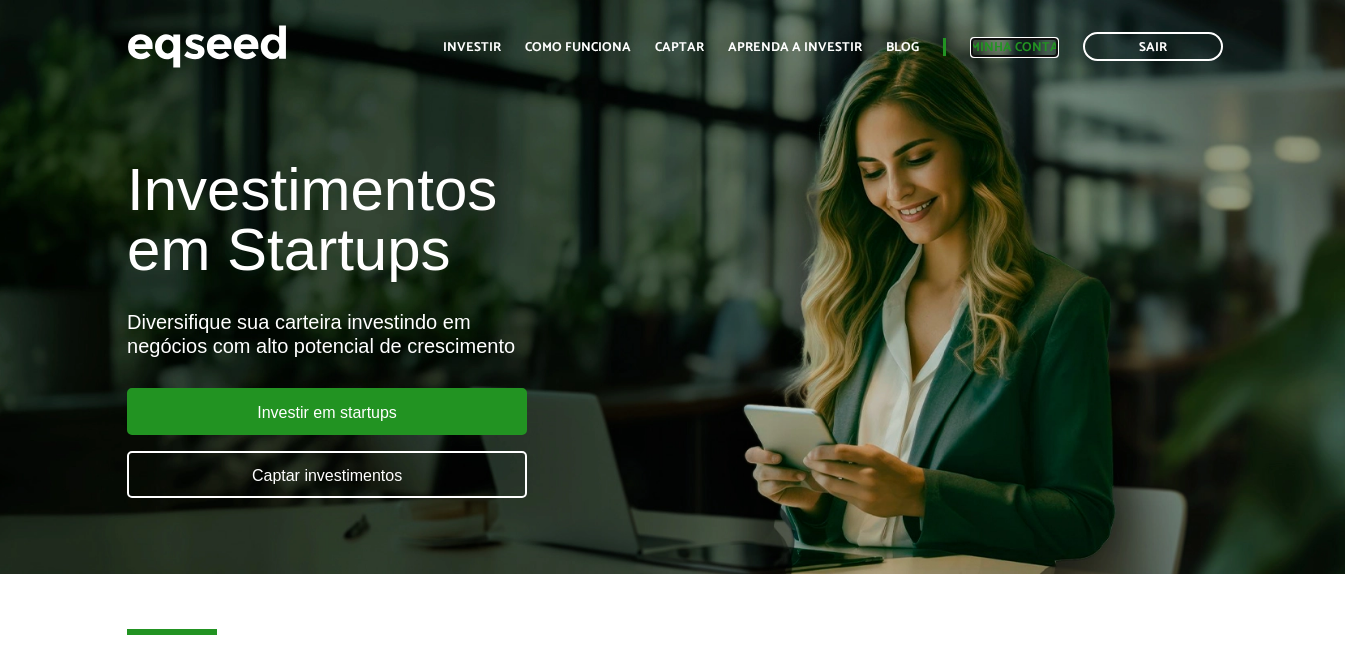 click on "Minha conta" at bounding box center (1014, 47) 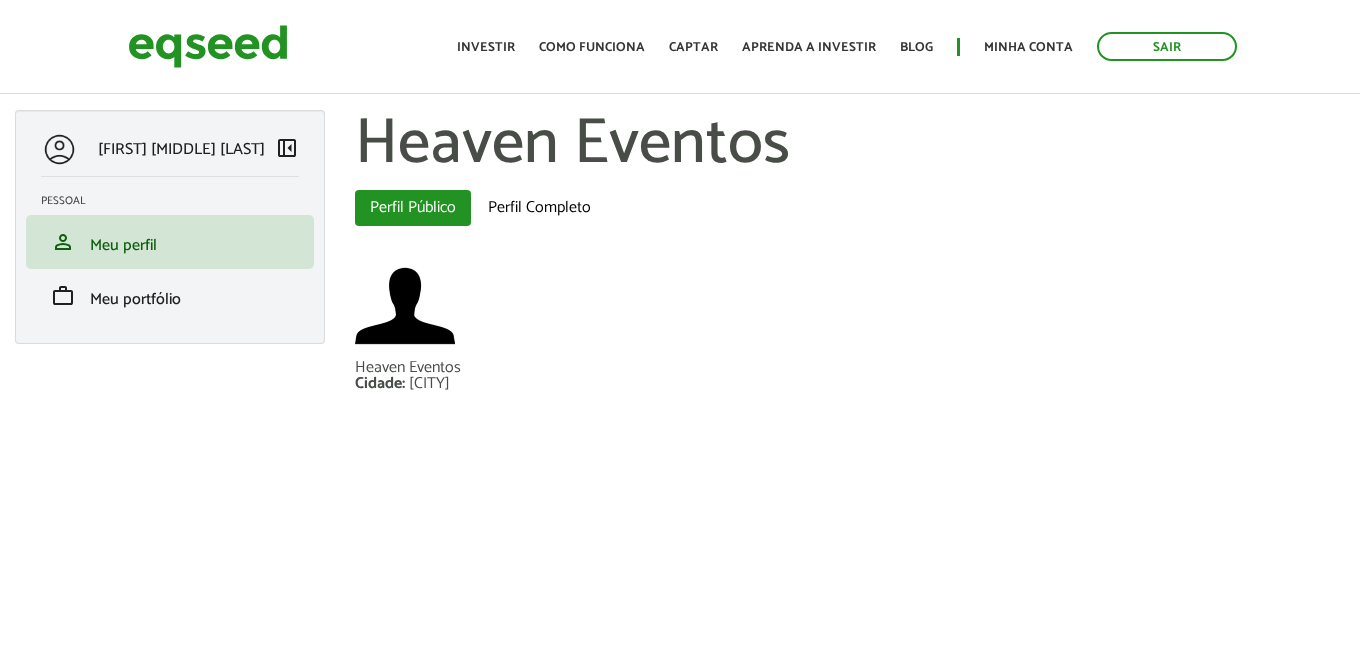 scroll, scrollTop: 0, scrollLeft: 0, axis: both 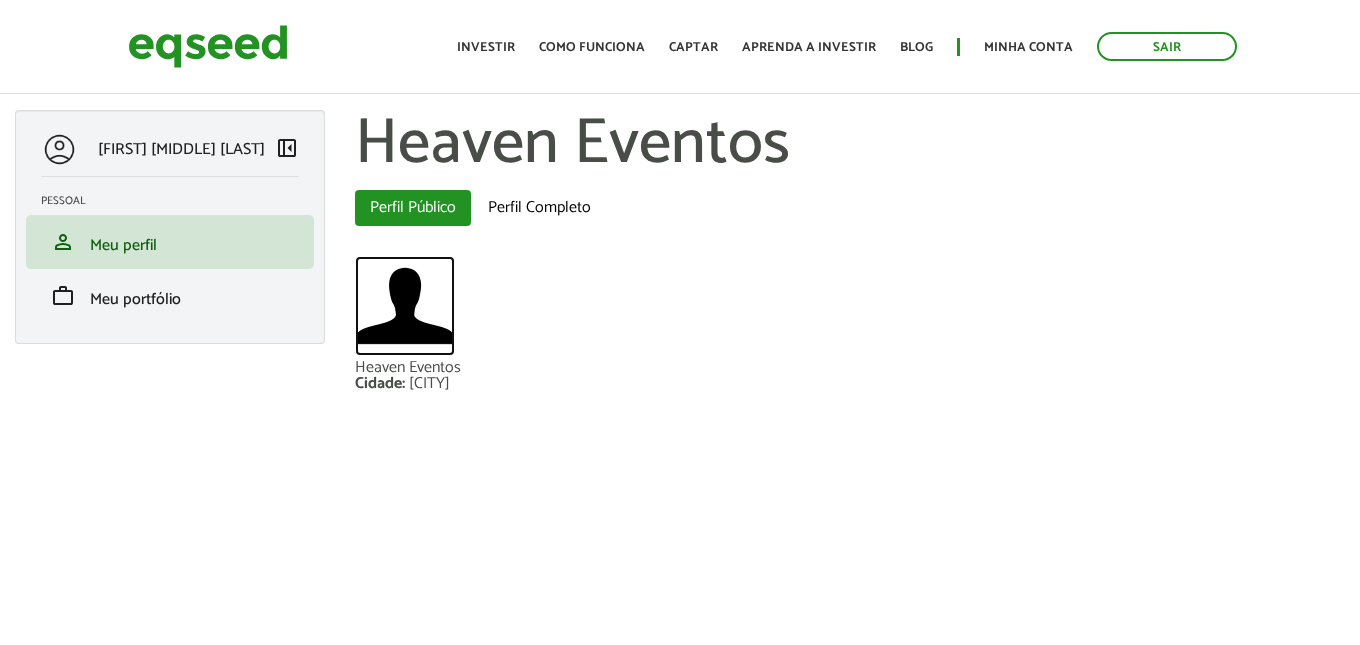 click at bounding box center (405, 306) 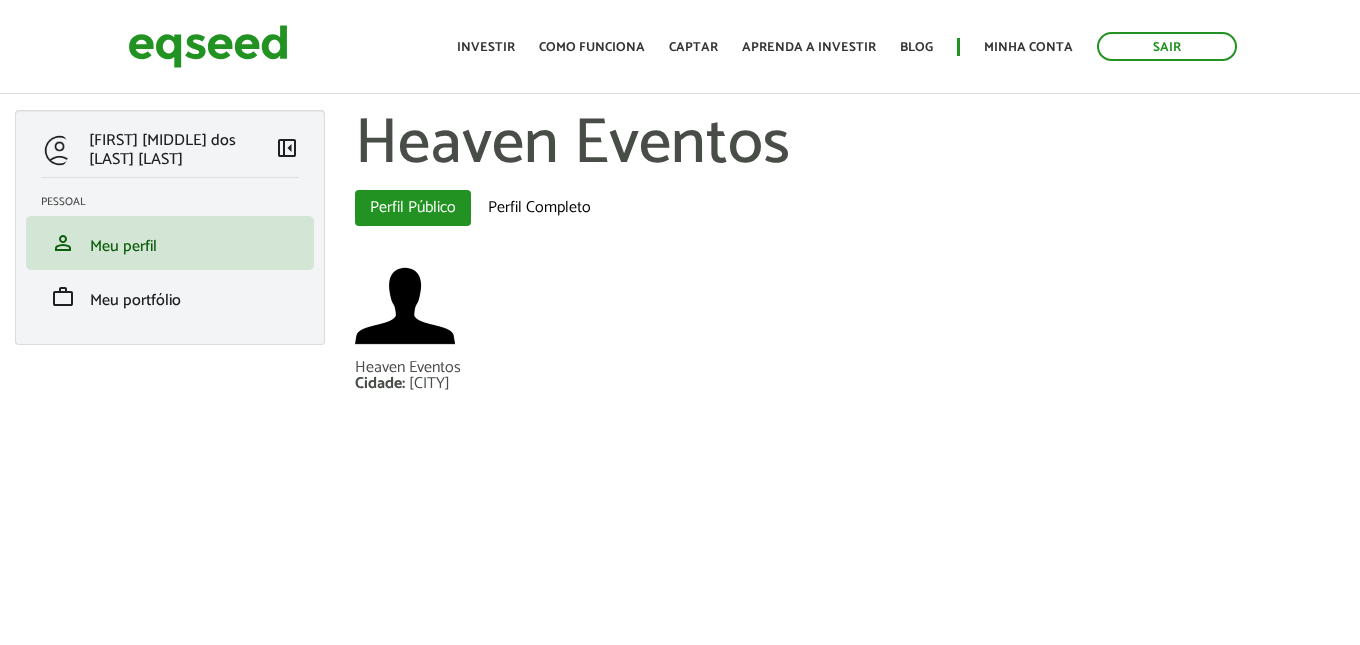 scroll, scrollTop: 0, scrollLeft: 0, axis: both 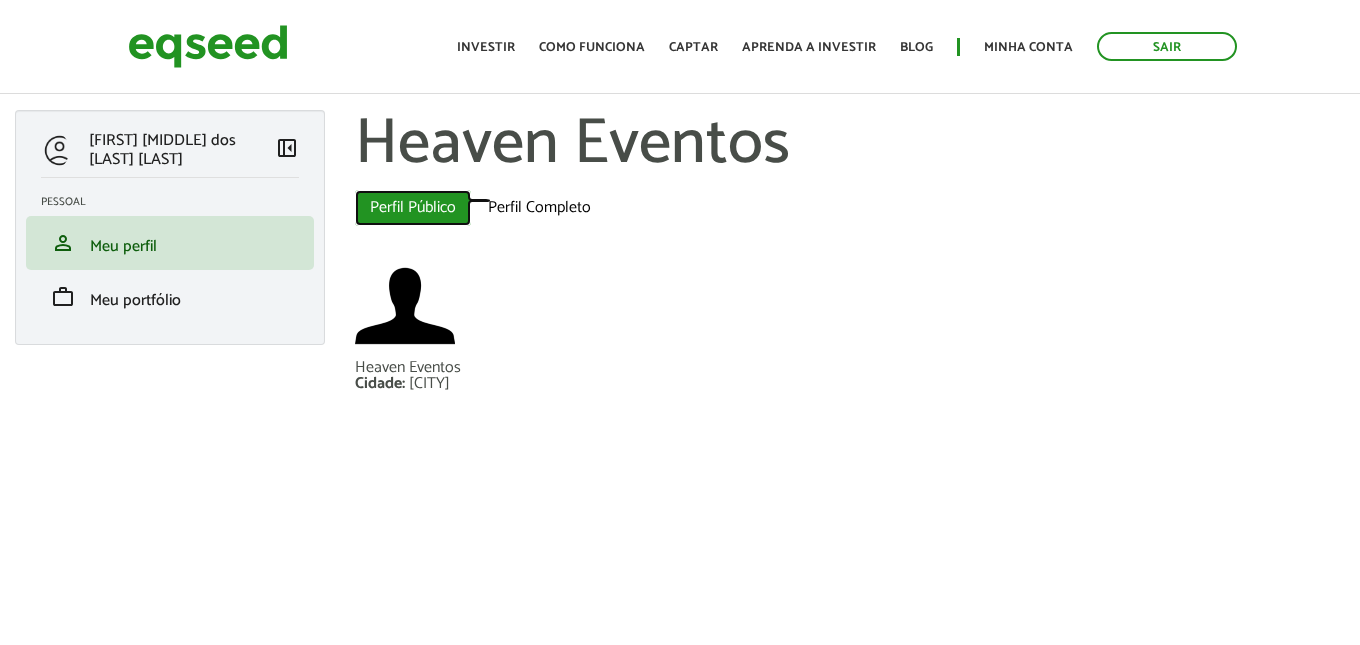 click on "Perfil Público (aba ativa)" at bounding box center (413, 208) 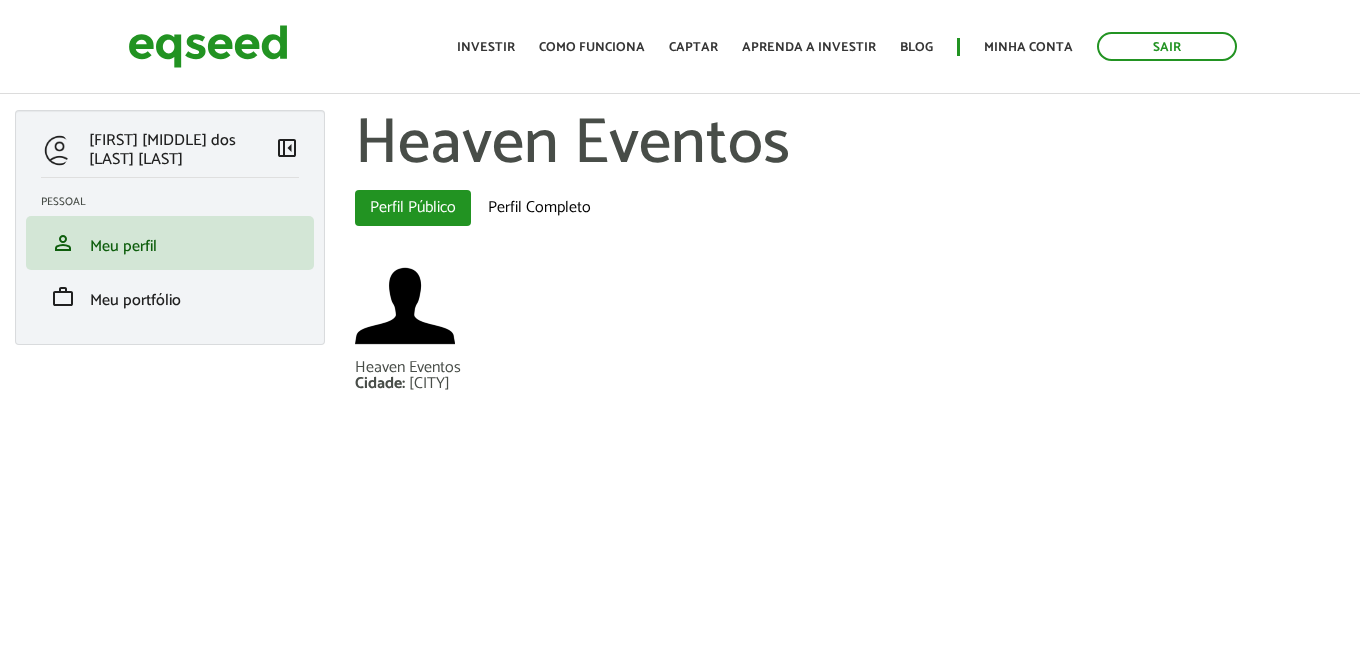 scroll, scrollTop: 0, scrollLeft: 0, axis: both 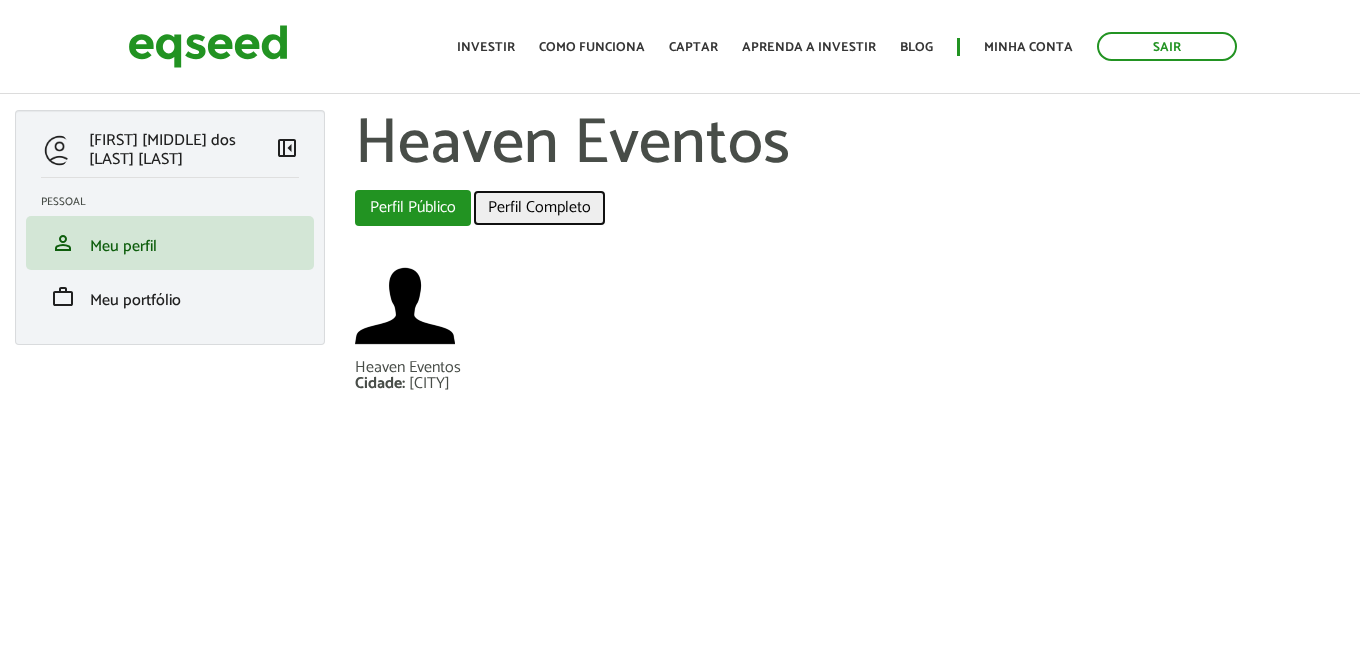 drag, startPoint x: 0, startPoint y: 0, endPoint x: 548, endPoint y: 203, distance: 584.3911 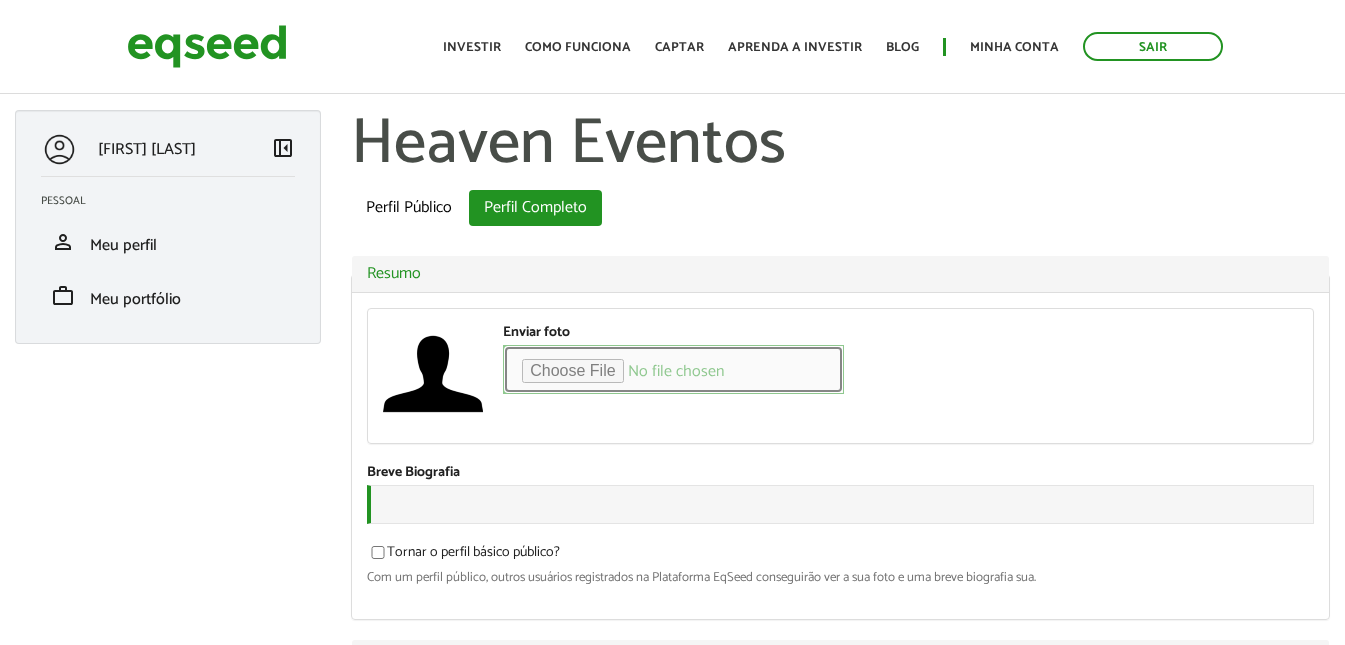 click on "Enviar foto" at bounding box center (673, 369) 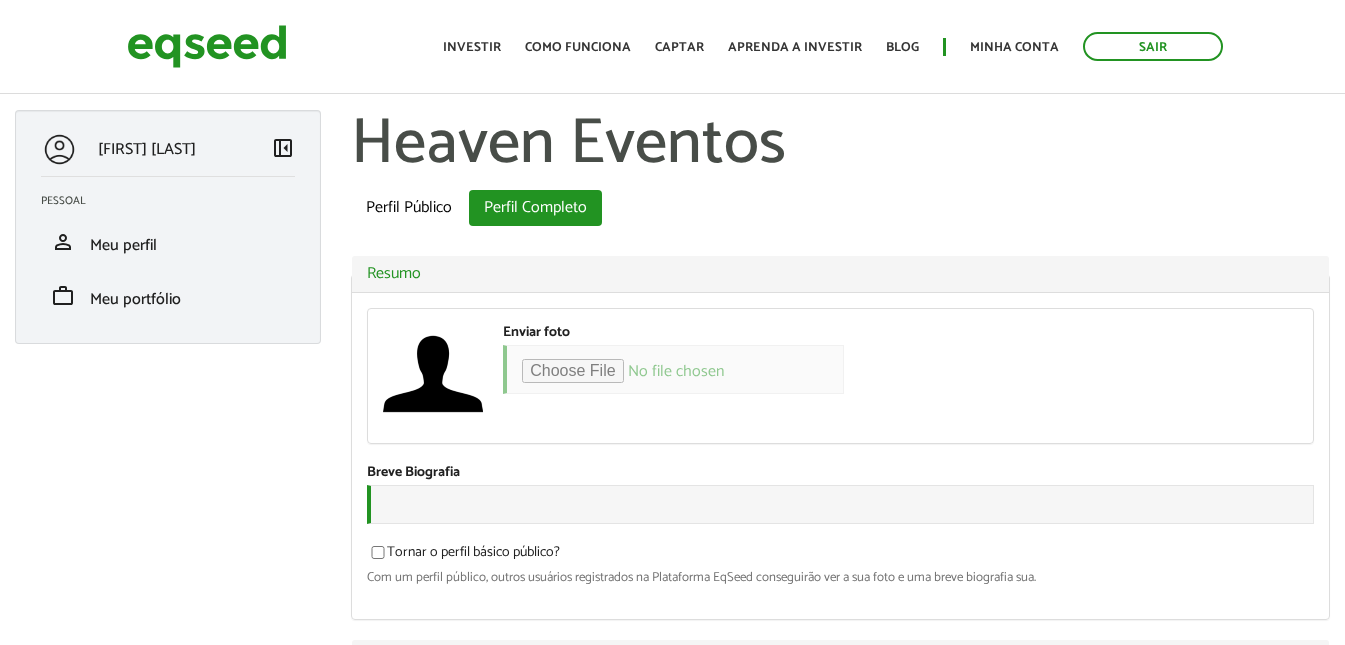 scroll, scrollTop: 0, scrollLeft: 0, axis: both 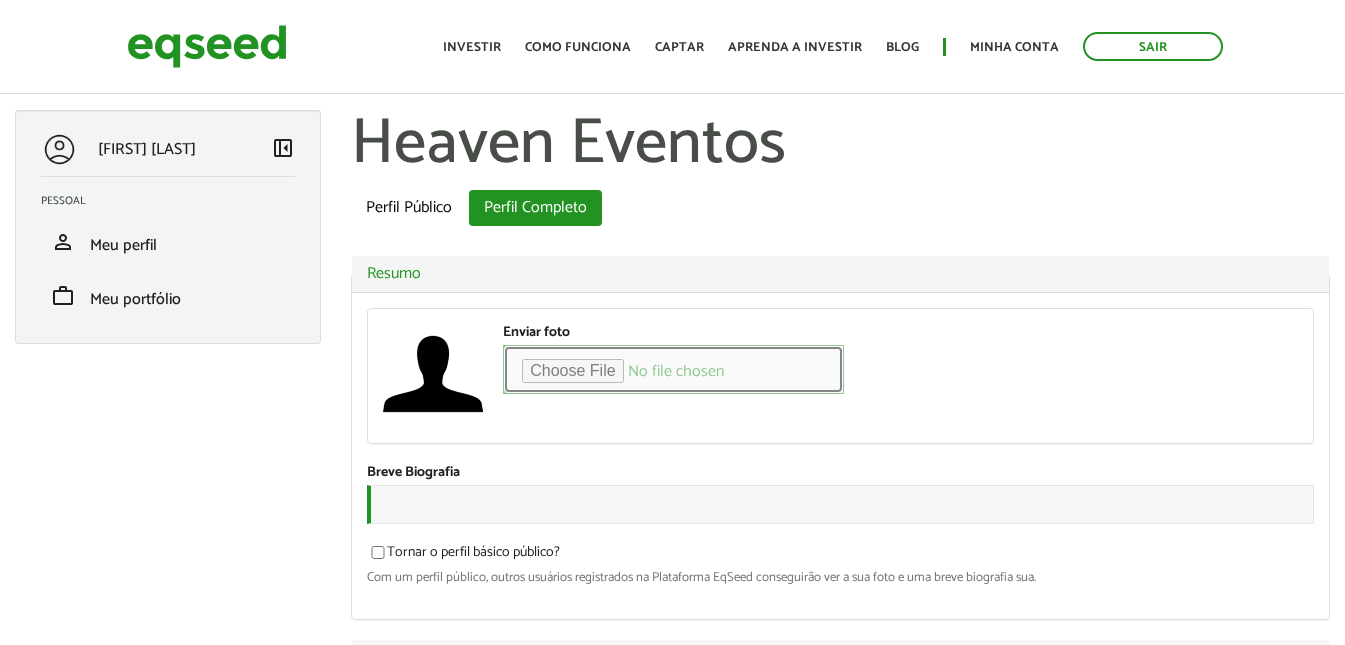 type on "**********" 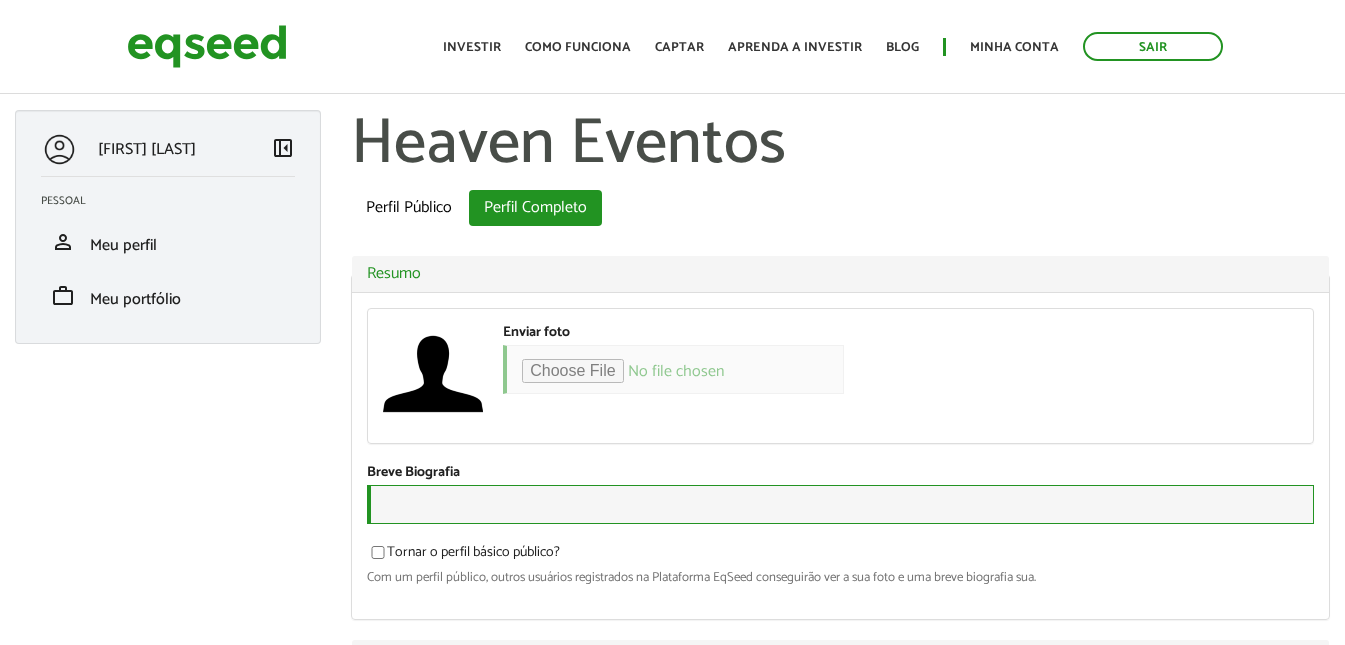 click on "Breve Biografia" at bounding box center [840, 504] 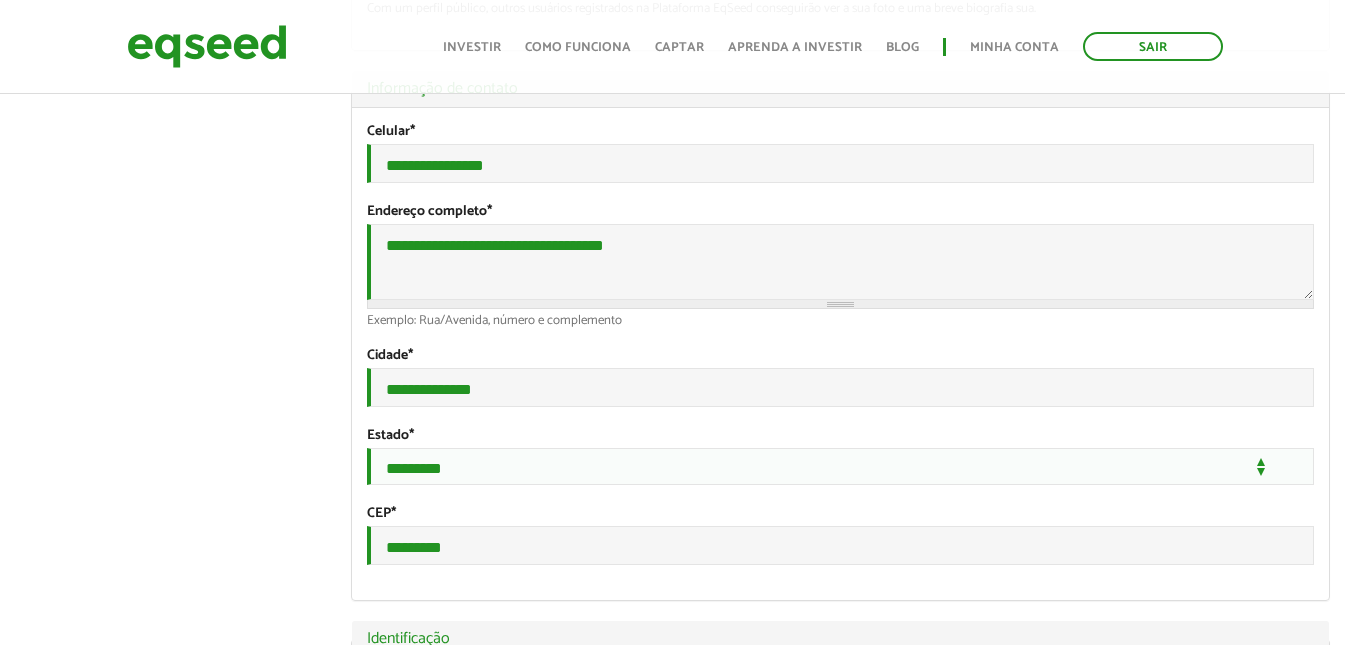 scroll, scrollTop: 667, scrollLeft: 0, axis: vertical 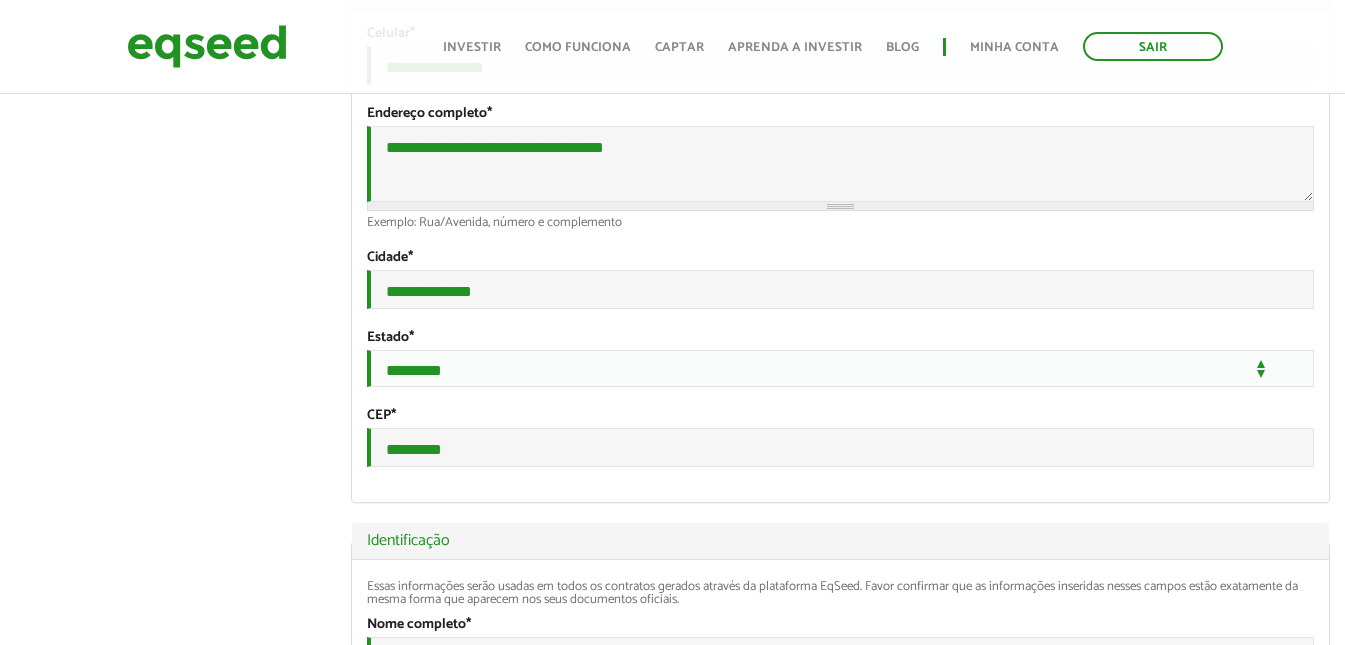 type on "**********" 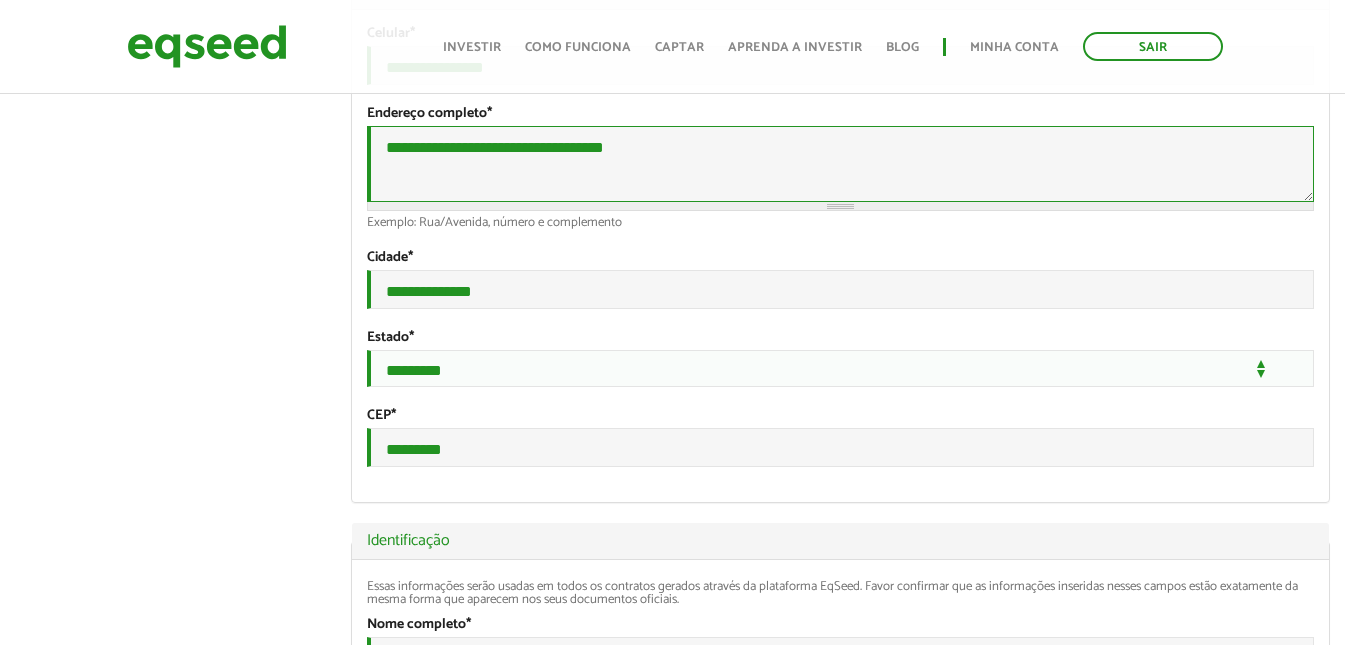 drag, startPoint x: 674, startPoint y: 178, endPoint x: 255, endPoint y: 216, distance: 420.71964 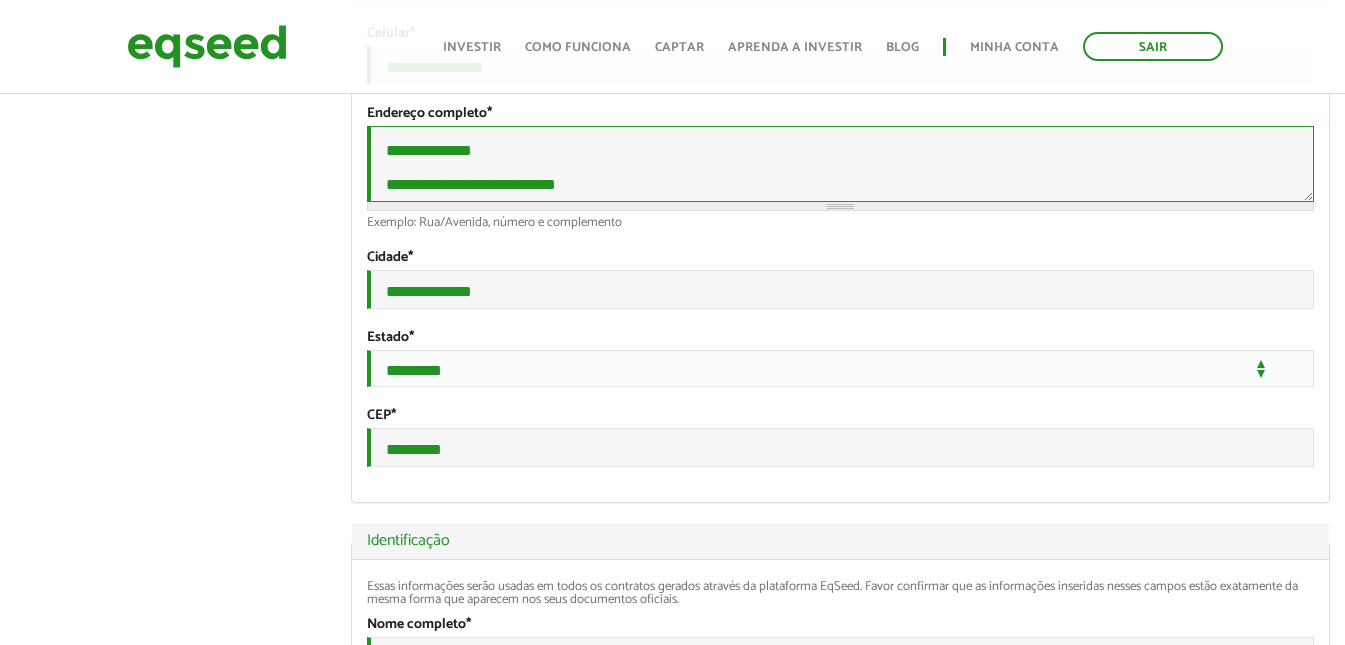 scroll, scrollTop: 0, scrollLeft: 0, axis: both 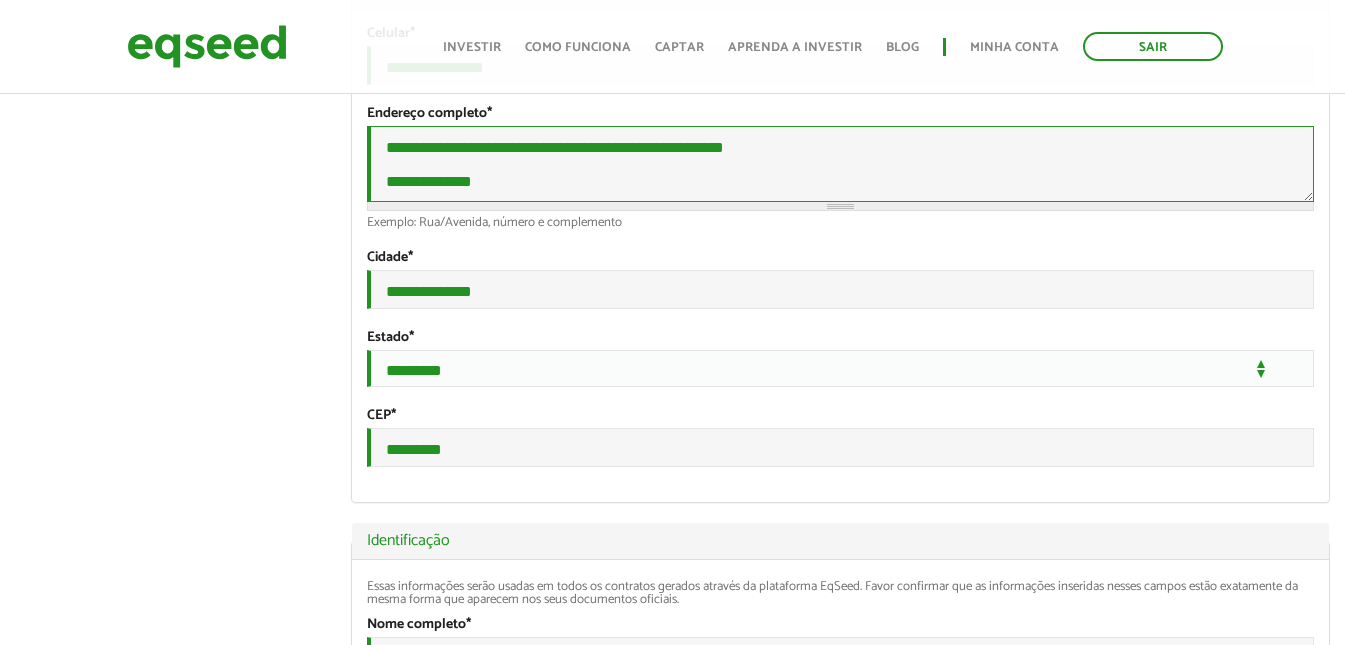 click on "**********" at bounding box center [840, 164] 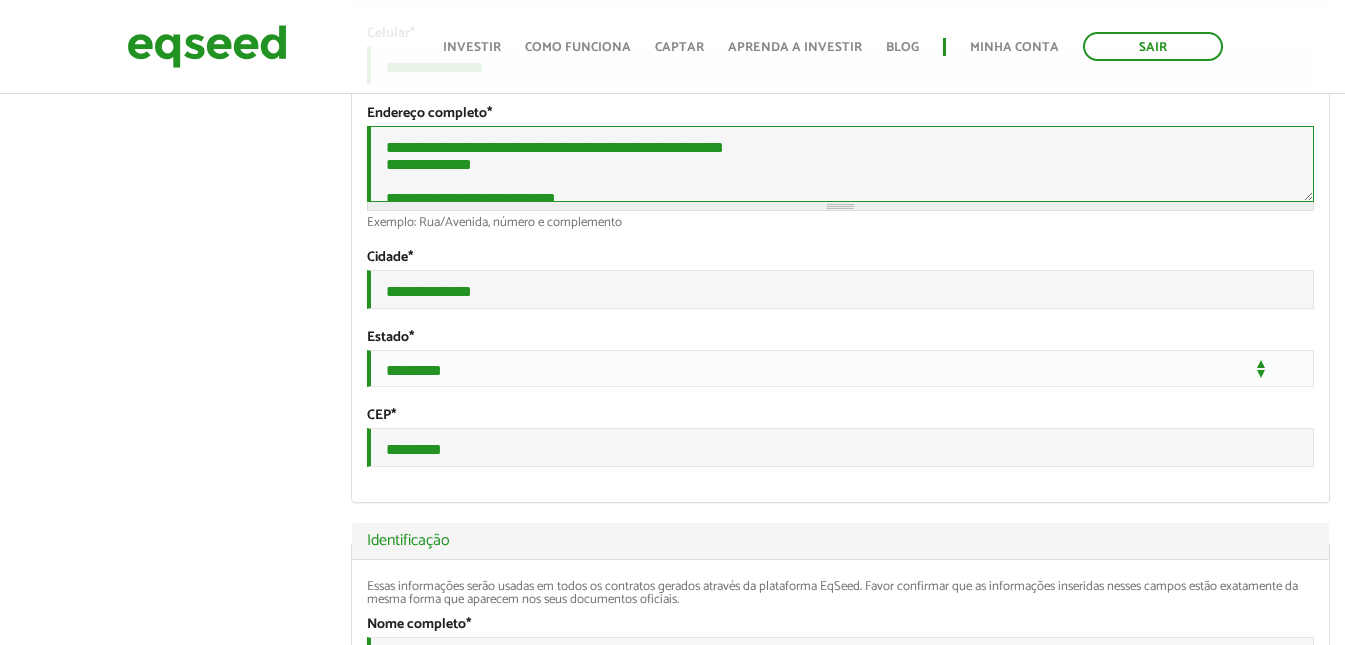 scroll, scrollTop: 20, scrollLeft: 0, axis: vertical 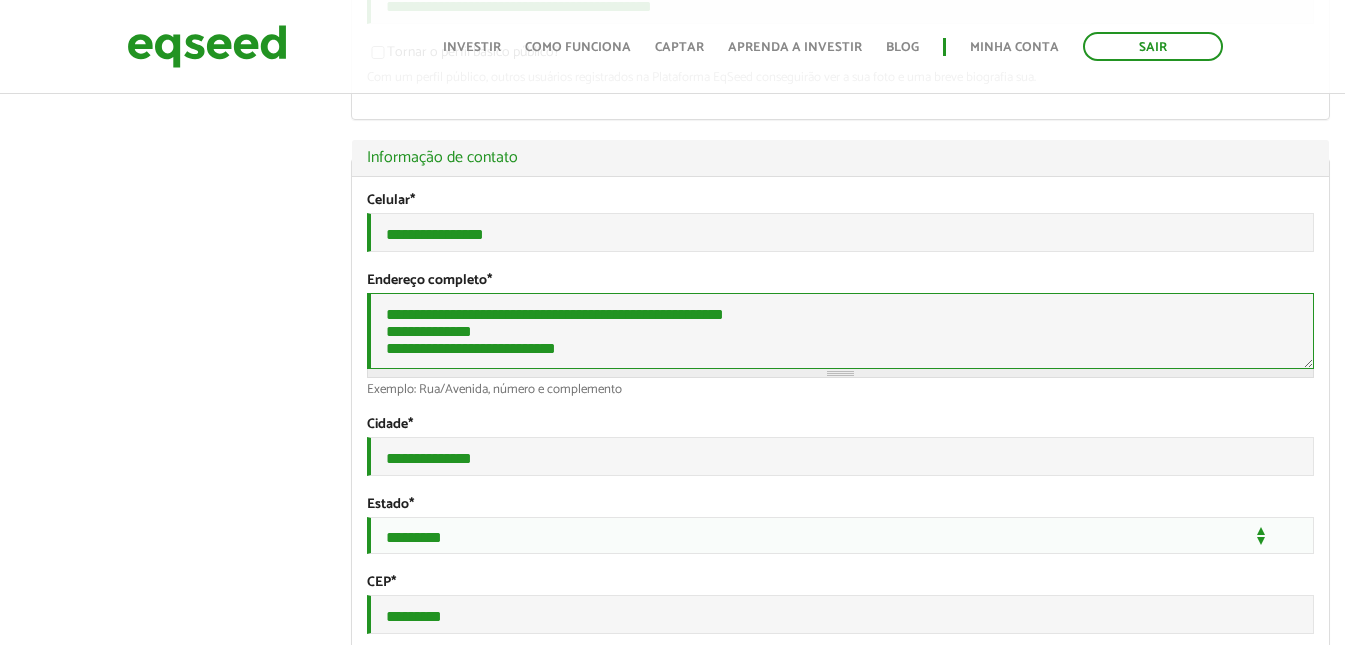 drag, startPoint x: 532, startPoint y: 354, endPoint x: 368, endPoint y: 353, distance: 164.00305 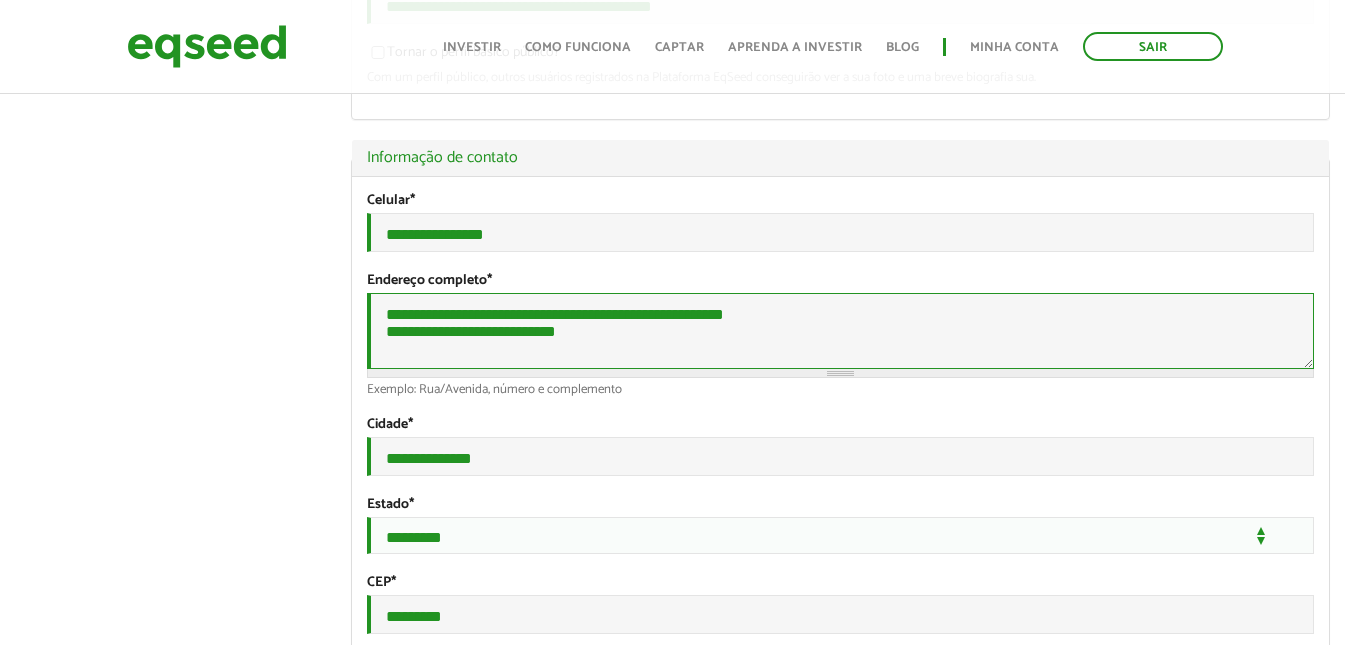 scroll, scrollTop: 0, scrollLeft: 0, axis: both 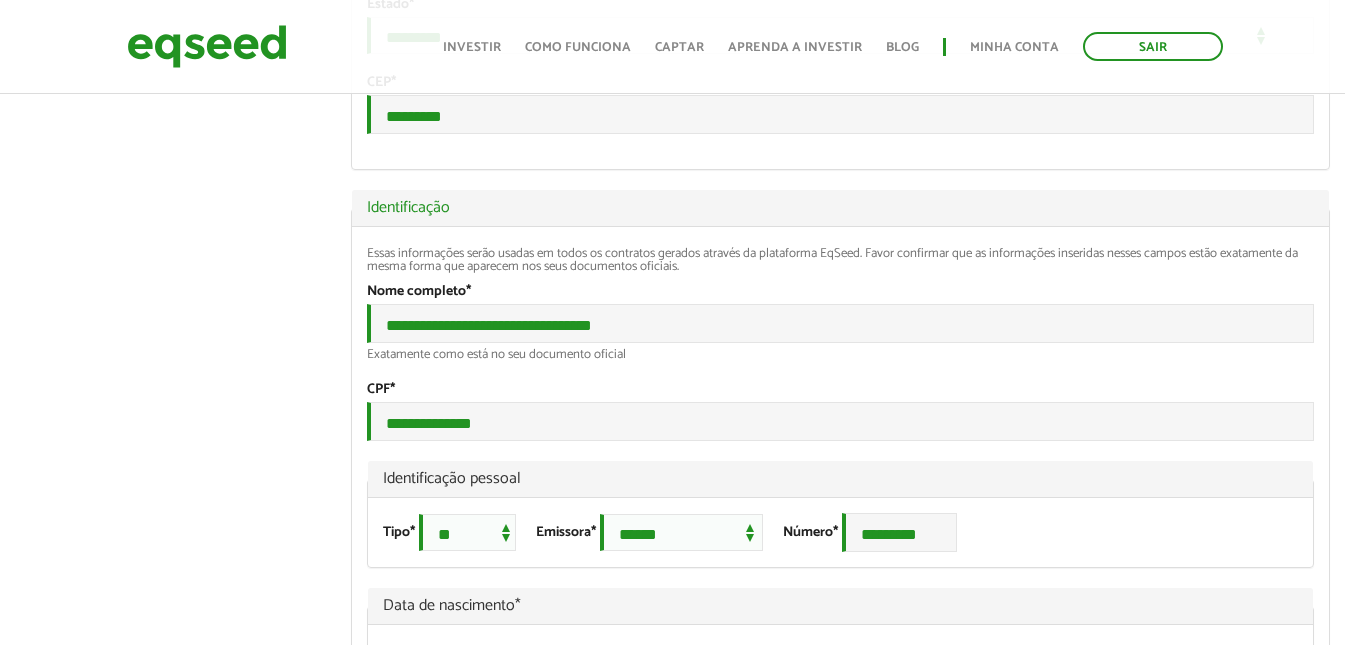 type on "**********" 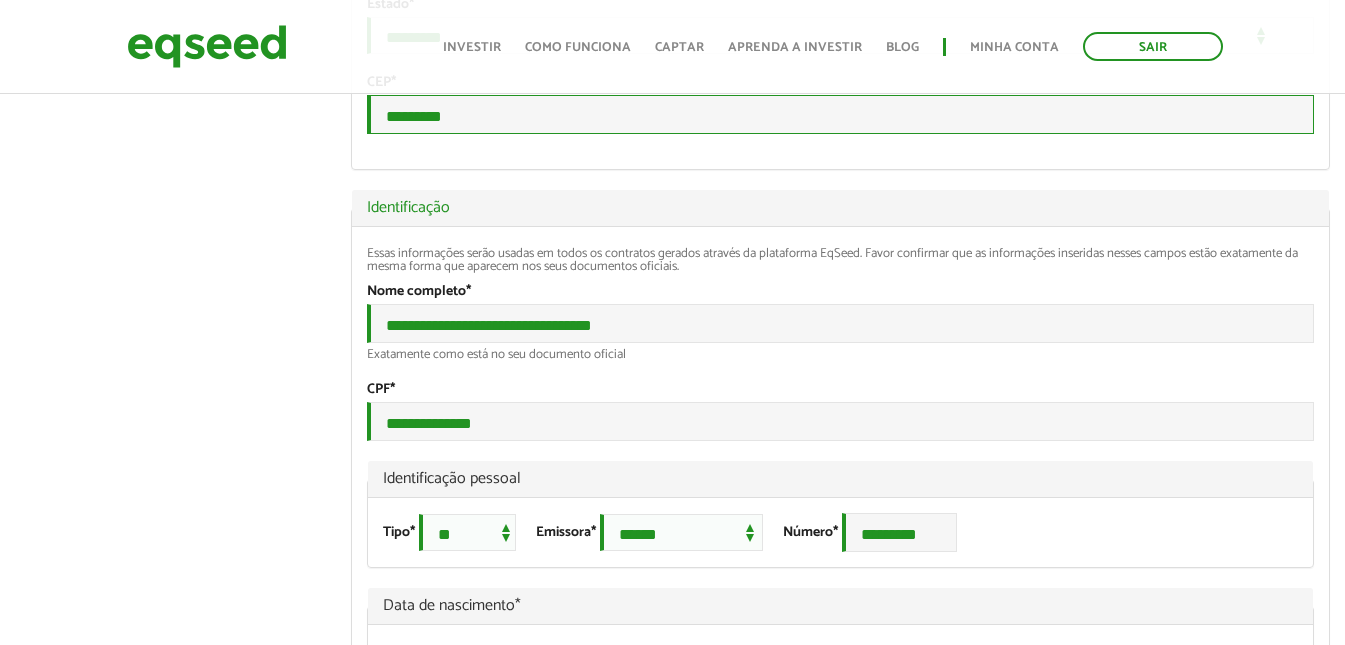 drag, startPoint x: 451, startPoint y: 163, endPoint x: 336, endPoint y: 150, distance: 115.73245 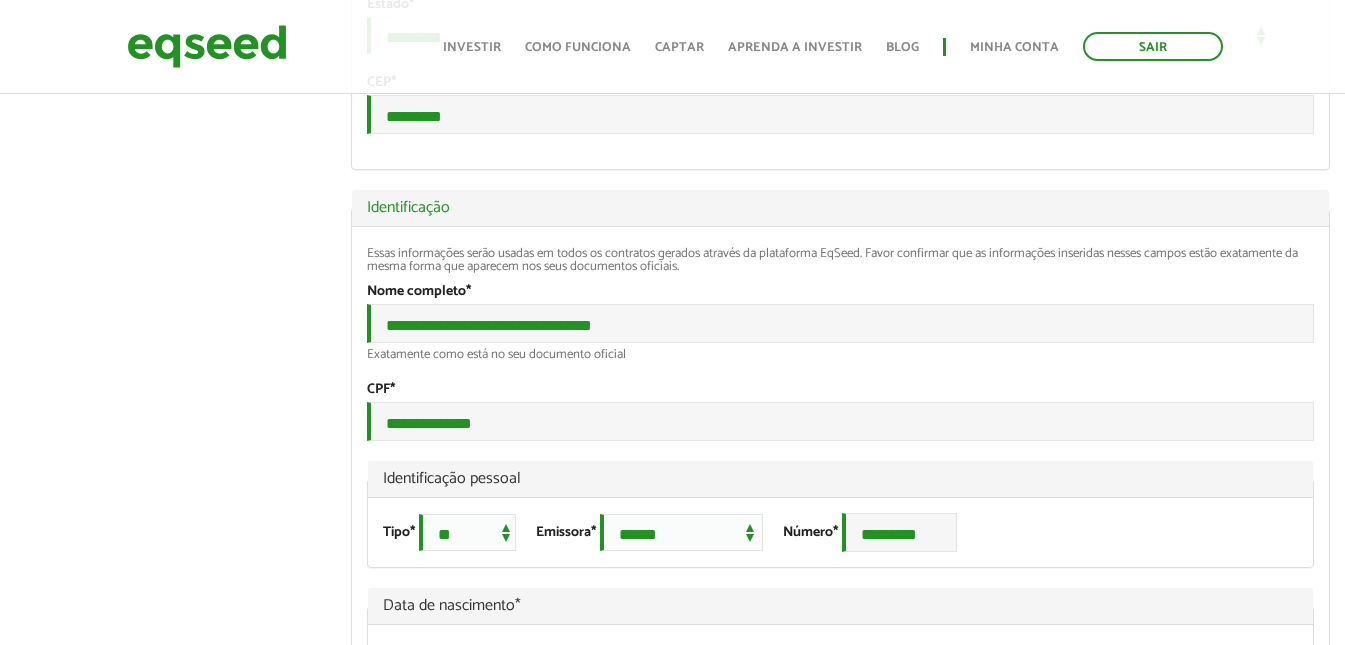 click on "**********" at bounding box center [672, 1243] 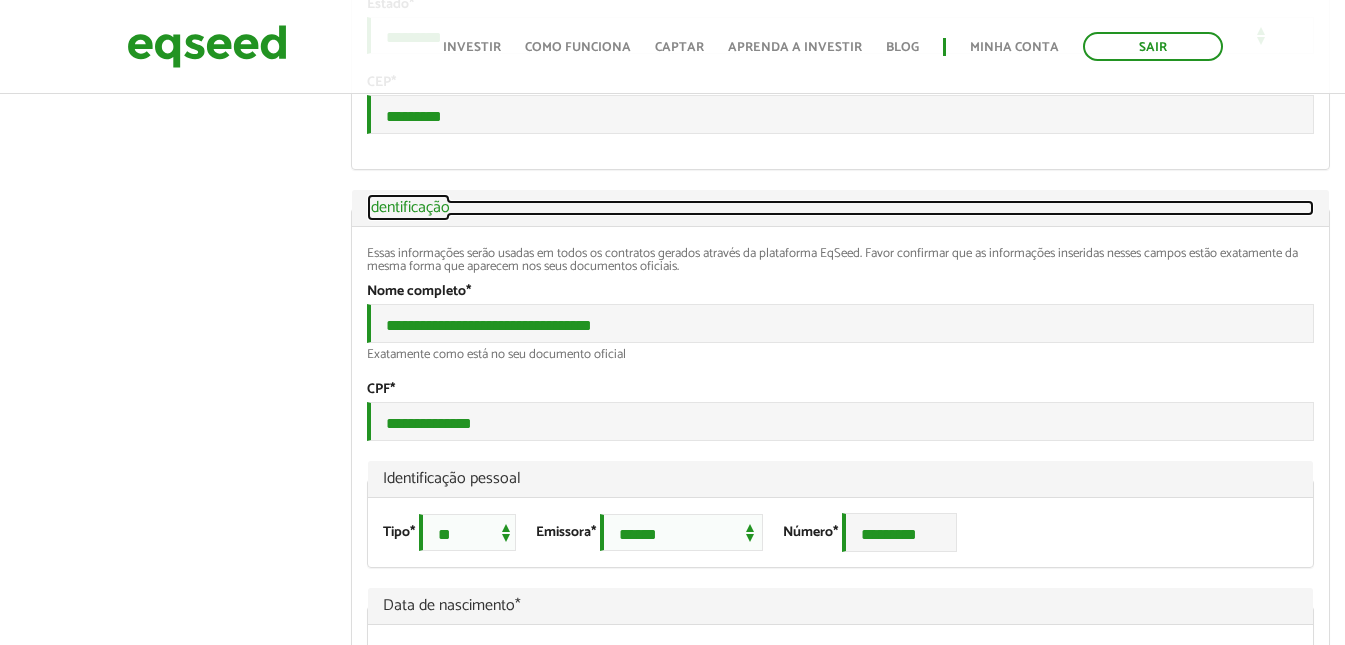 click on "Ocultar Identificação" at bounding box center [840, 208] 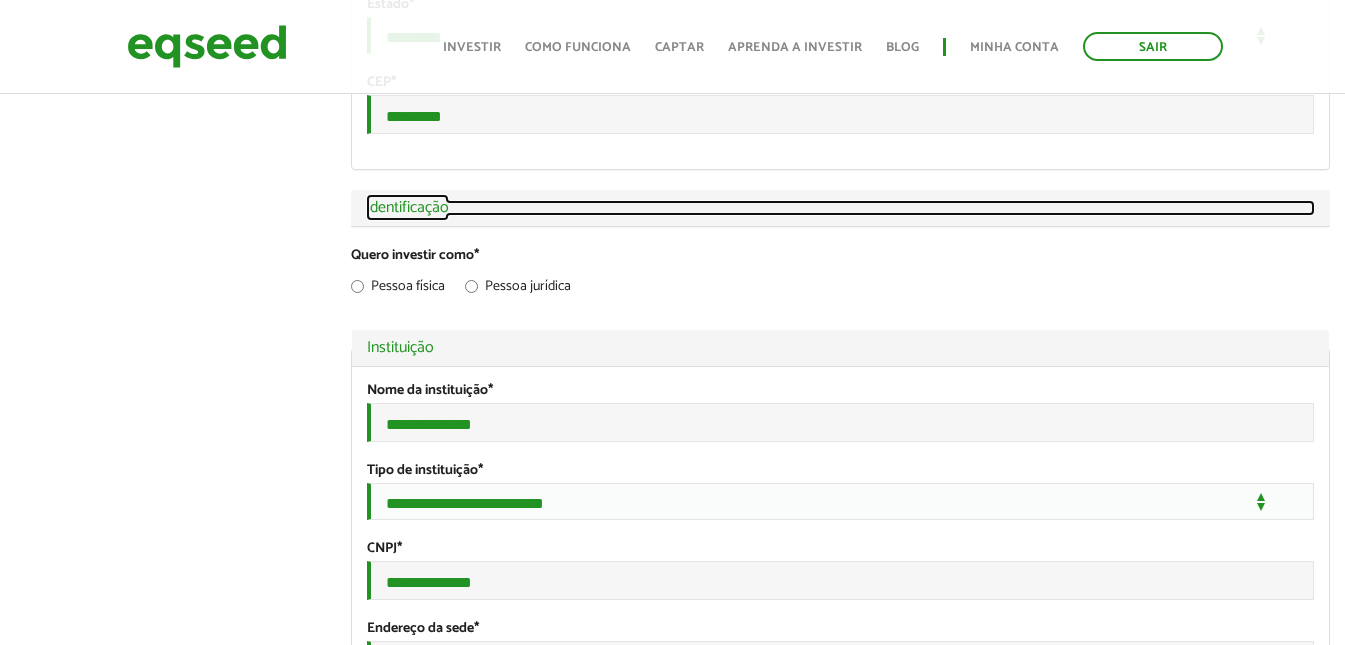 click on "Exibir Identificação" at bounding box center (840, 208) 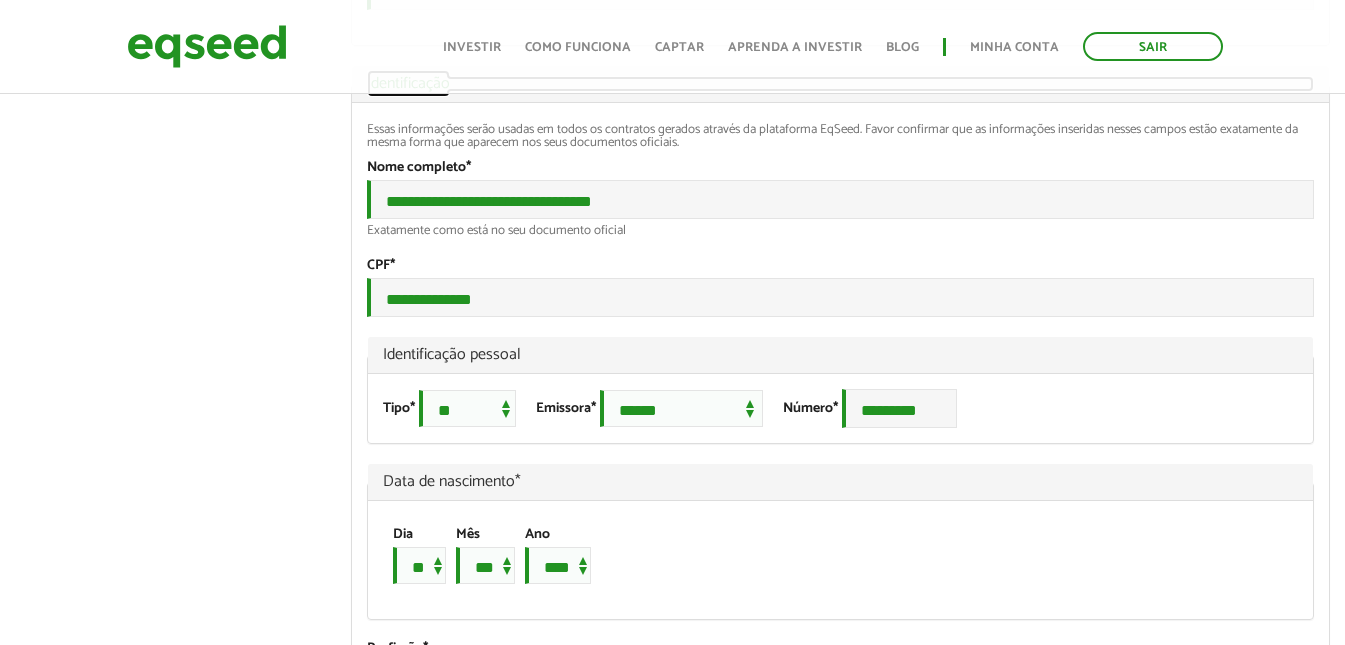scroll, scrollTop: 1075, scrollLeft: 0, axis: vertical 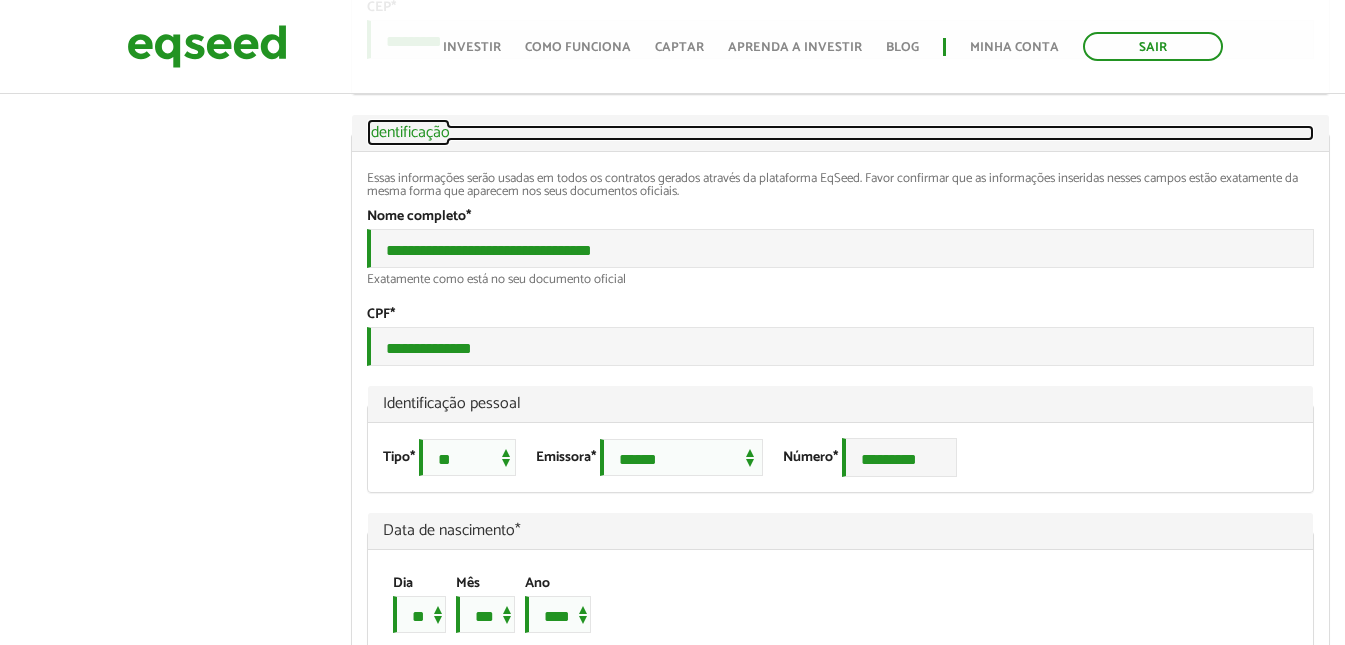 click on "Ocultar Identificação" at bounding box center [840, 133] 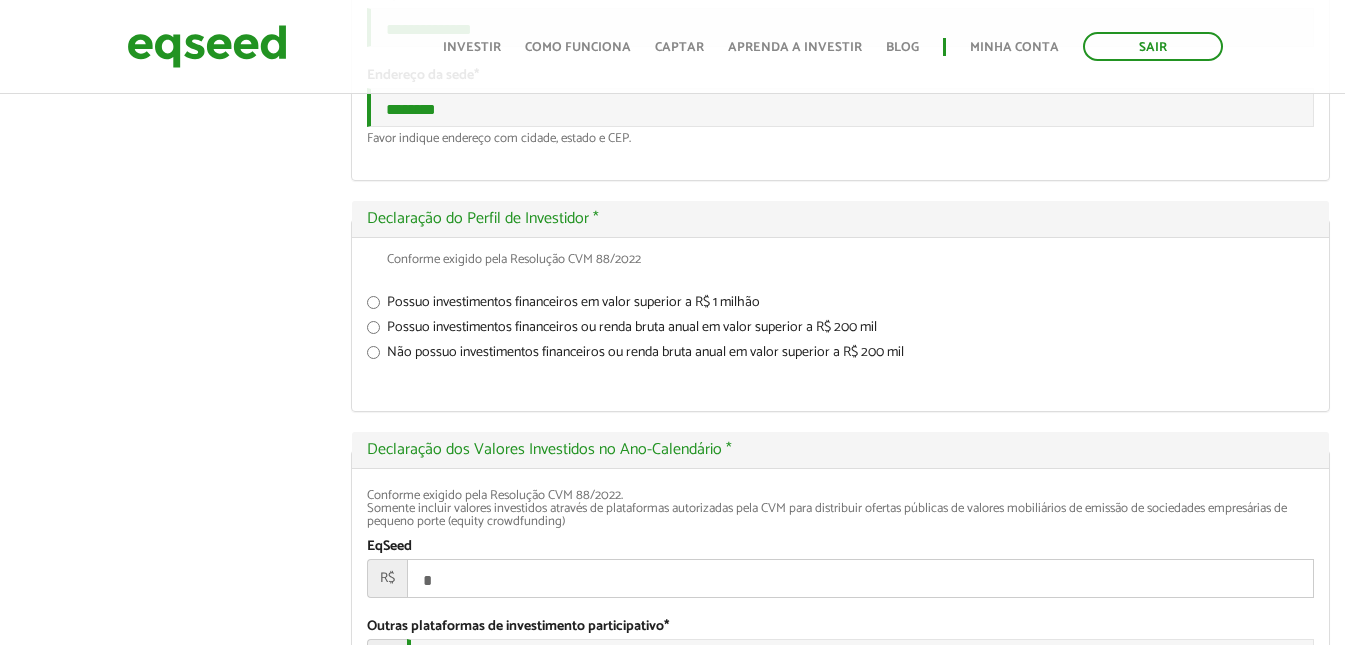 scroll, scrollTop: 1575, scrollLeft: 0, axis: vertical 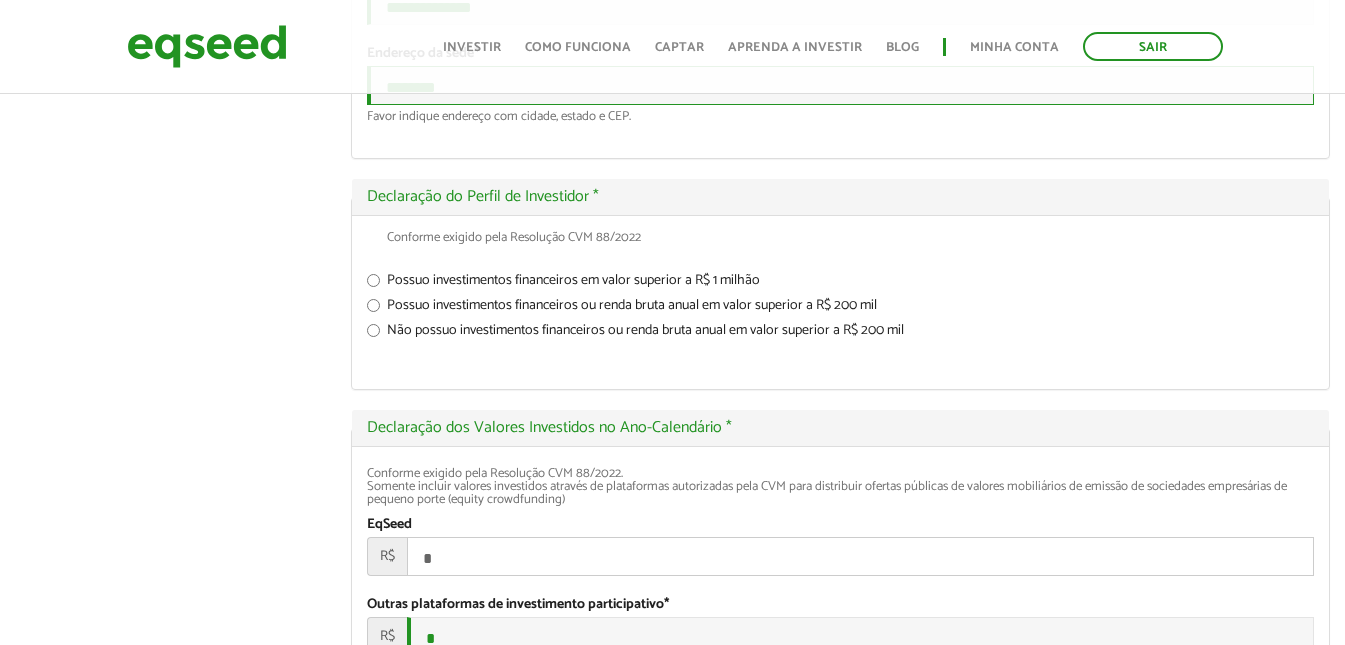drag, startPoint x: 470, startPoint y: 179, endPoint x: 352, endPoint y: 180, distance: 118.004234 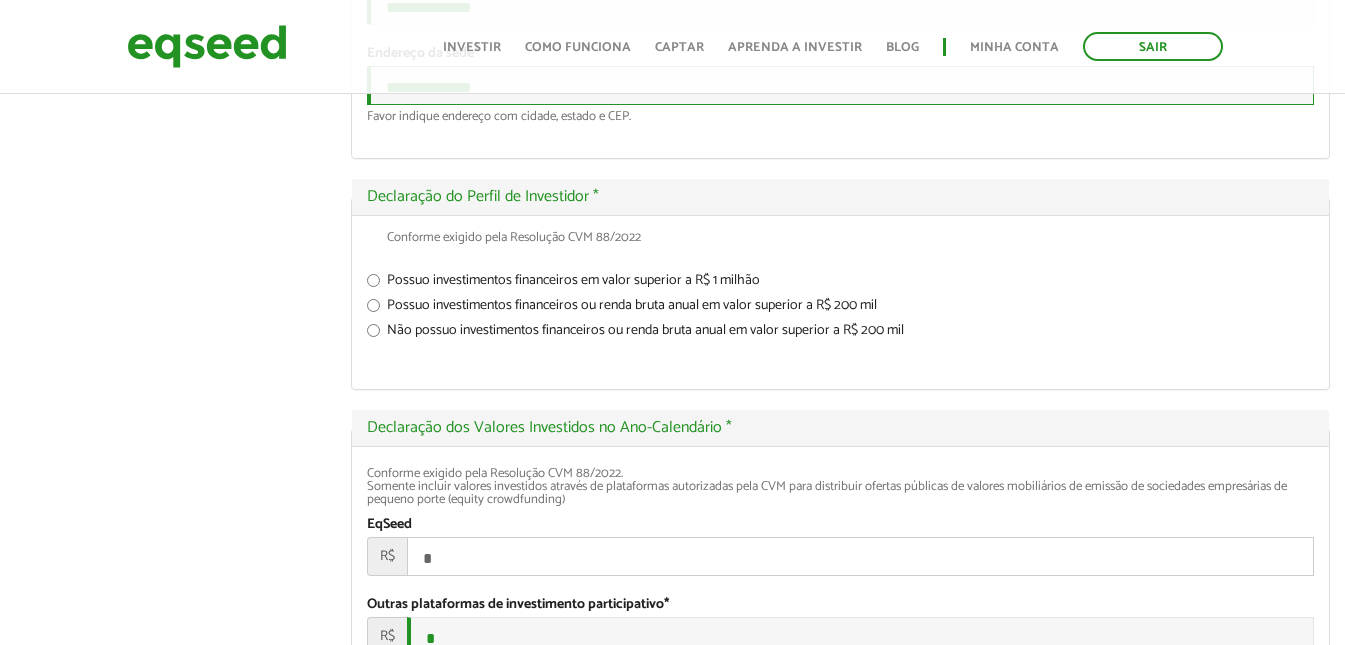 click on "**********" at bounding box center (840, 85) 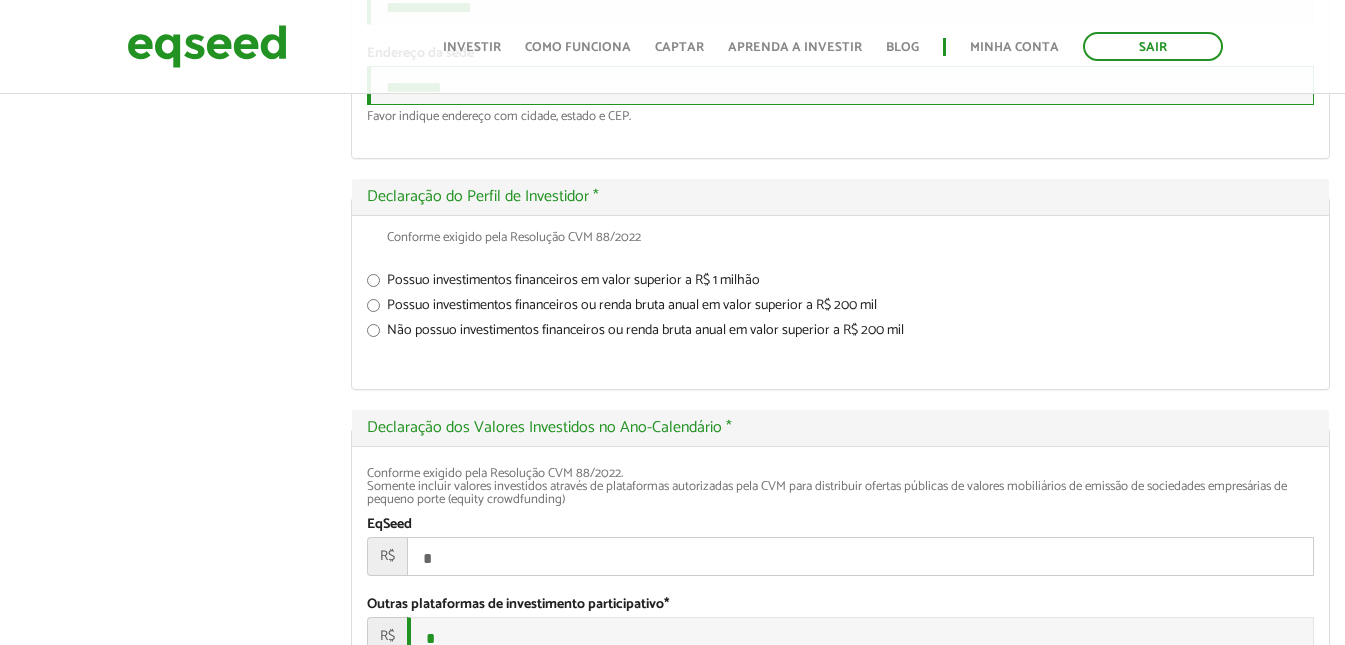 type on "*********" 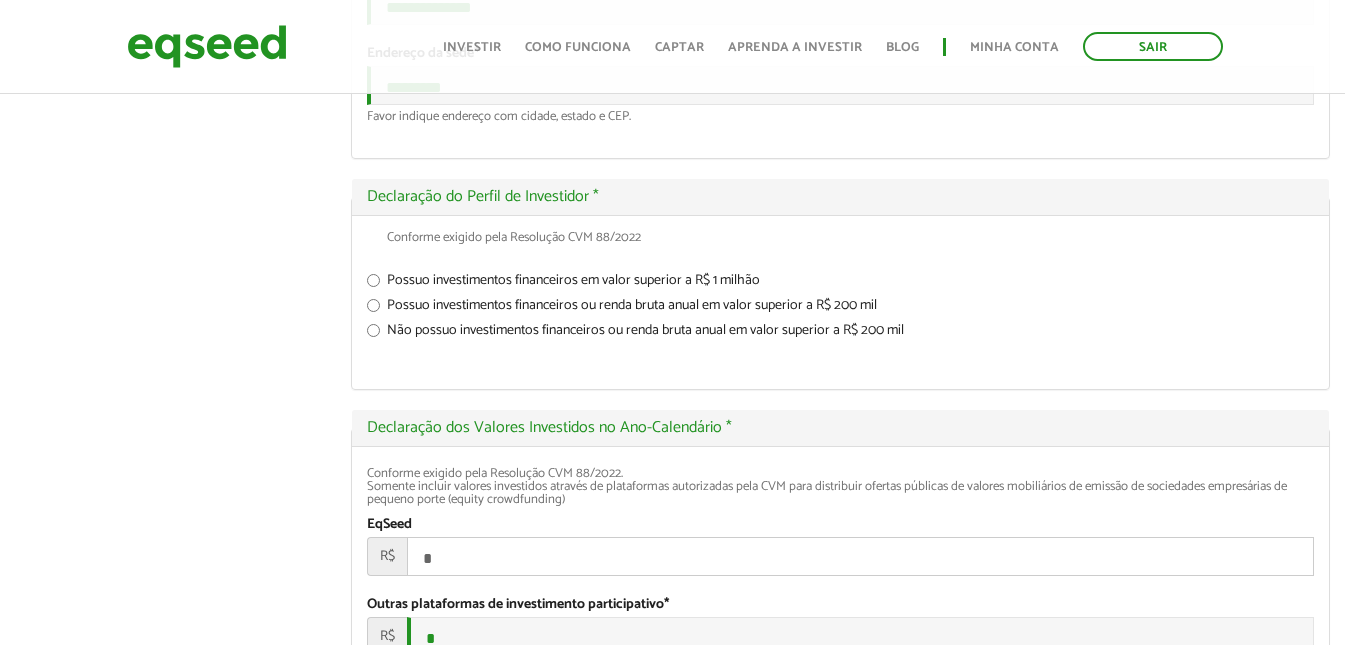 click on "**********" at bounding box center [672, 229] 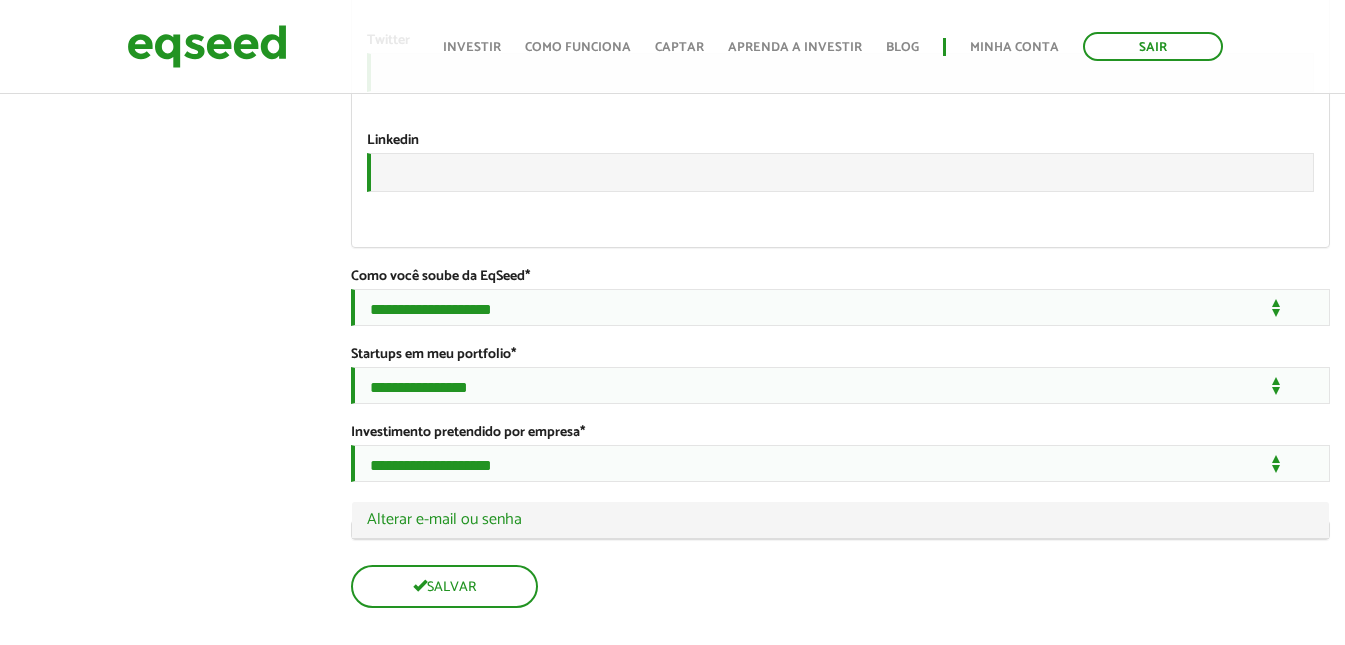 scroll, scrollTop: 3075, scrollLeft: 0, axis: vertical 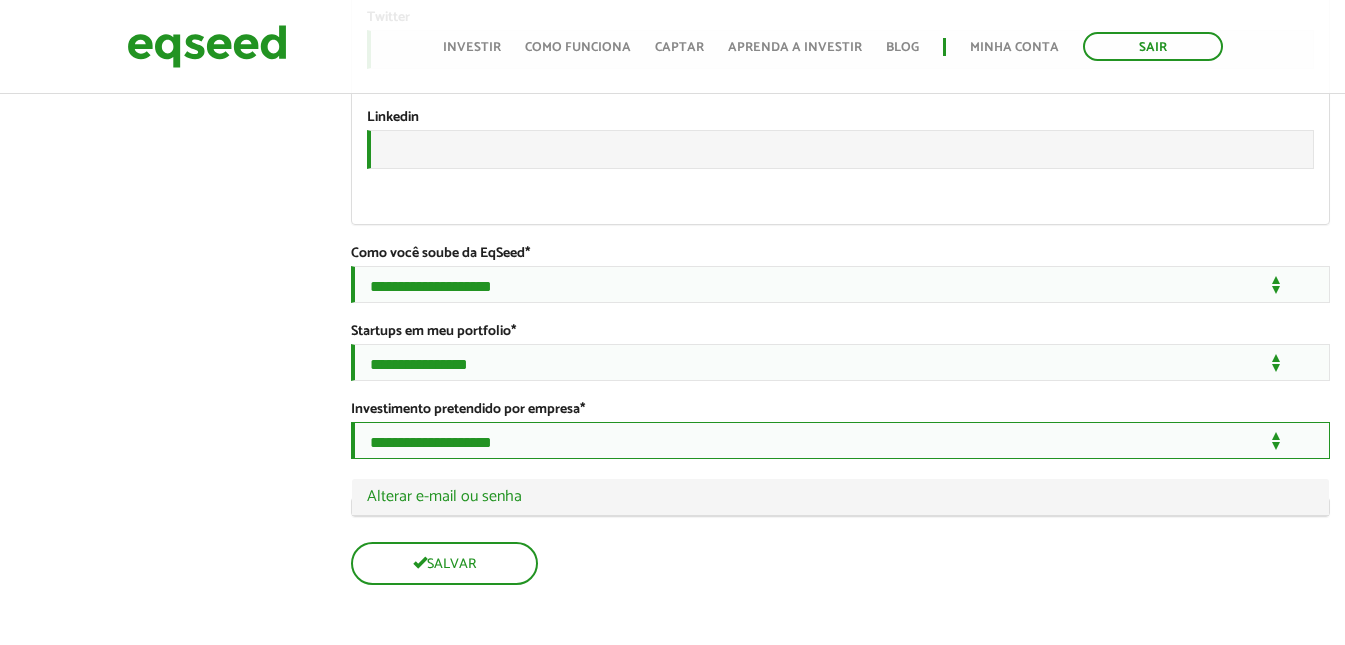 click on "**********" at bounding box center [840, 440] 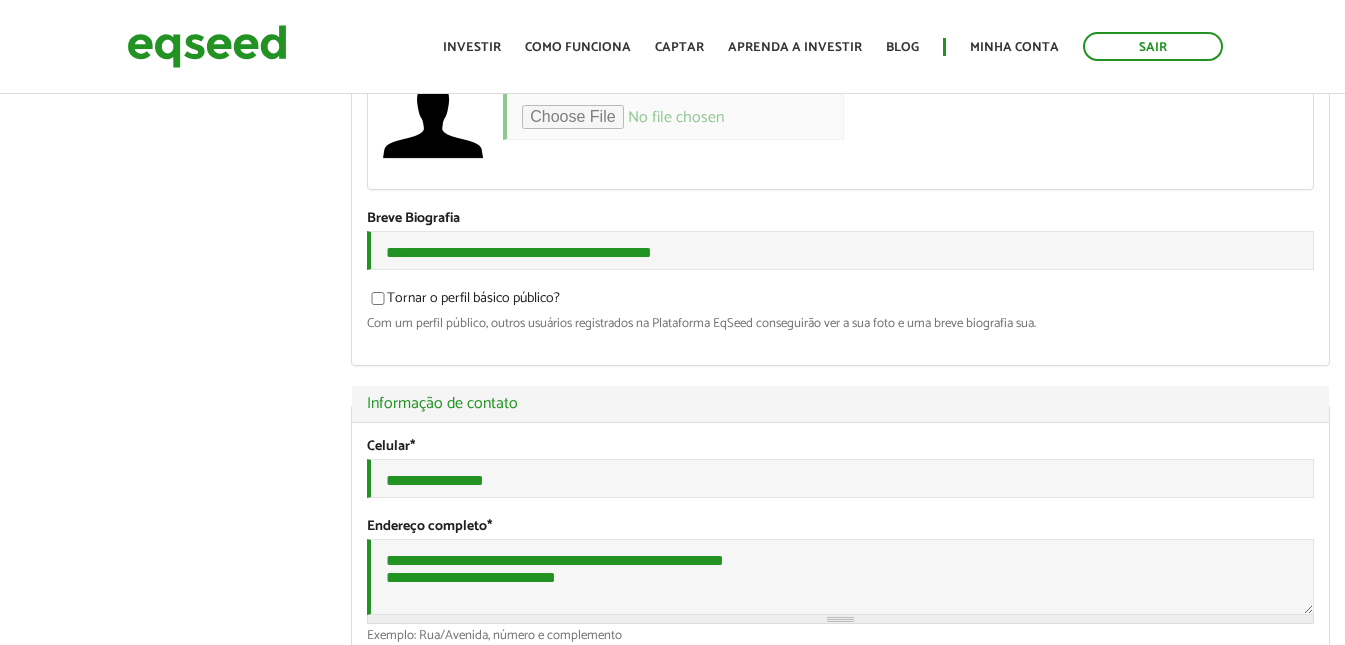 scroll, scrollTop: 0, scrollLeft: 0, axis: both 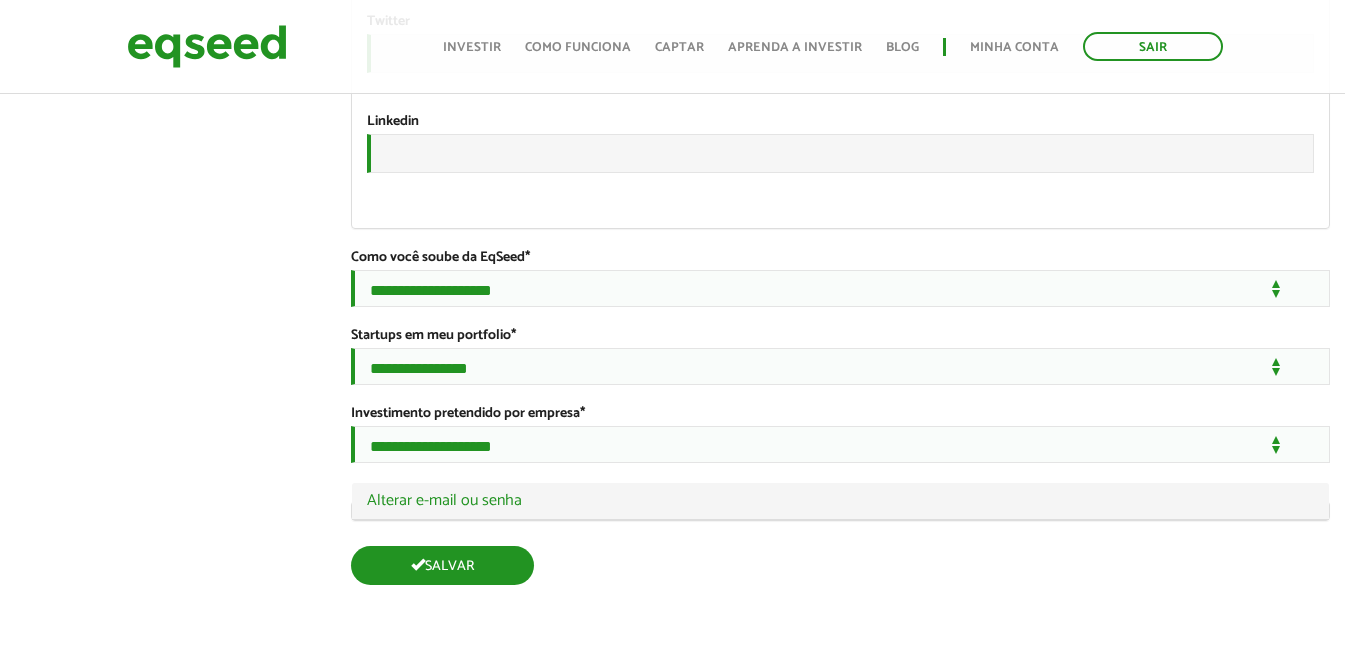 click on "Salvar" at bounding box center [442, 565] 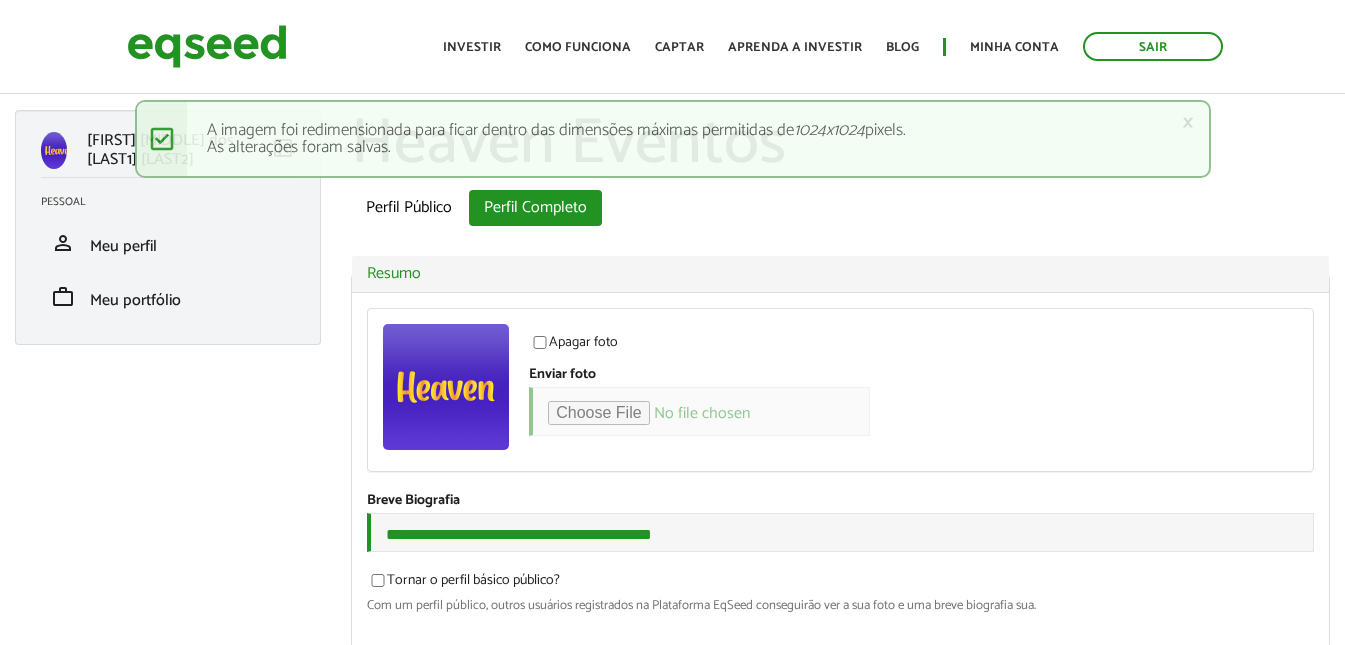 scroll, scrollTop: 0, scrollLeft: 0, axis: both 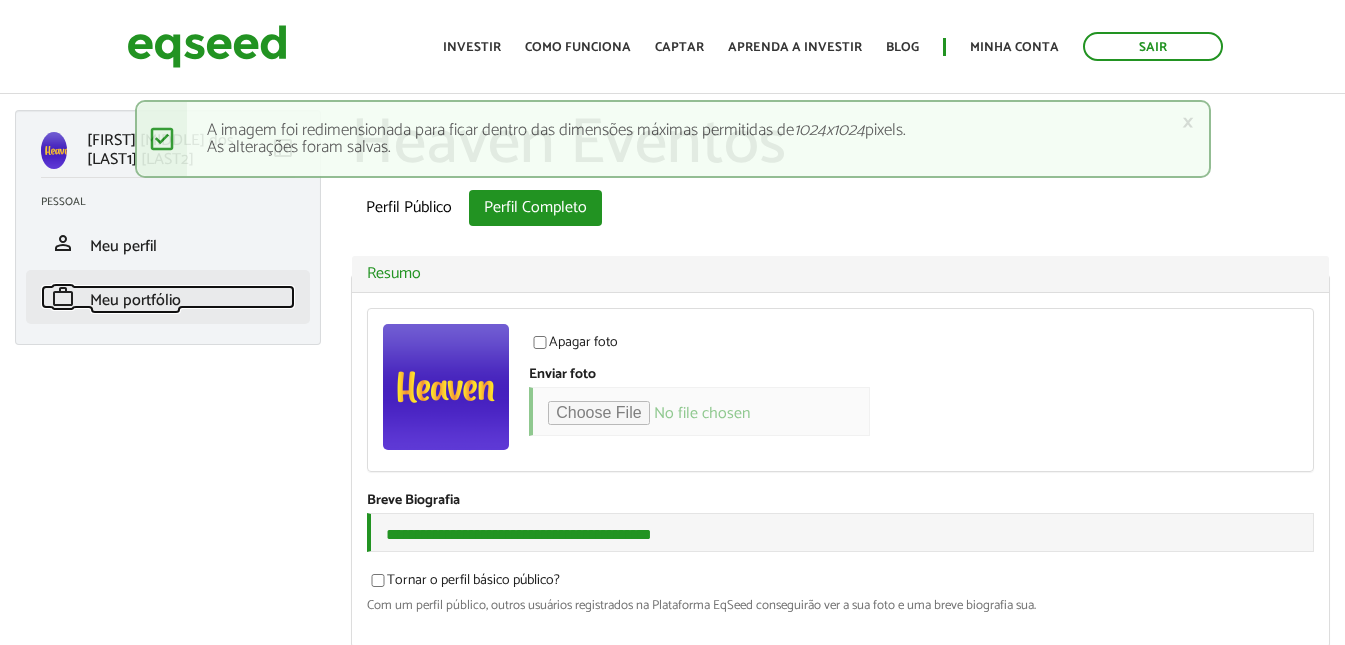 click on "Meu portfólio" at bounding box center [135, 300] 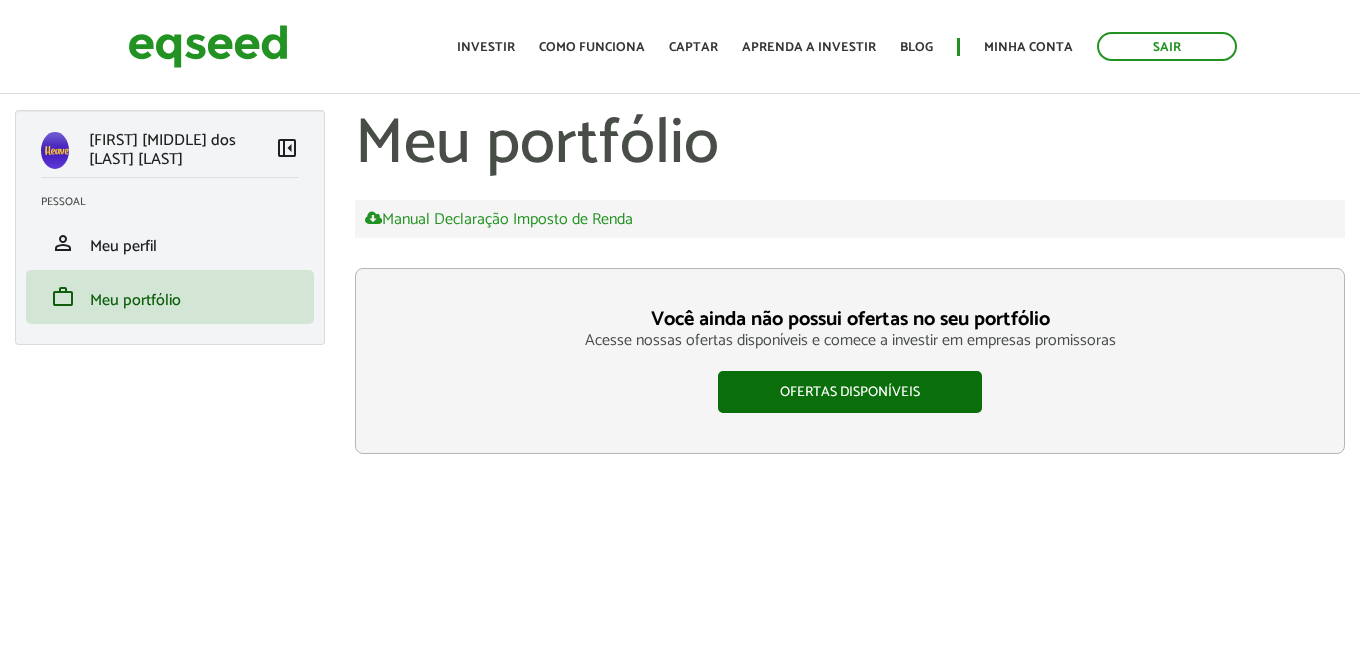 scroll, scrollTop: 0, scrollLeft: 0, axis: both 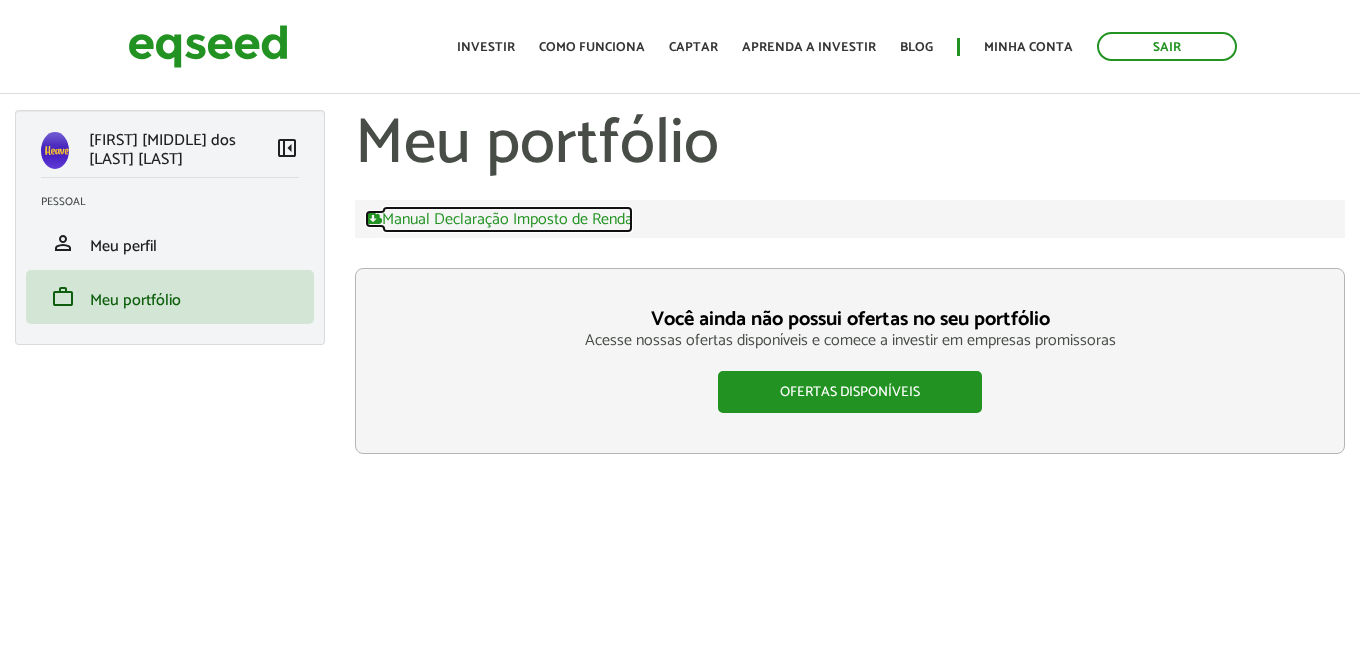 click on "Manual Declaração Imposto de Renda" at bounding box center [499, 219] 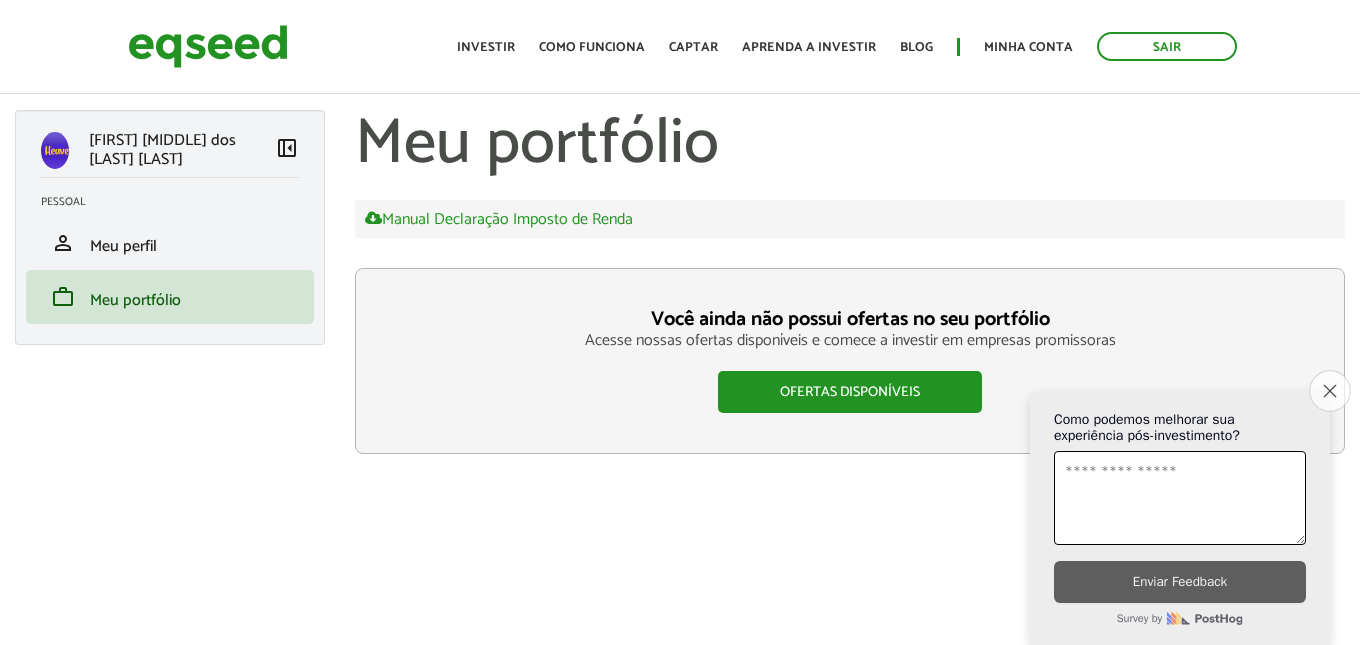 click on "Close survey" 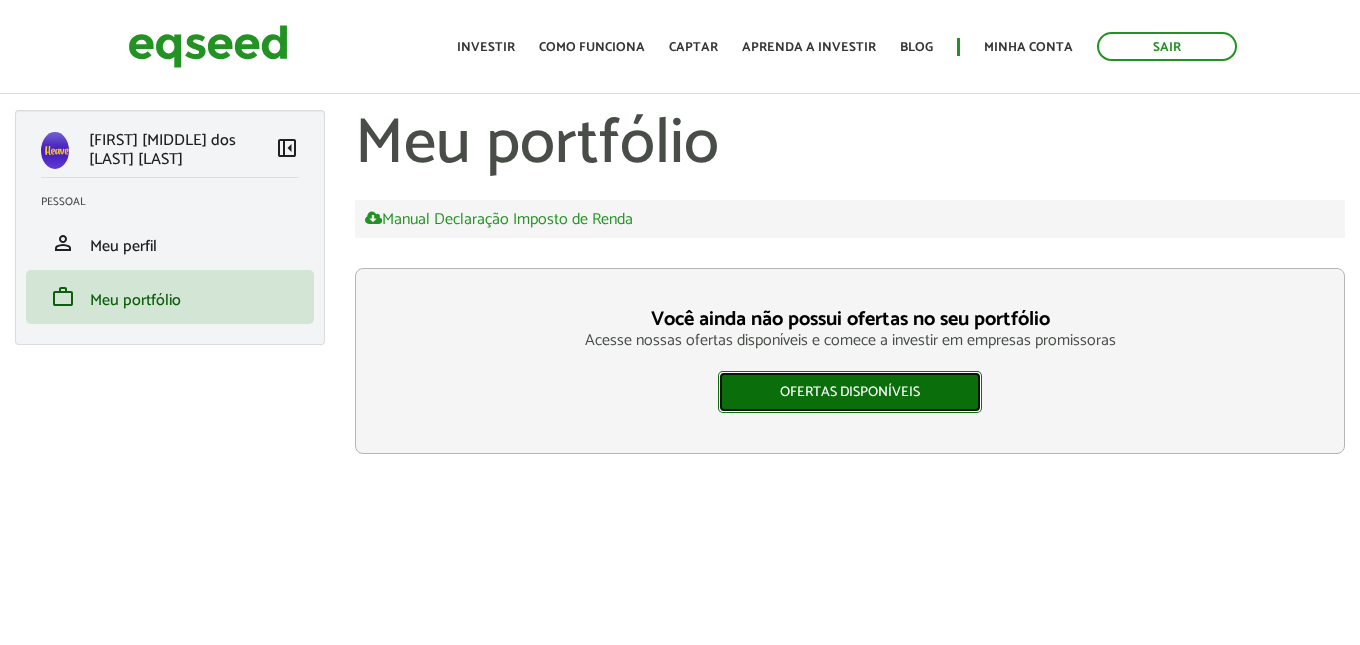 click on "Ofertas disponíveis" at bounding box center (850, 392) 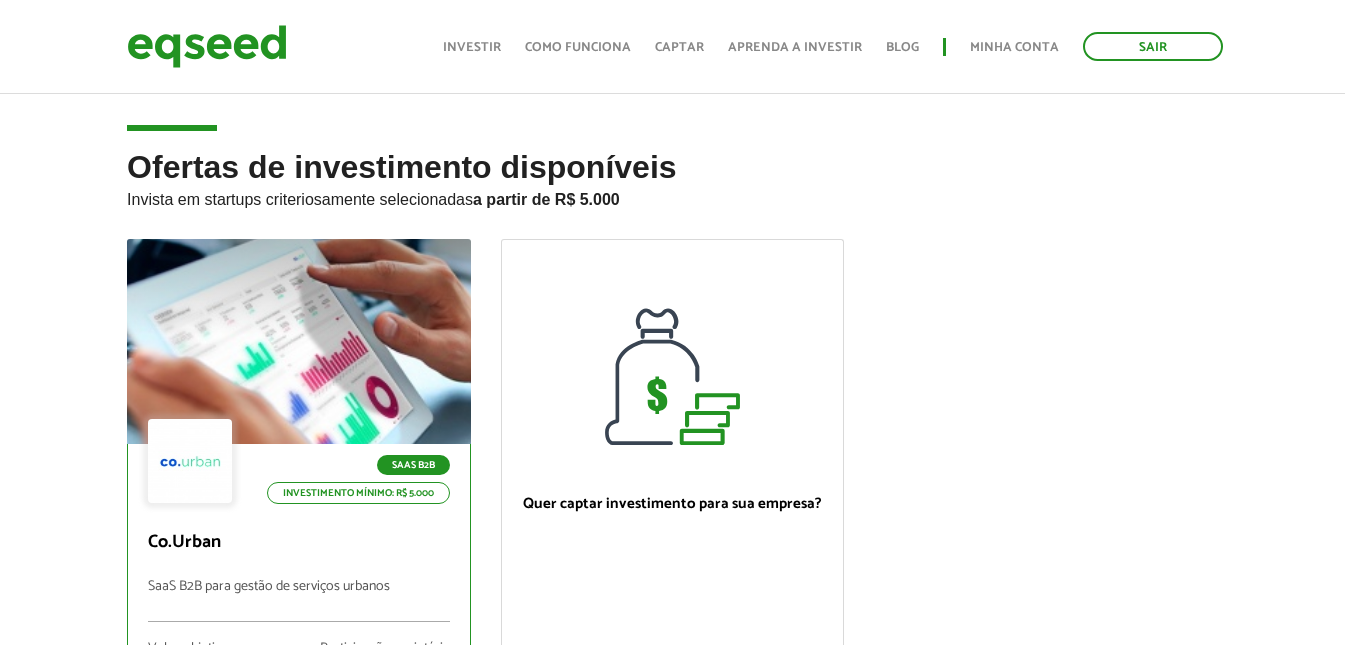 scroll, scrollTop: 167, scrollLeft: 0, axis: vertical 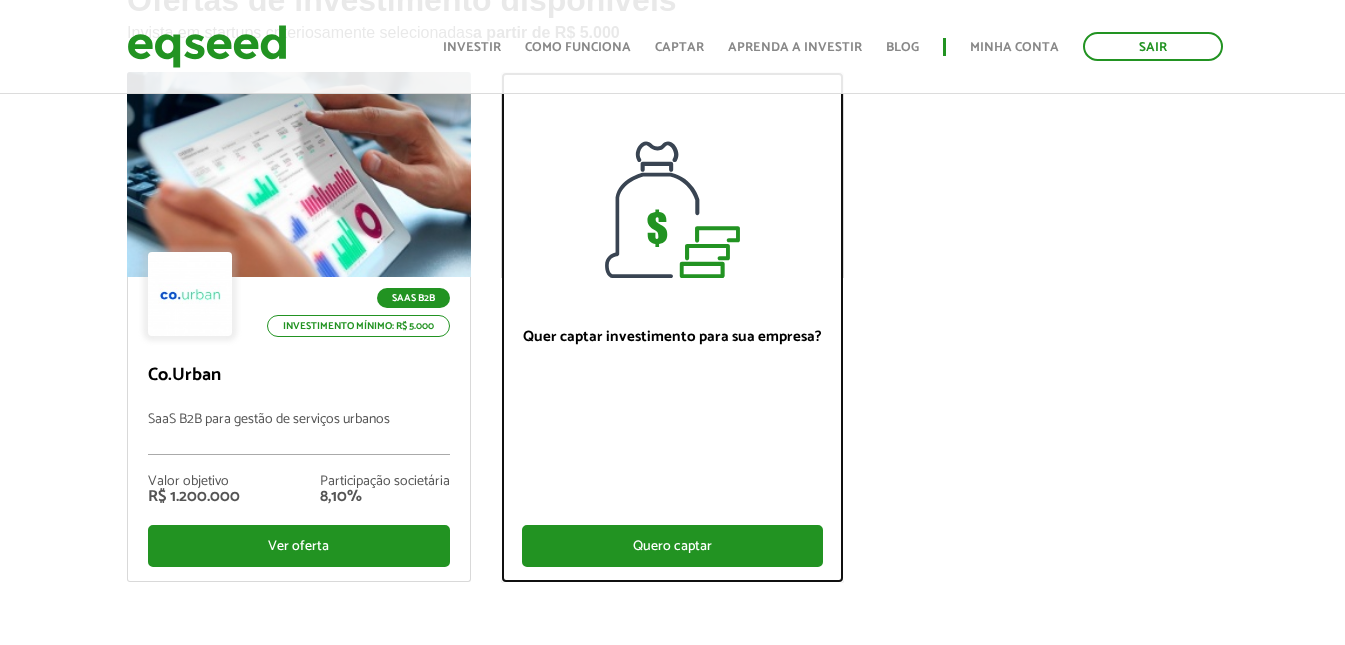 click on "Quero captar" at bounding box center (673, 546) 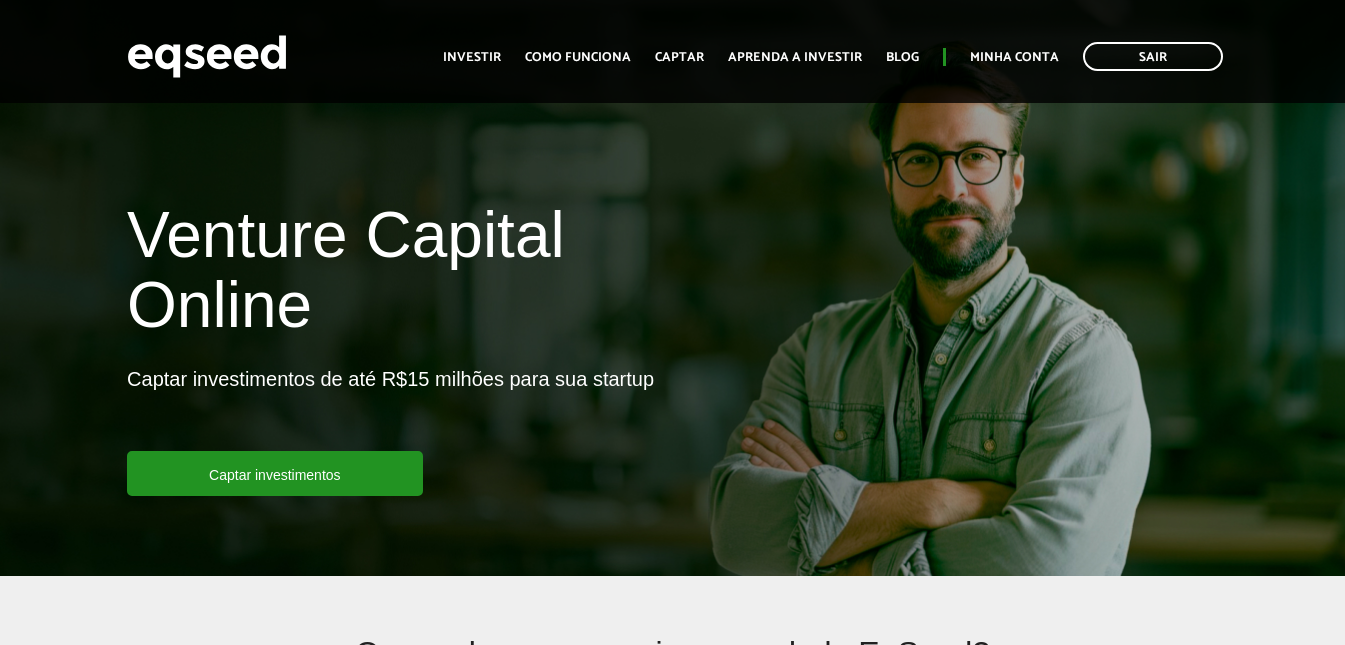 scroll, scrollTop: 333, scrollLeft: 0, axis: vertical 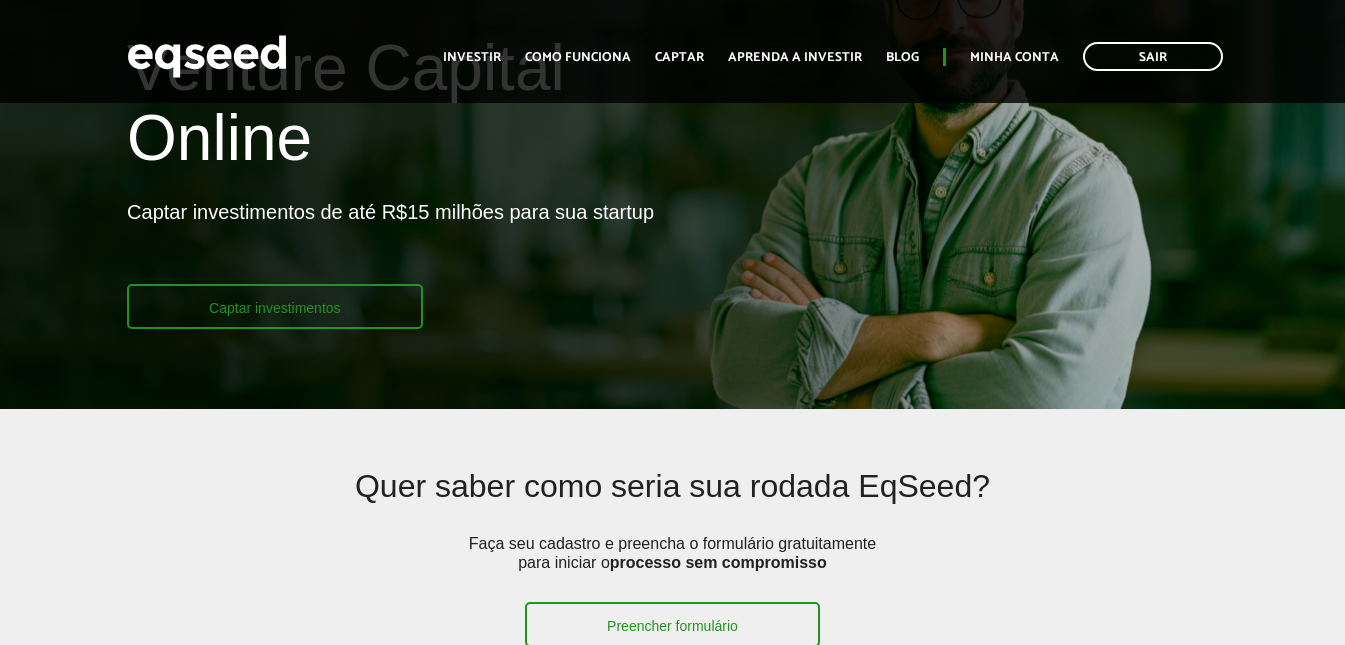 click on "Captar investimentos" at bounding box center (275, 306) 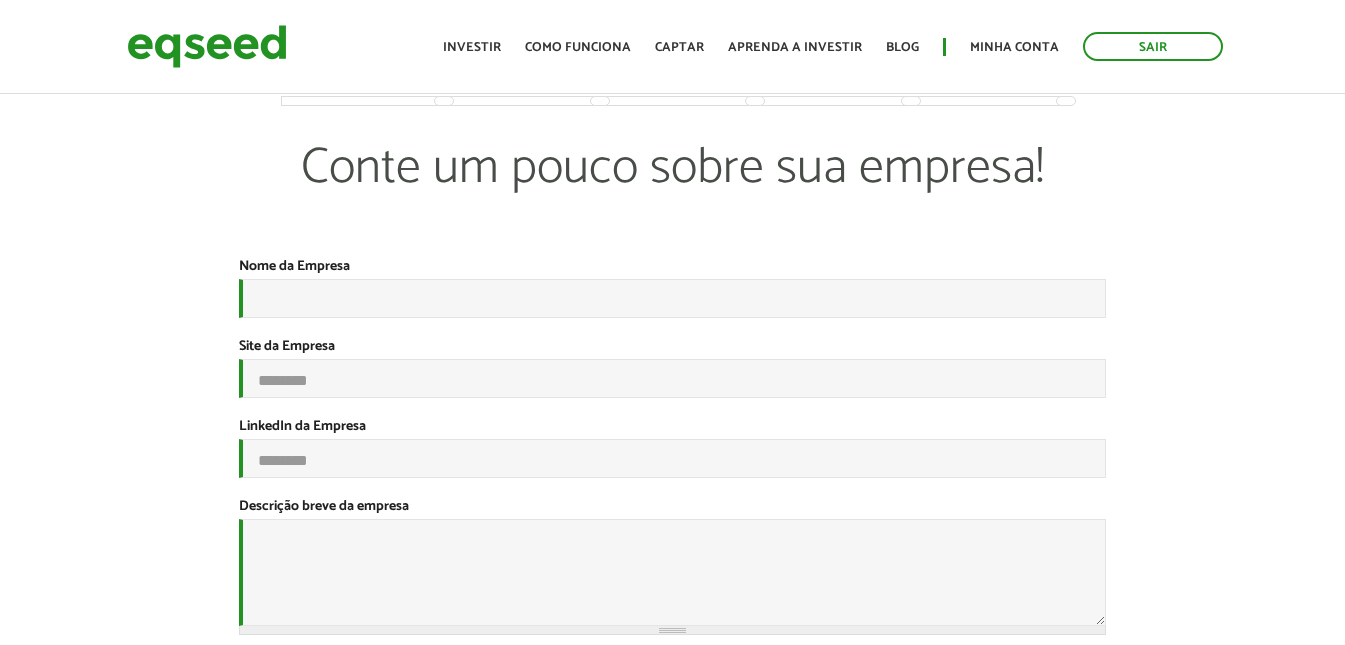 scroll, scrollTop: 0, scrollLeft: 0, axis: both 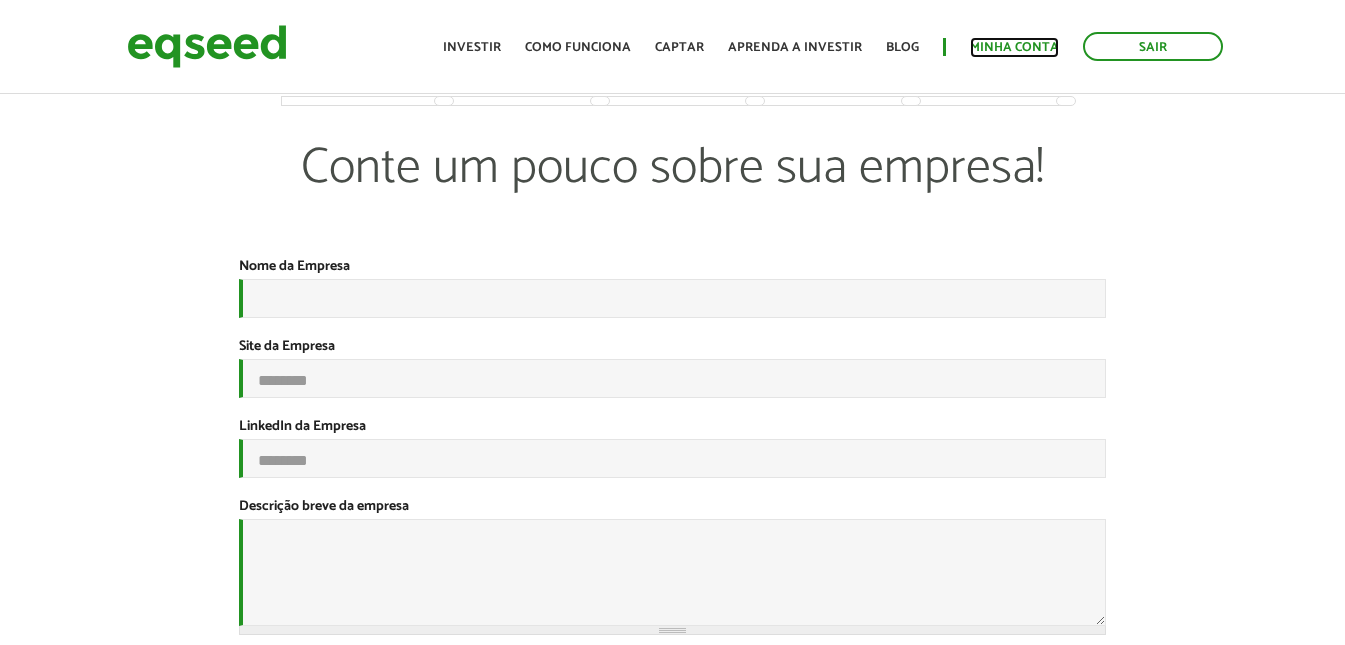 click on "Minha conta" at bounding box center [1014, 47] 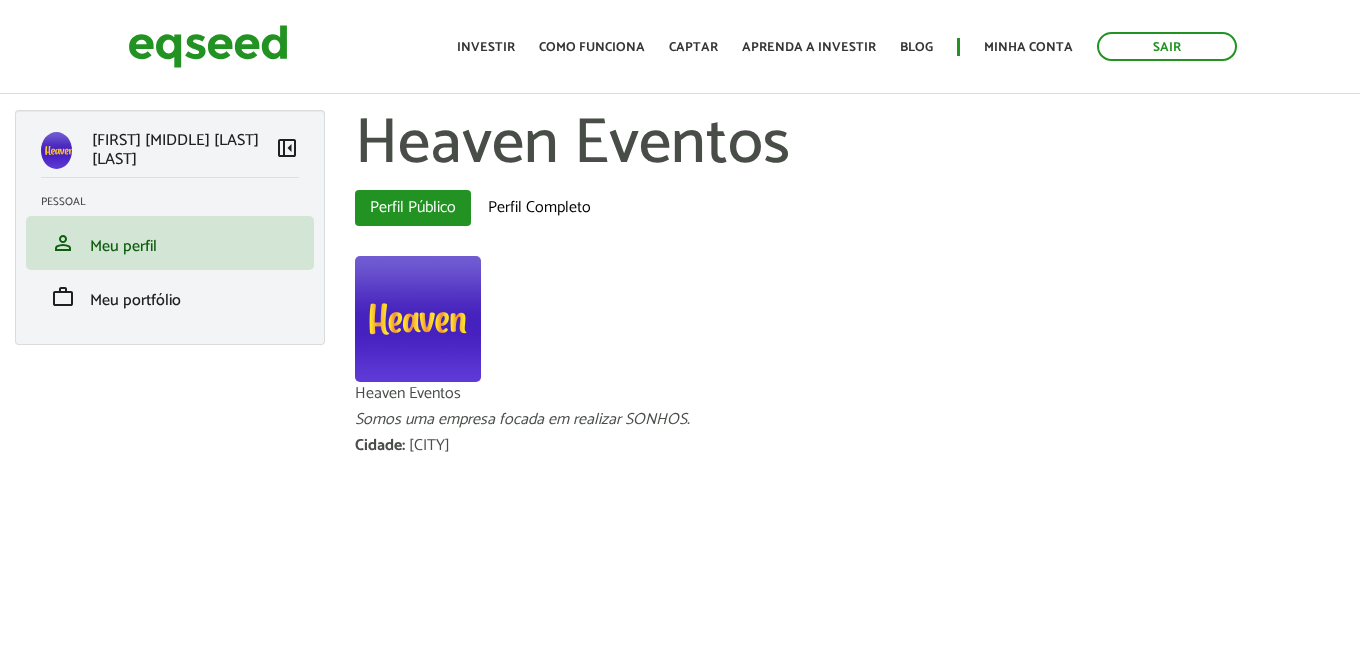scroll, scrollTop: 0, scrollLeft: 0, axis: both 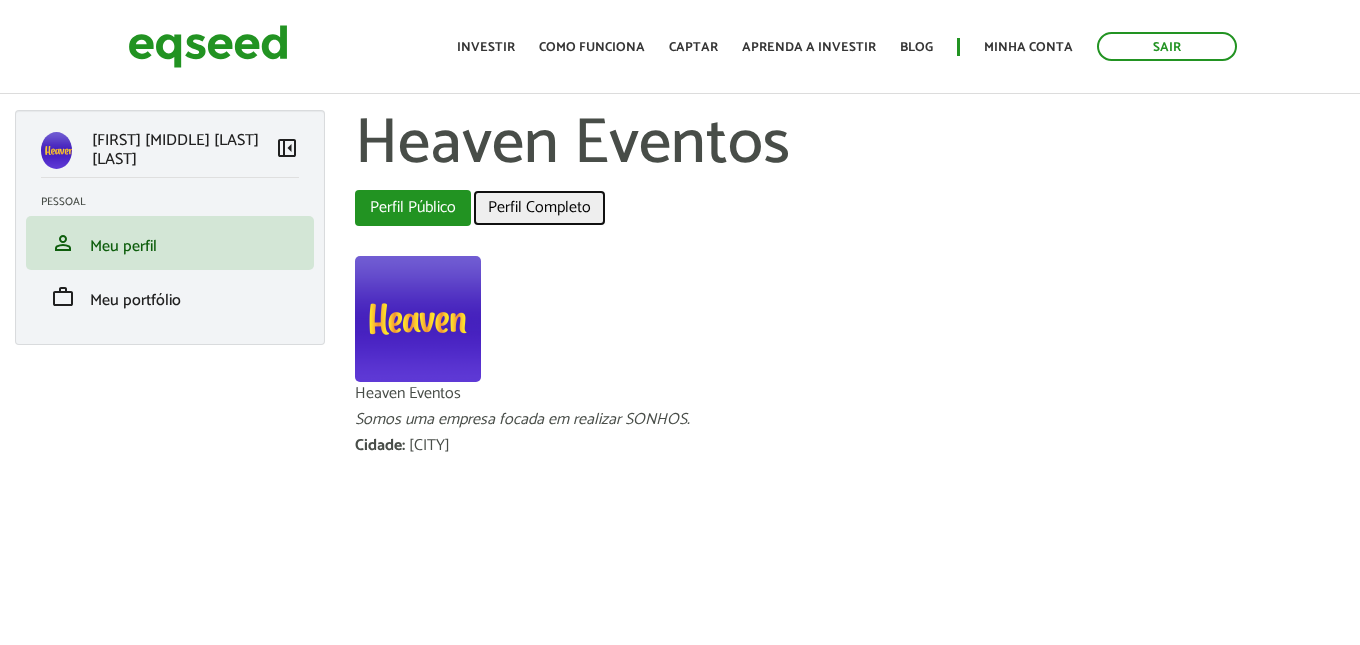 click on "Perfil Completo" at bounding box center (539, 208) 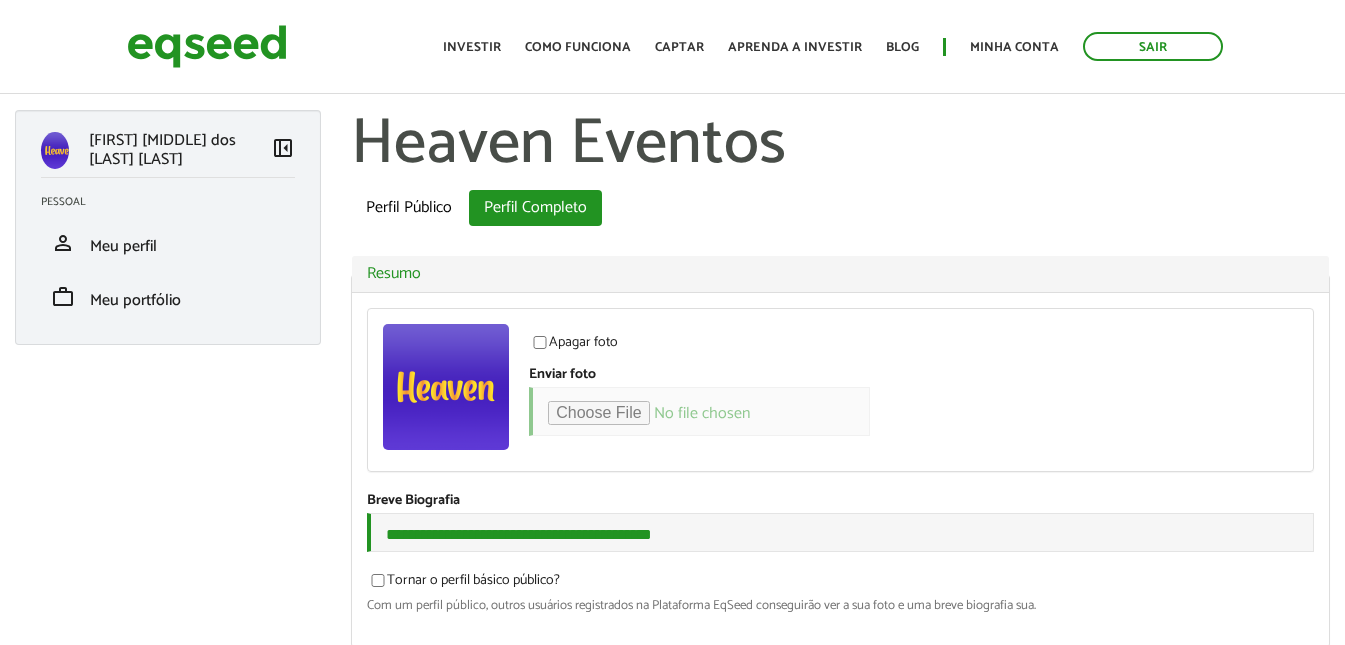 scroll, scrollTop: 0, scrollLeft: 0, axis: both 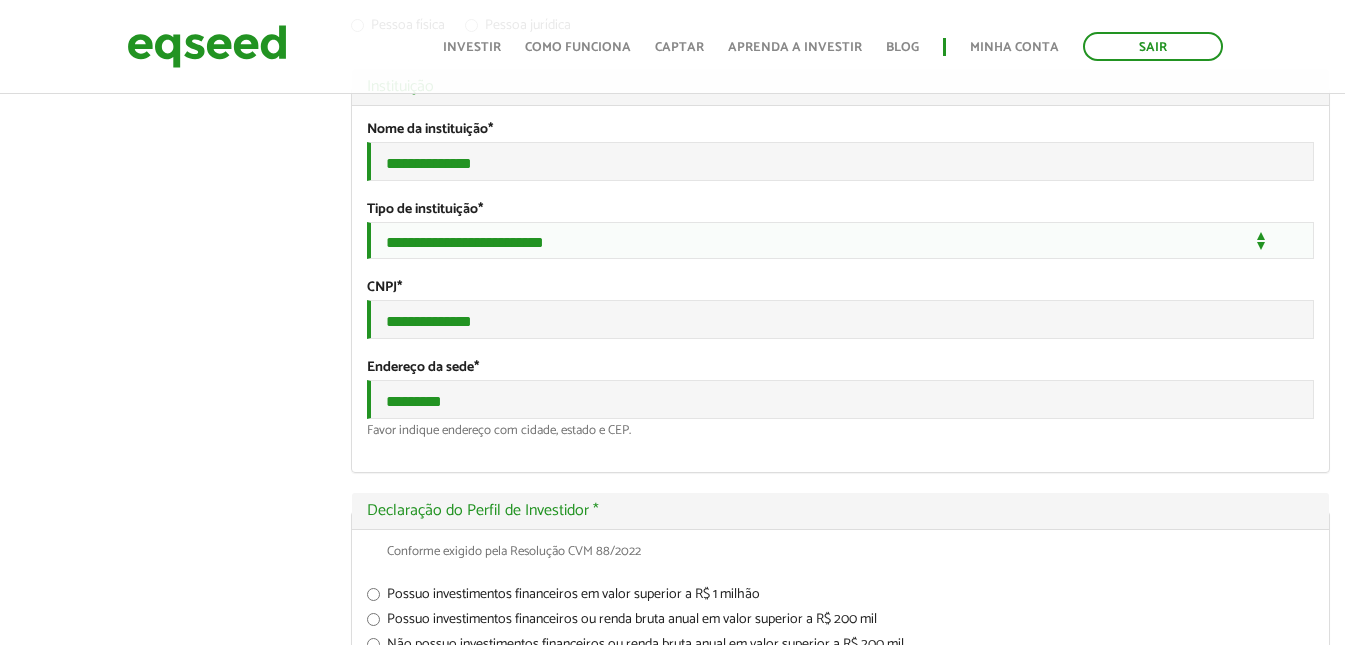 click on "Pessoa física" at bounding box center [398, 29] 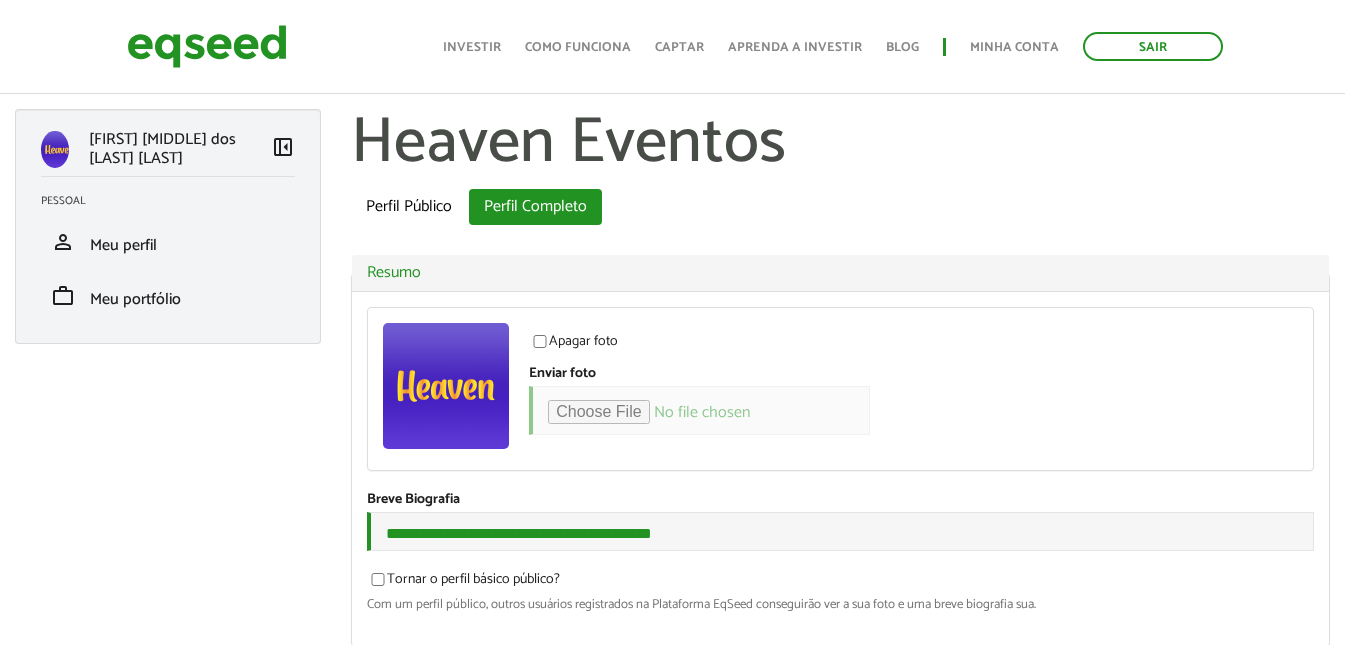 scroll, scrollTop: 0, scrollLeft: 0, axis: both 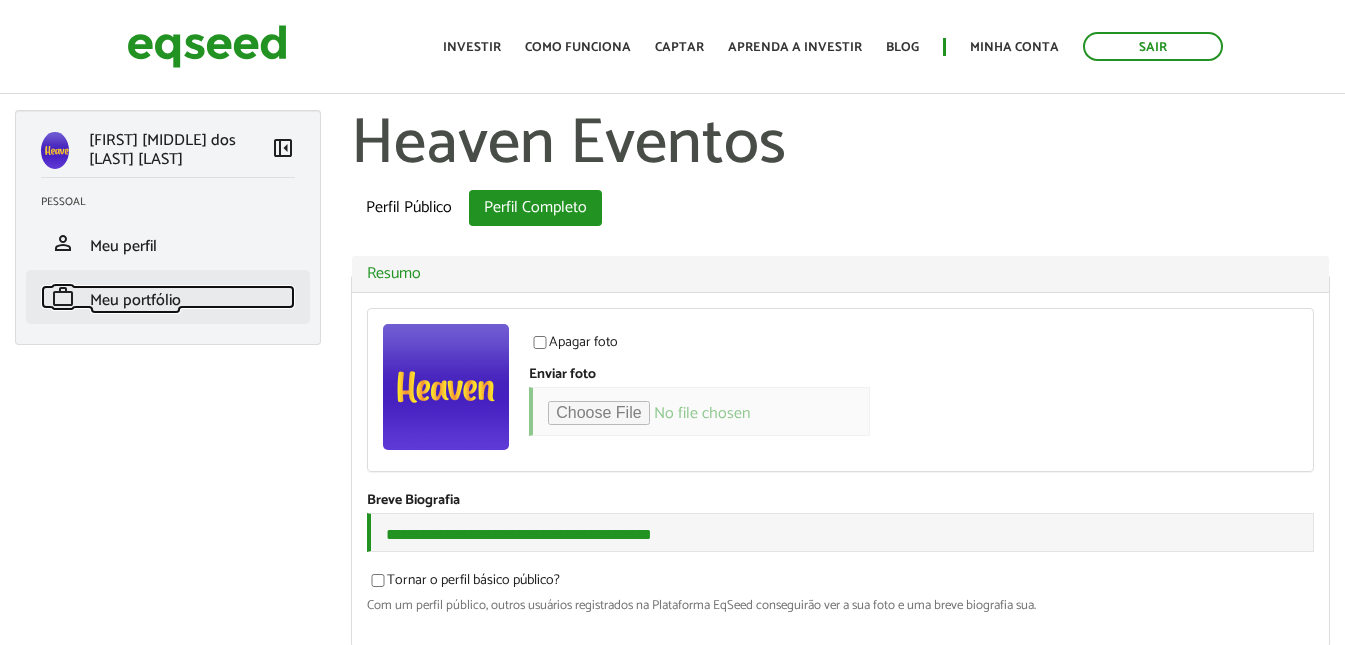 click on "Meu portfólio" at bounding box center (135, 300) 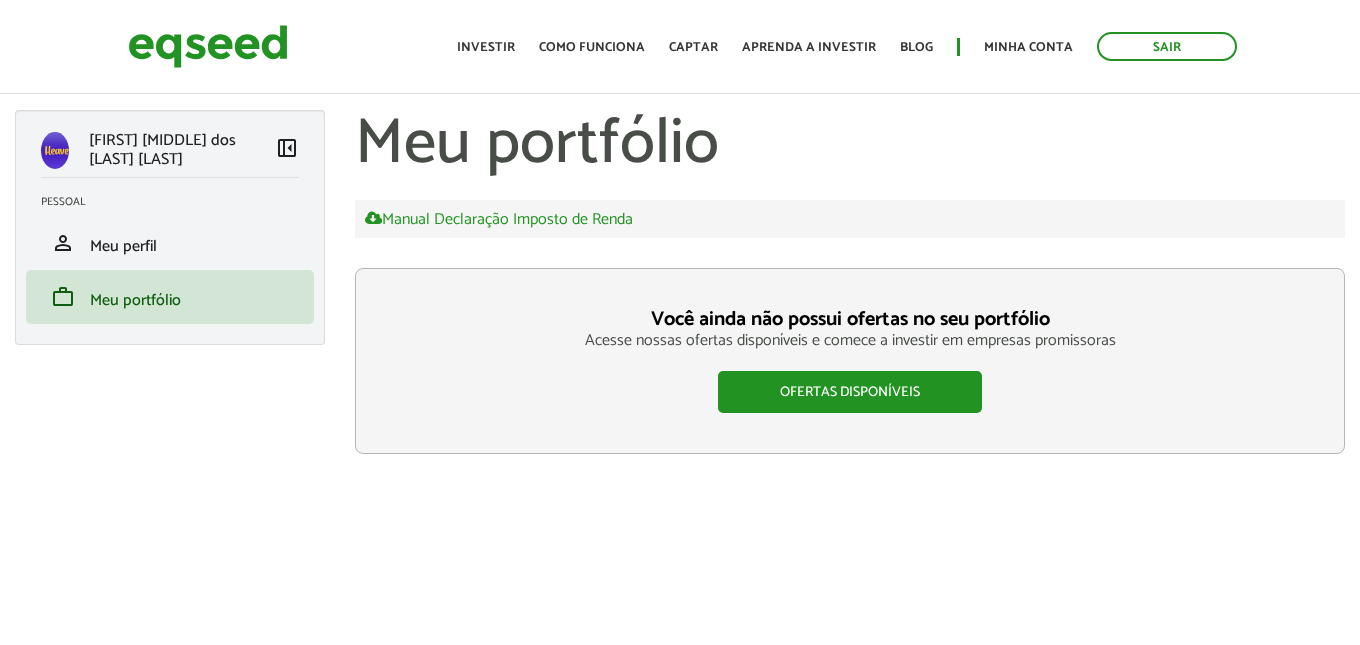 scroll, scrollTop: 0, scrollLeft: 0, axis: both 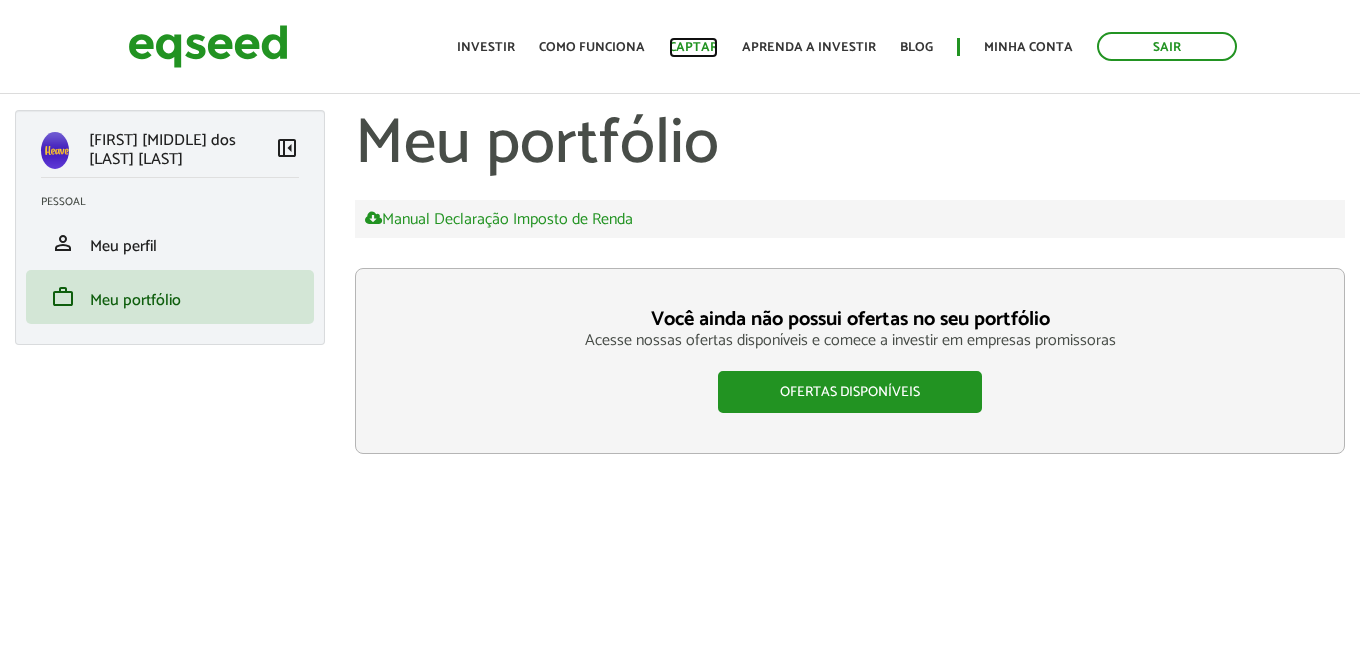 click on "Captar" at bounding box center [693, 47] 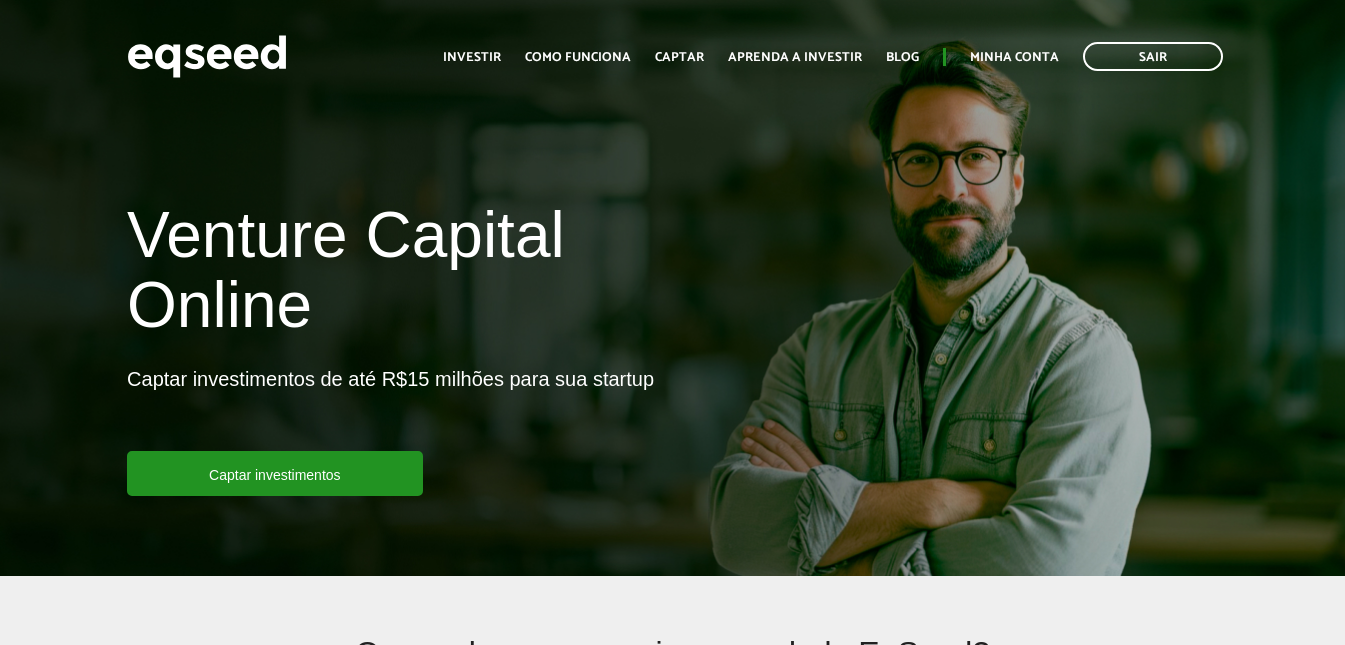 scroll, scrollTop: 0, scrollLeft: 0, axis: both 